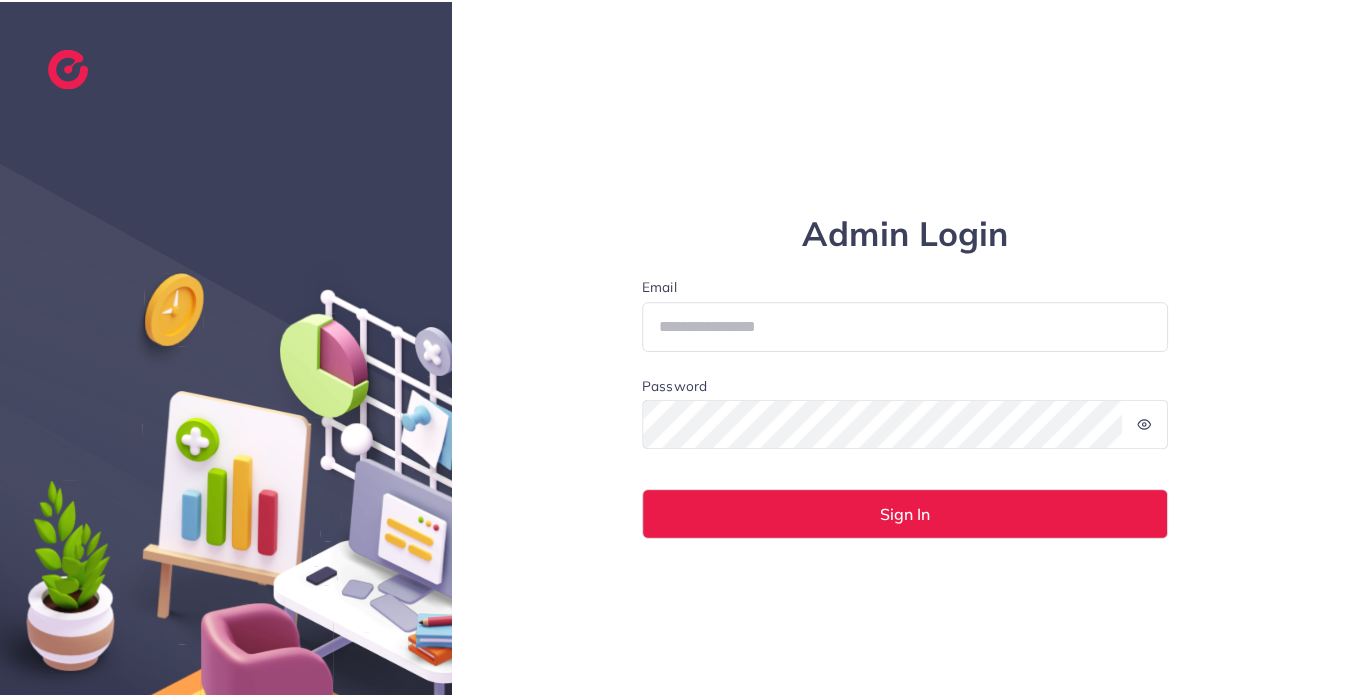 scroll, scrollTop: 0, scrollLeft: 0, axis: both 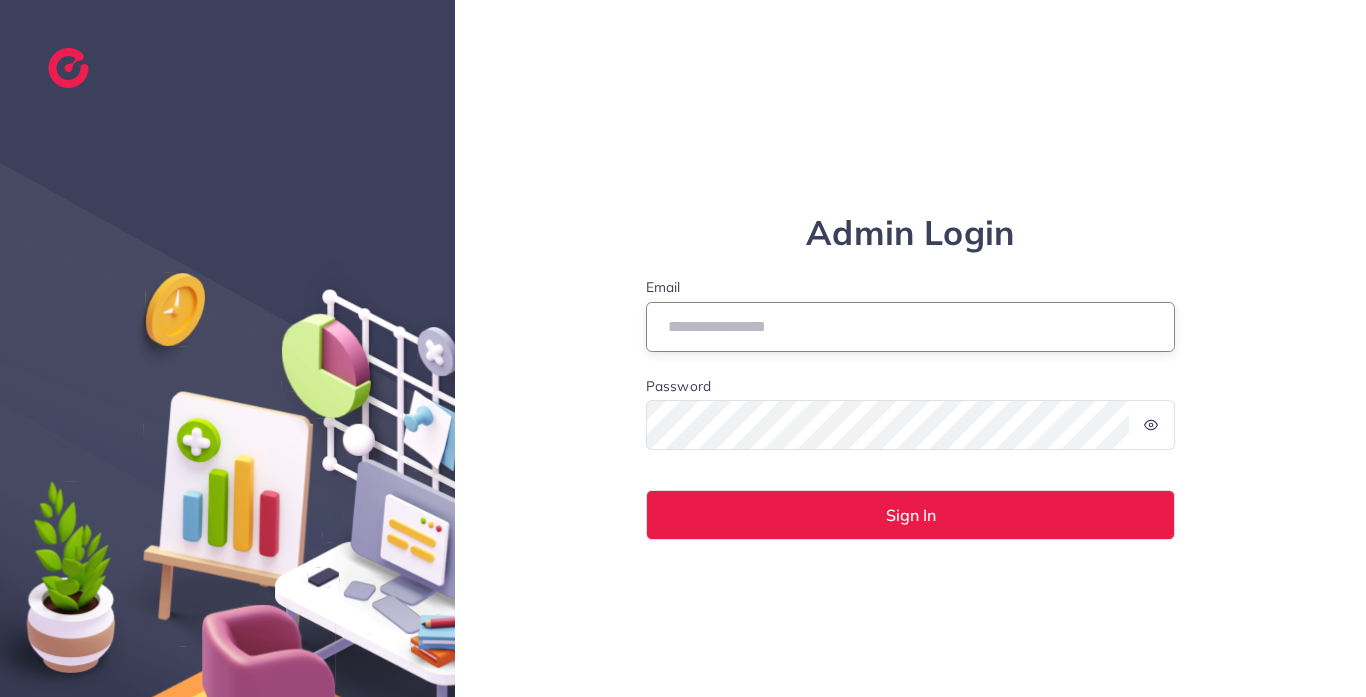 click on "Email" at bounding box center [911, 327] 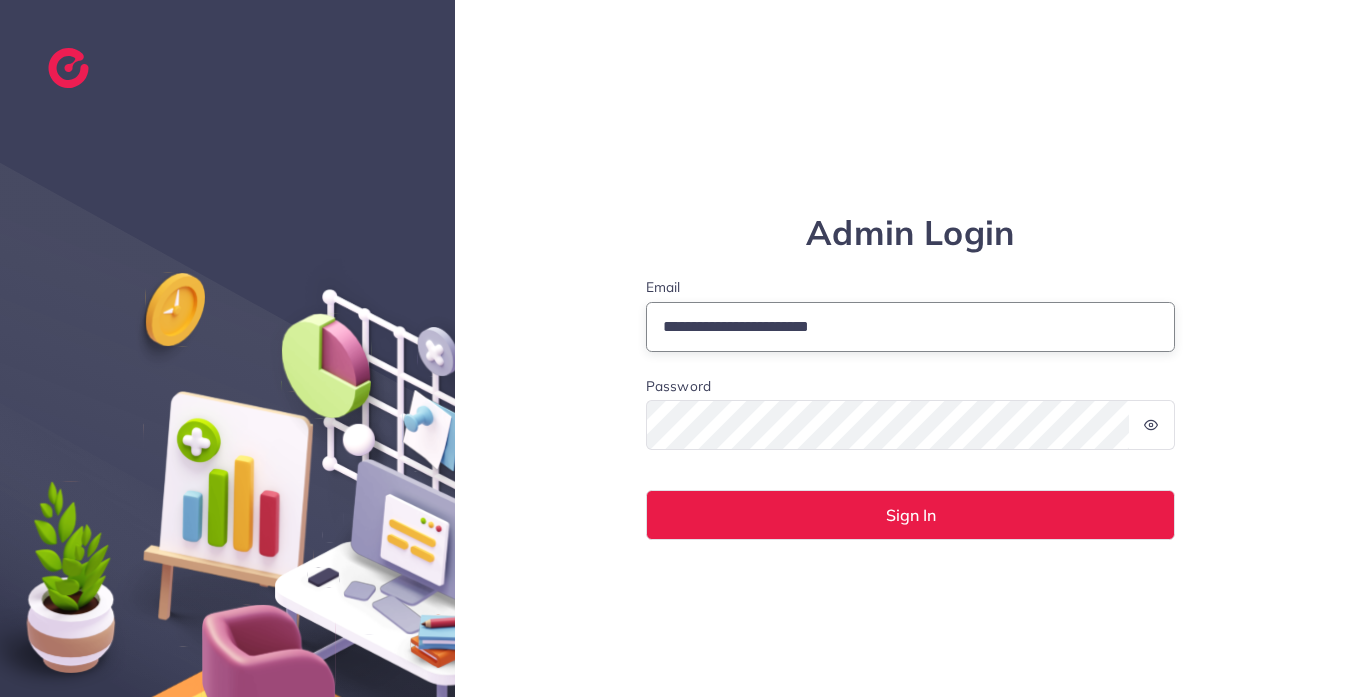 type on "**********" 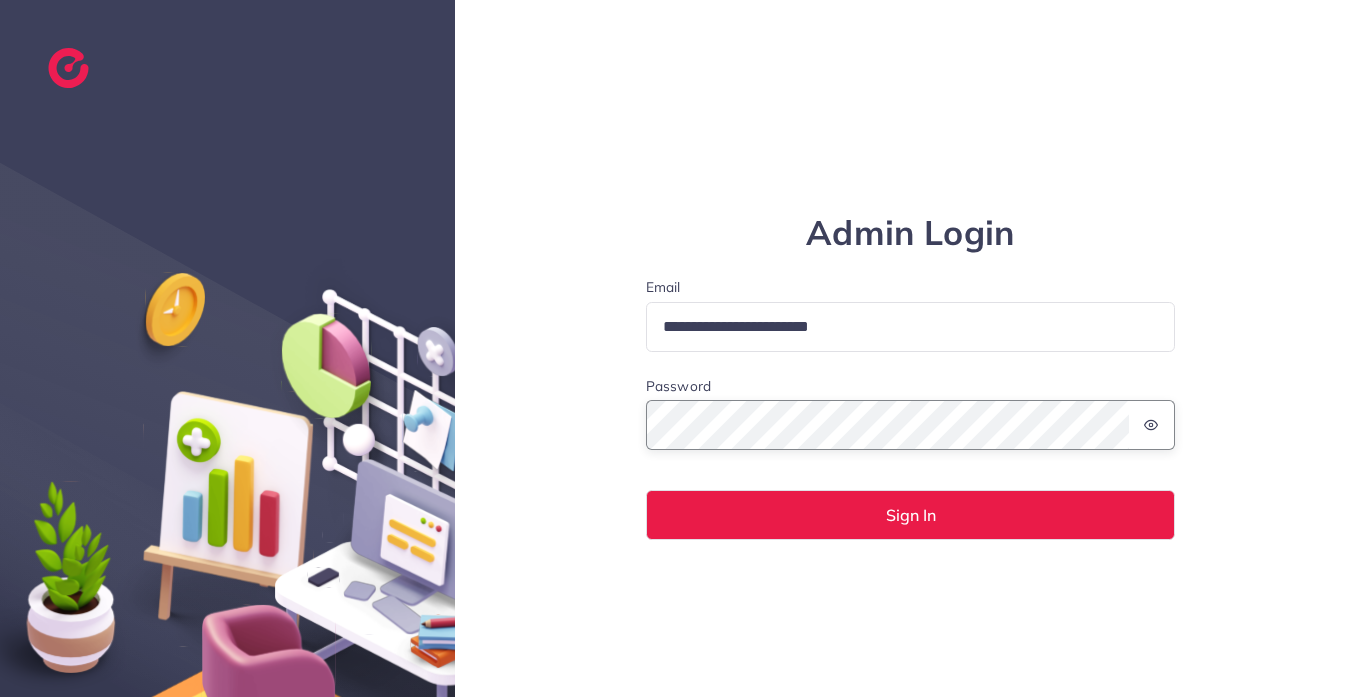 click on "Sign In" at bounding box center (911, 515) 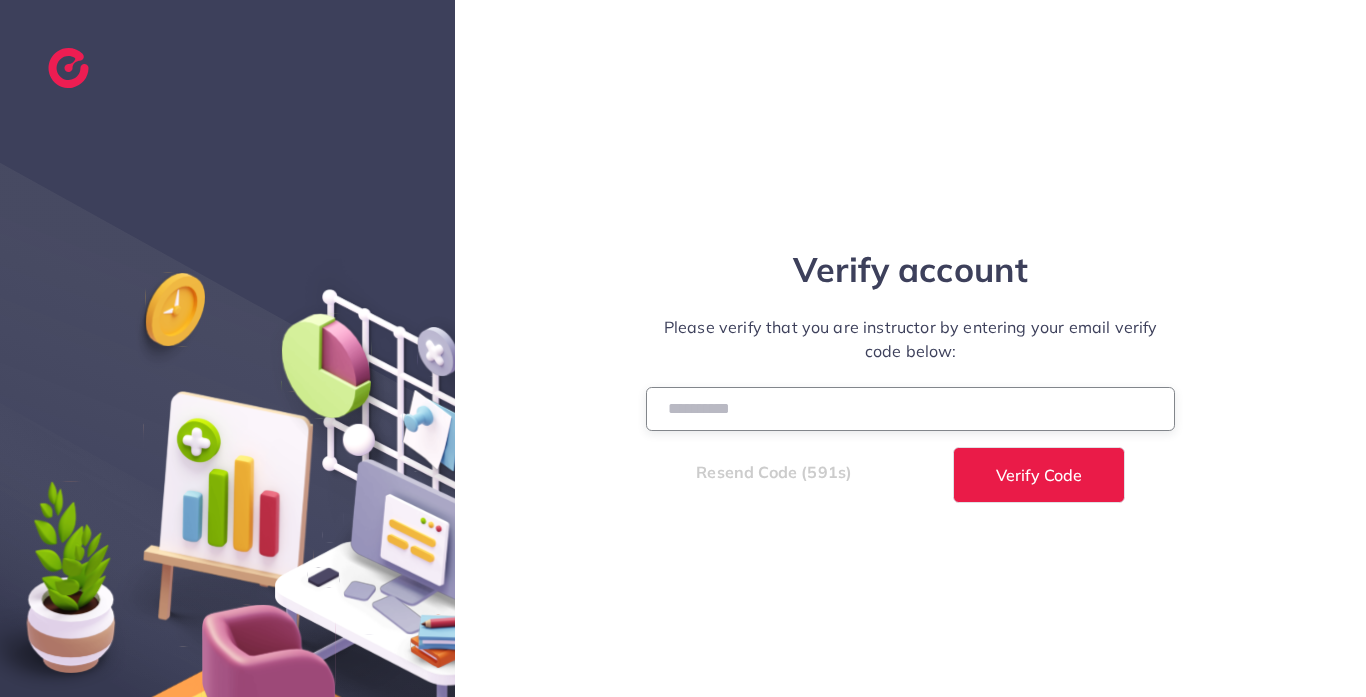 click at bounding box center [911, 408] 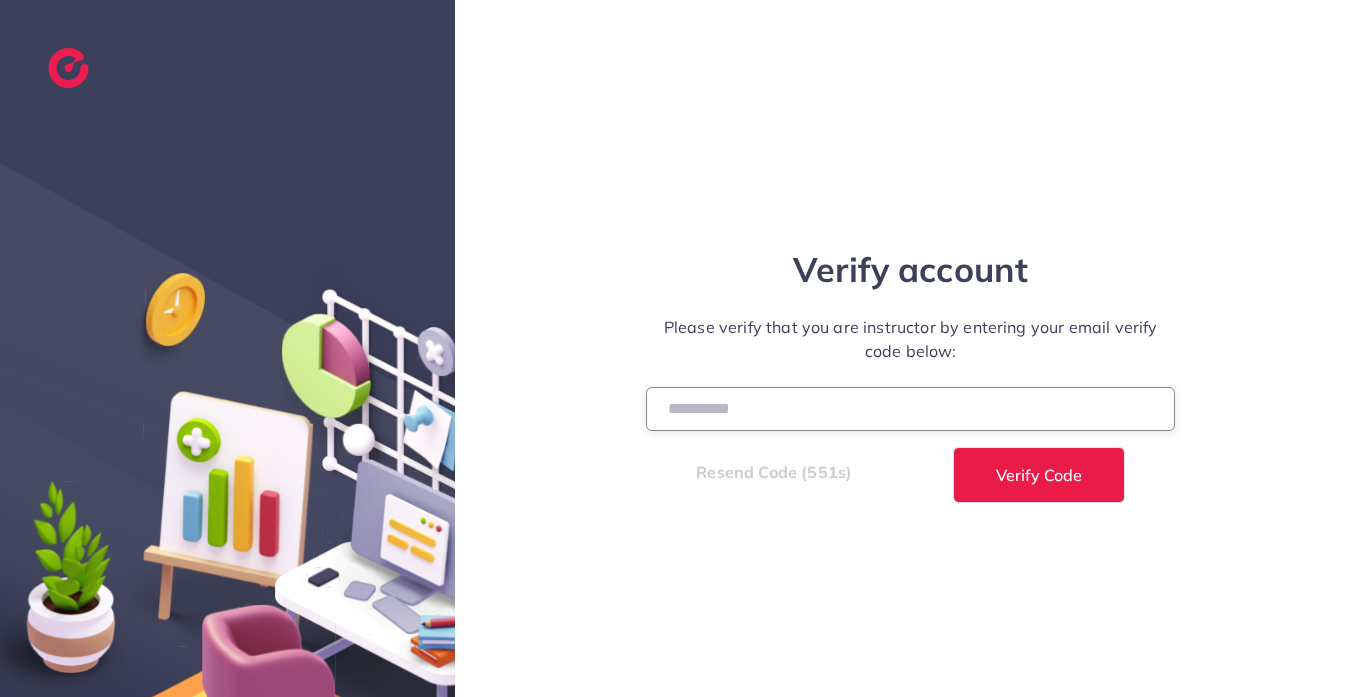 type on "******" 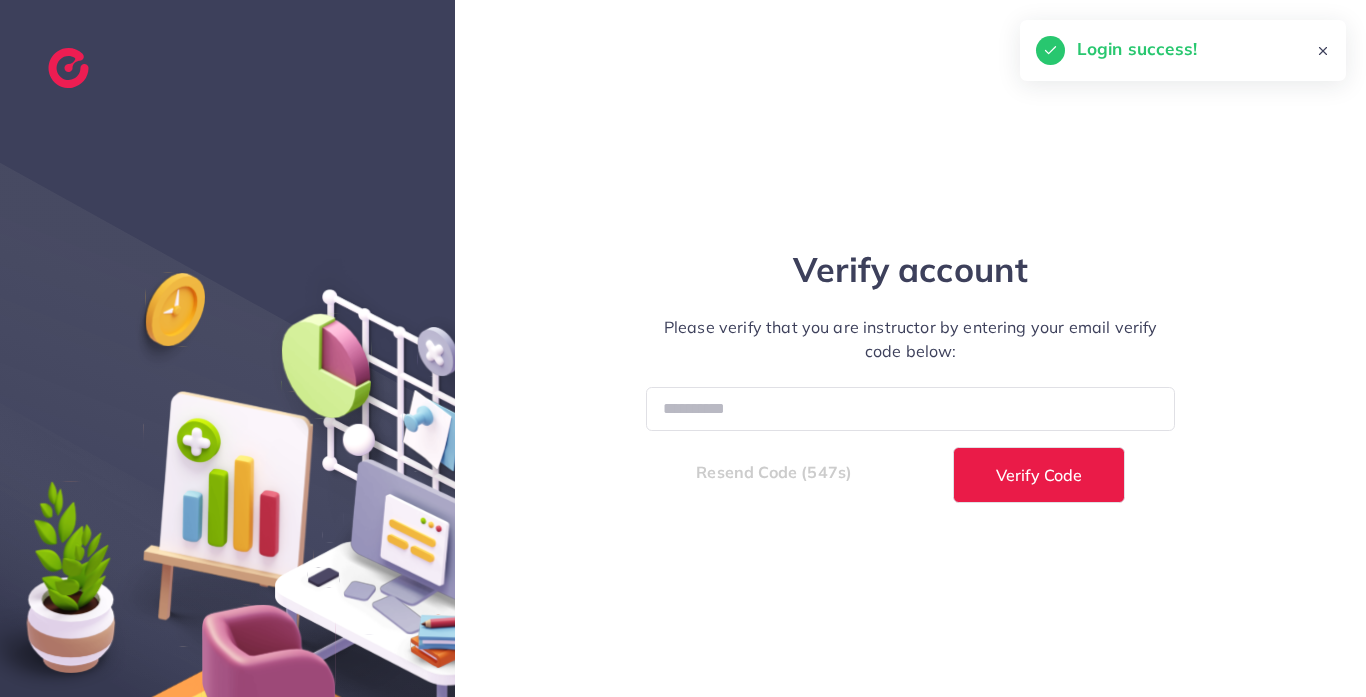 select on "*" 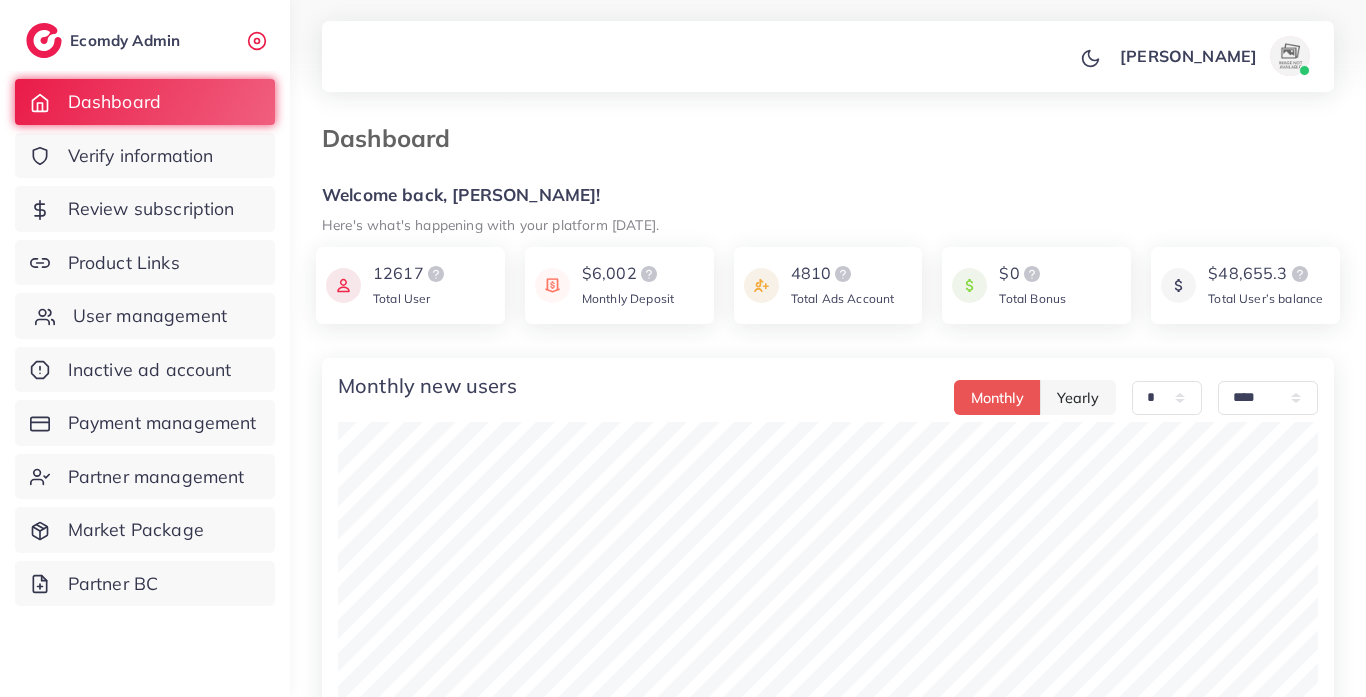 click on "User management" at bounding box center [150, 316] 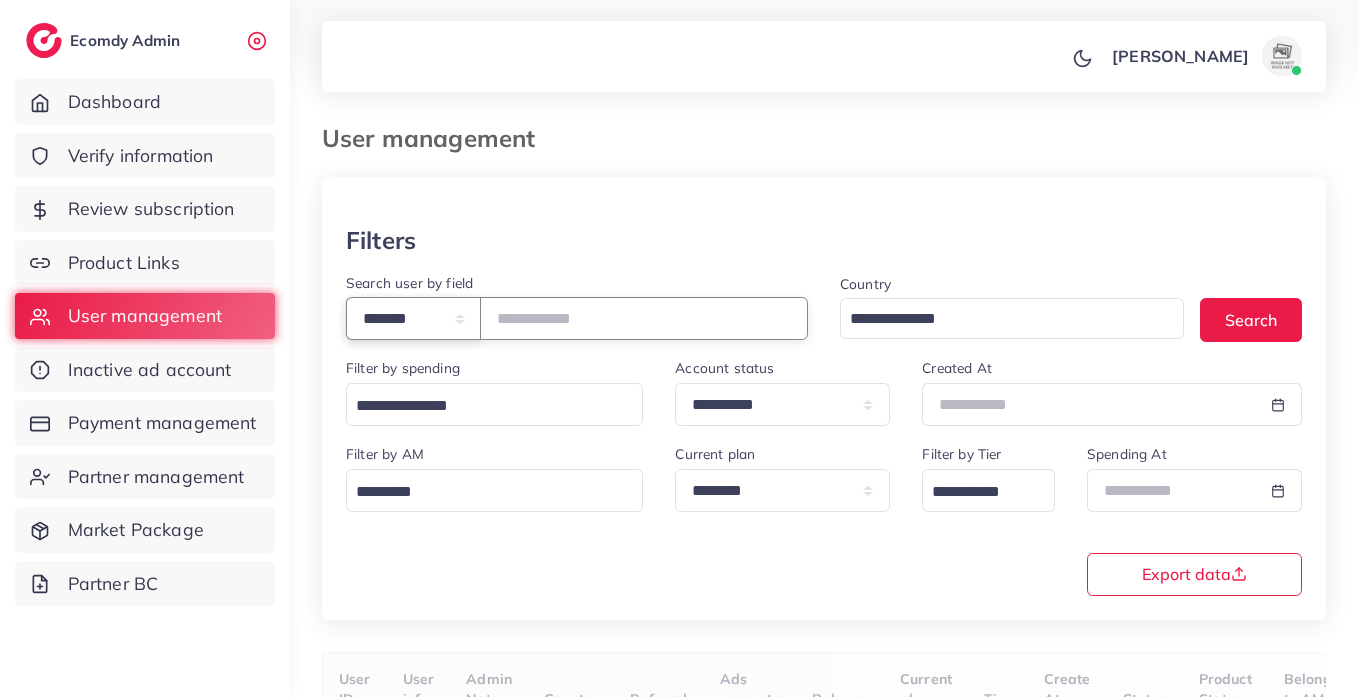 click on "**********" at bounding box center (413, 318) 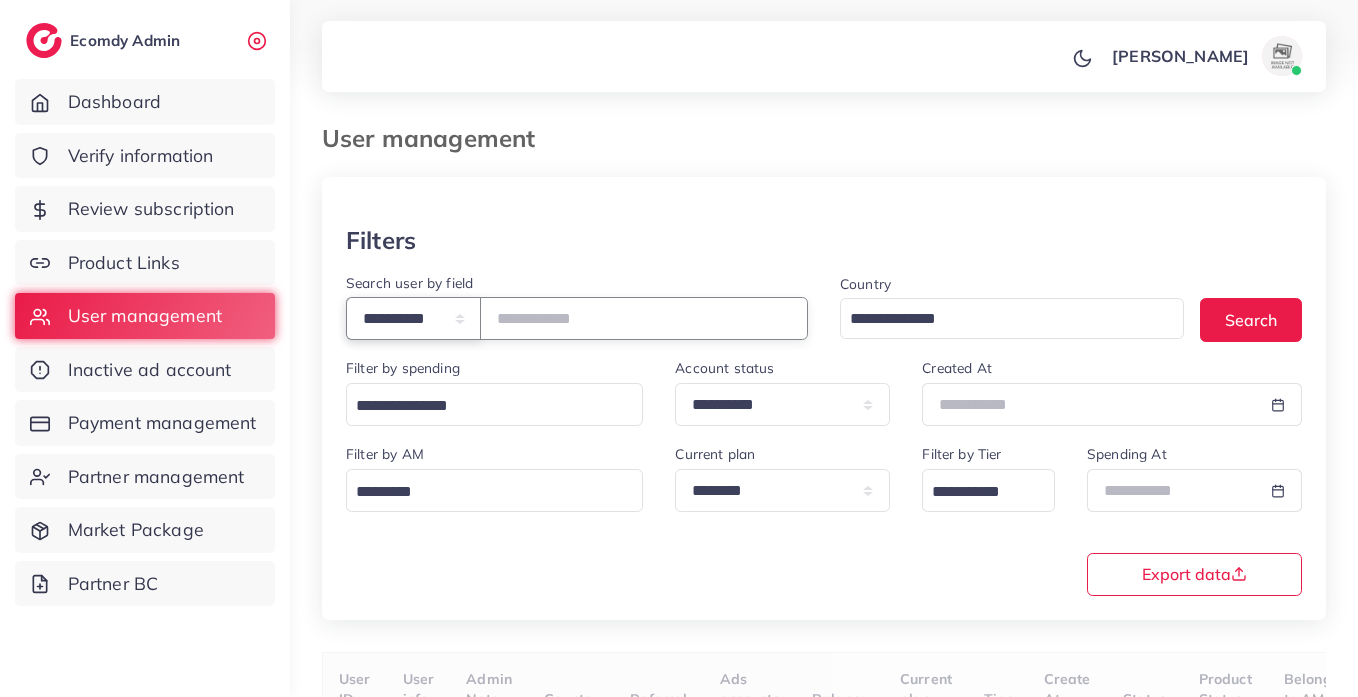 click on "**********" at bounding box center [413, 318] 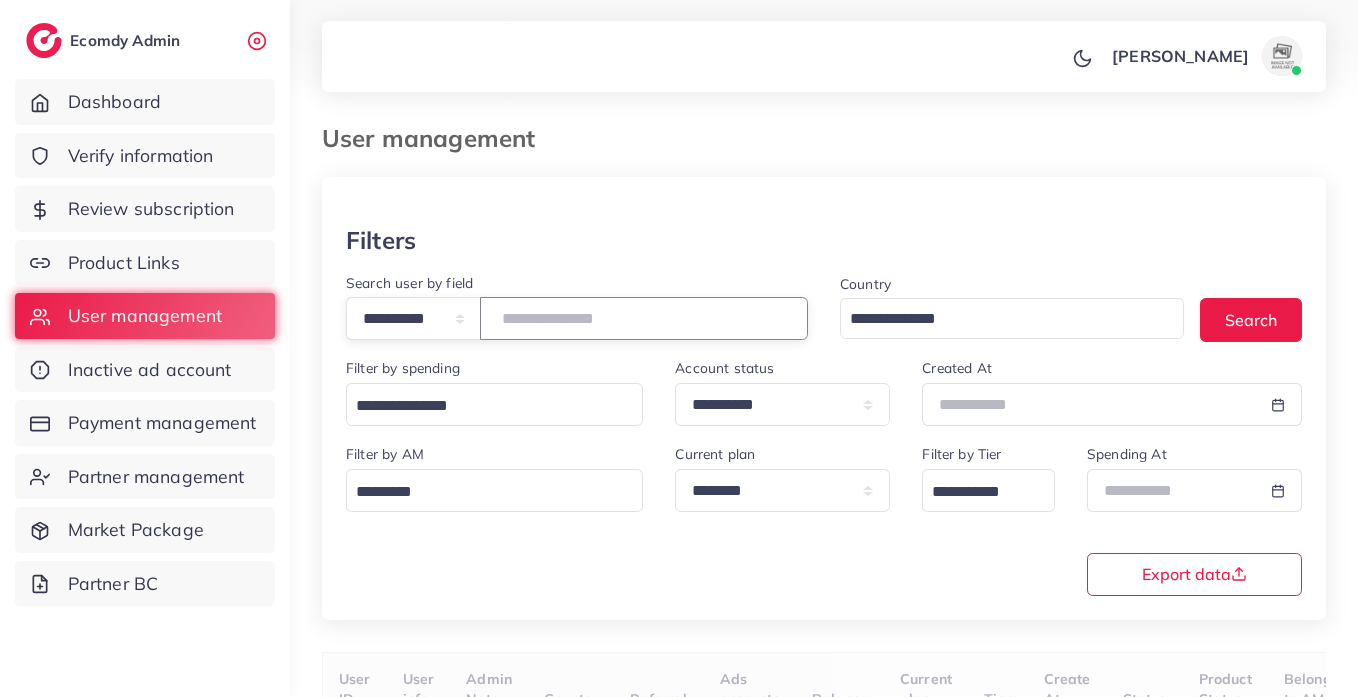 click at bounding box center [644, 318] 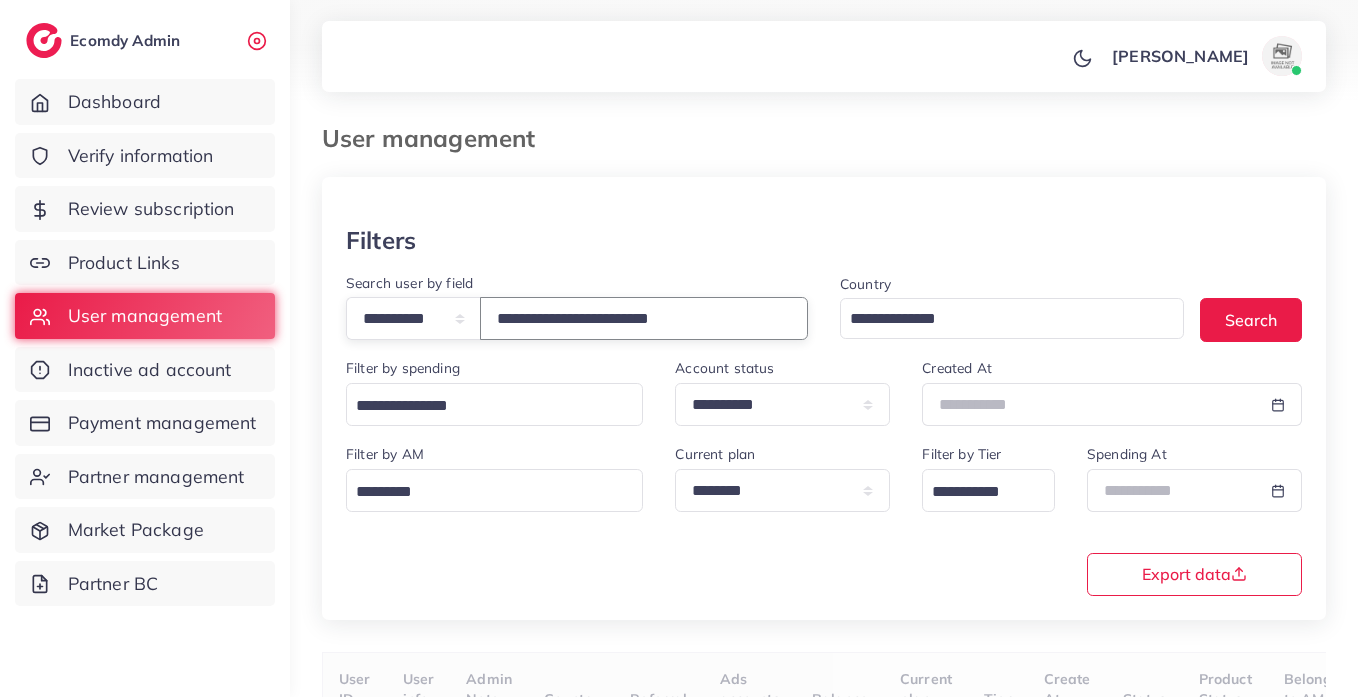 type on "**********" 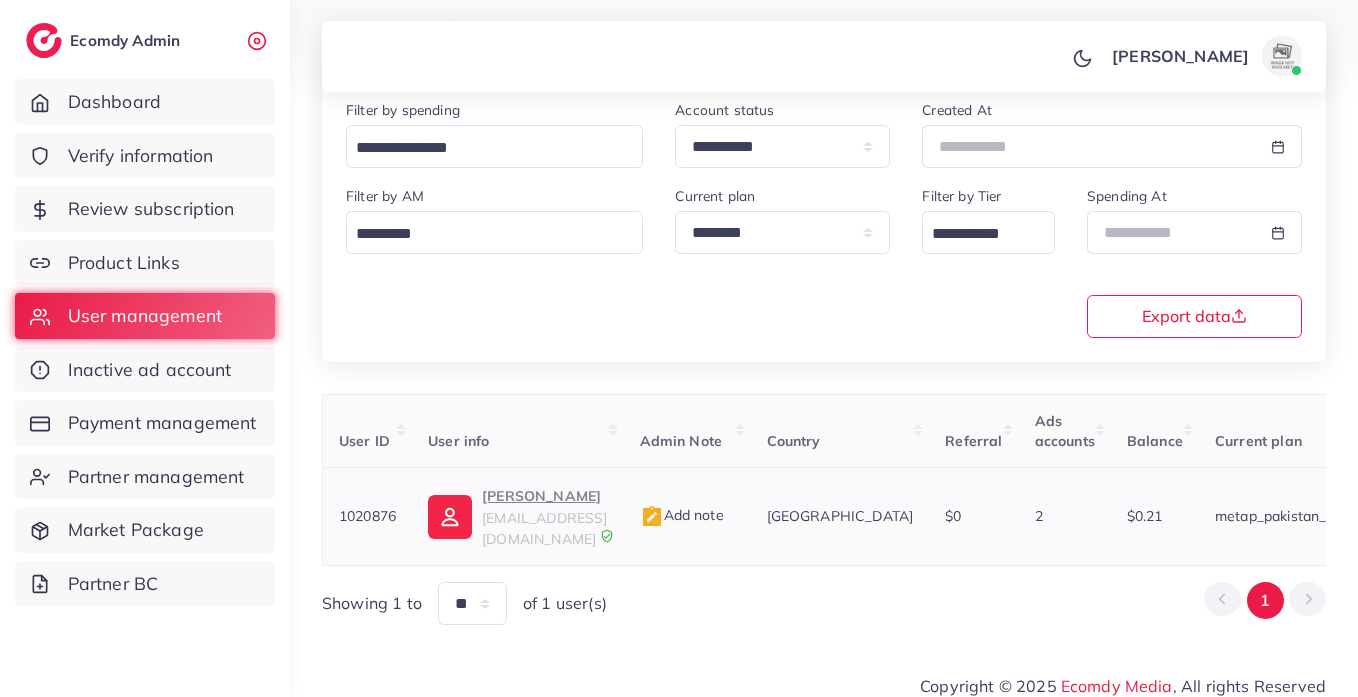scroll, scrollTop: 260, scrollLeft: 0, axis: vertical 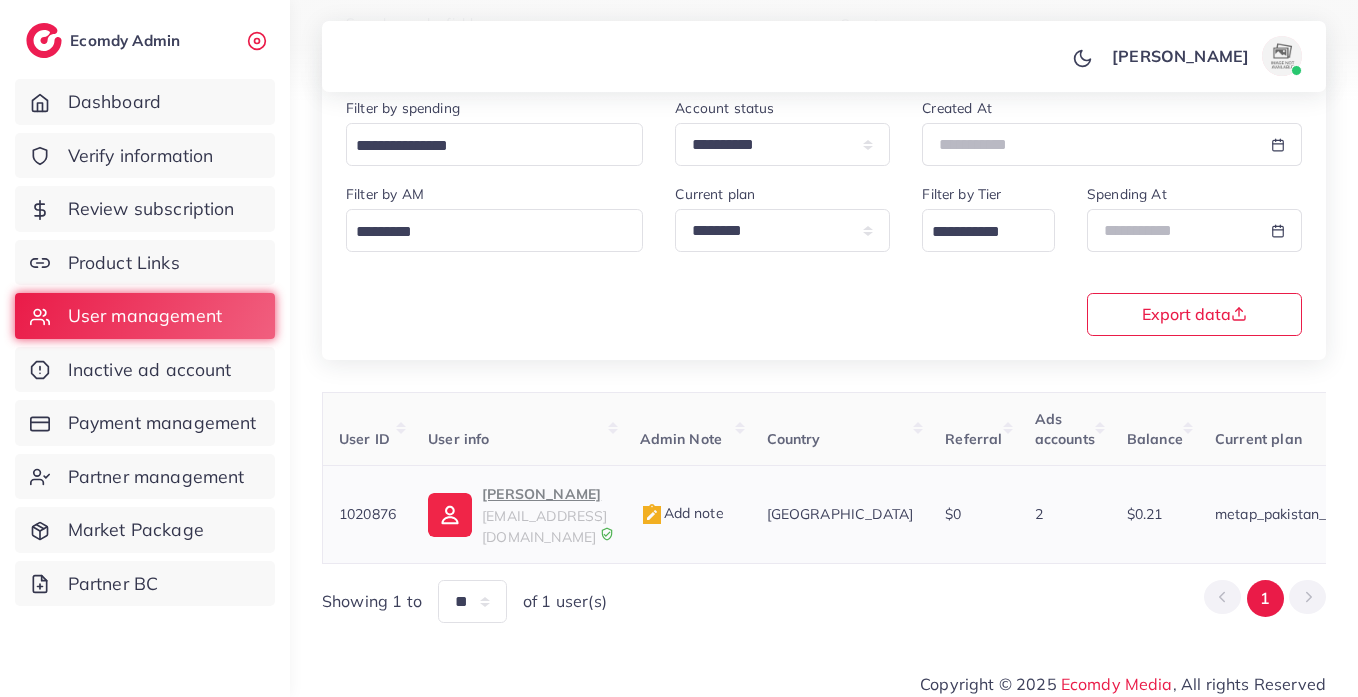 click at bounding box center [450, 515] 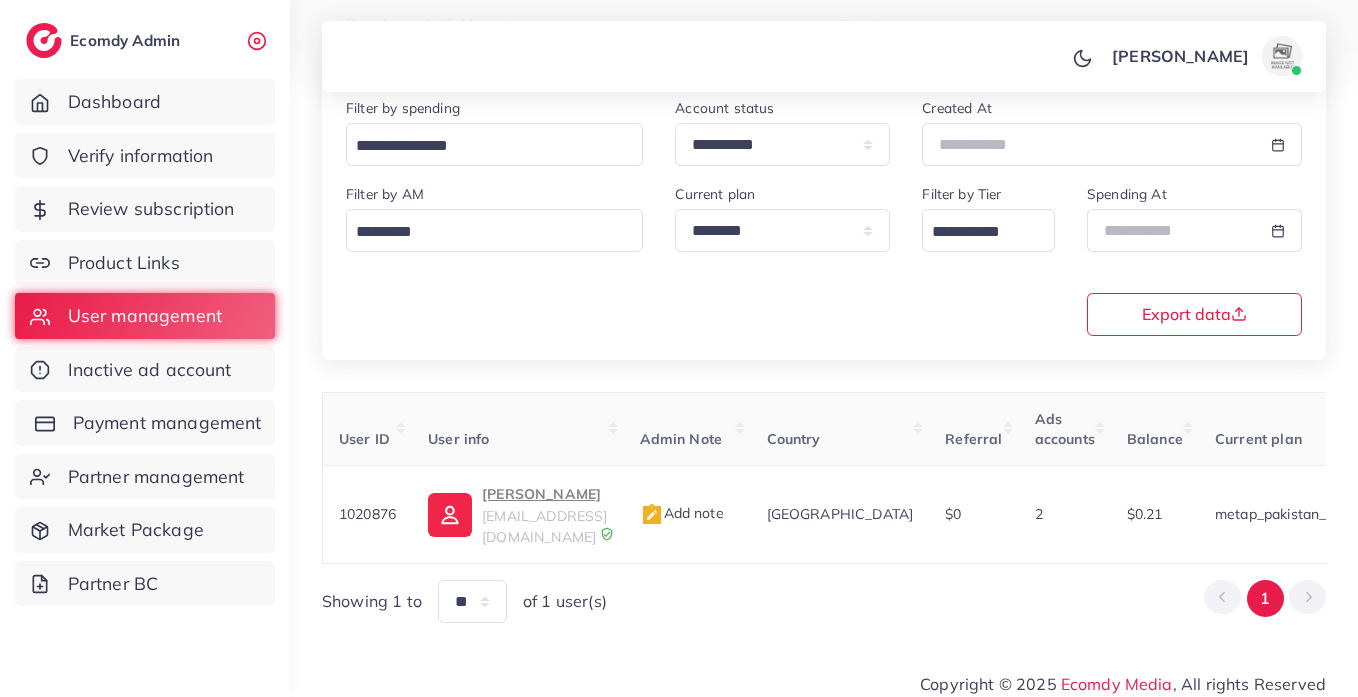 click on "Payment management" at bounding box center (167, 423) 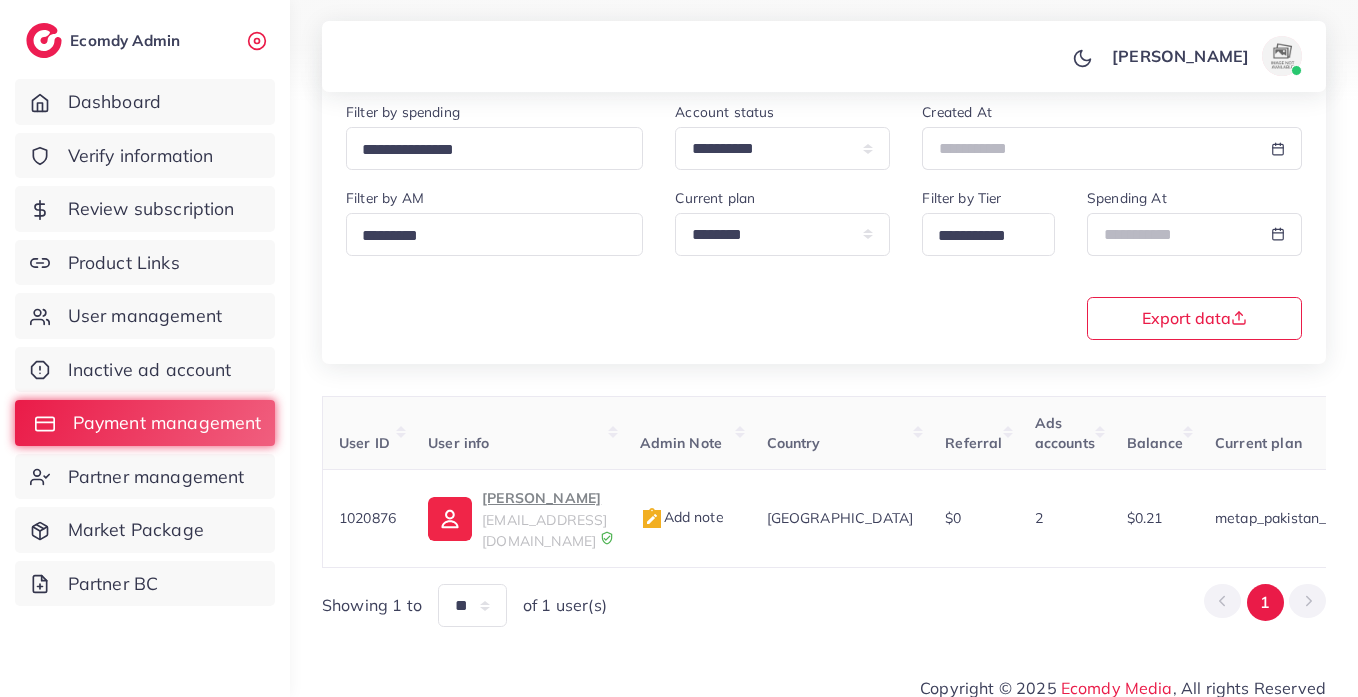 scroll, scrollTop: 0, scrollLeft: 0, axis: both 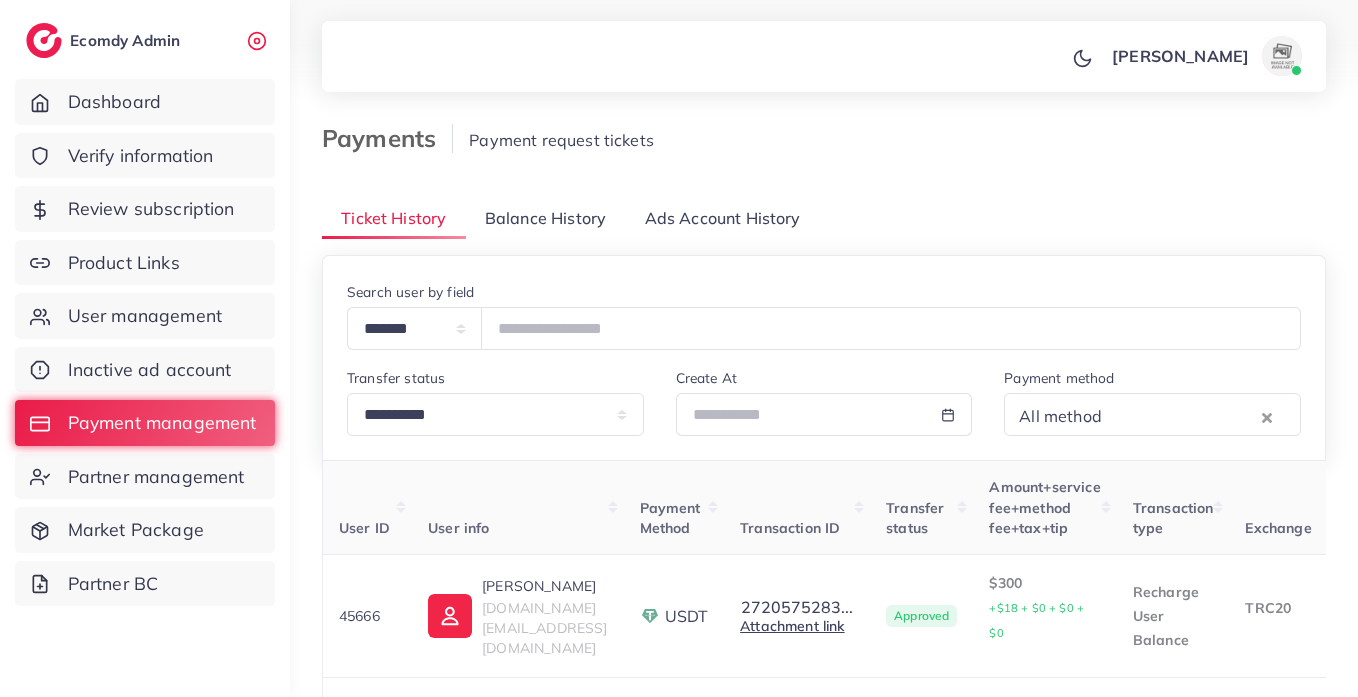 click on "Balance History" at bounding box center [546, 218] 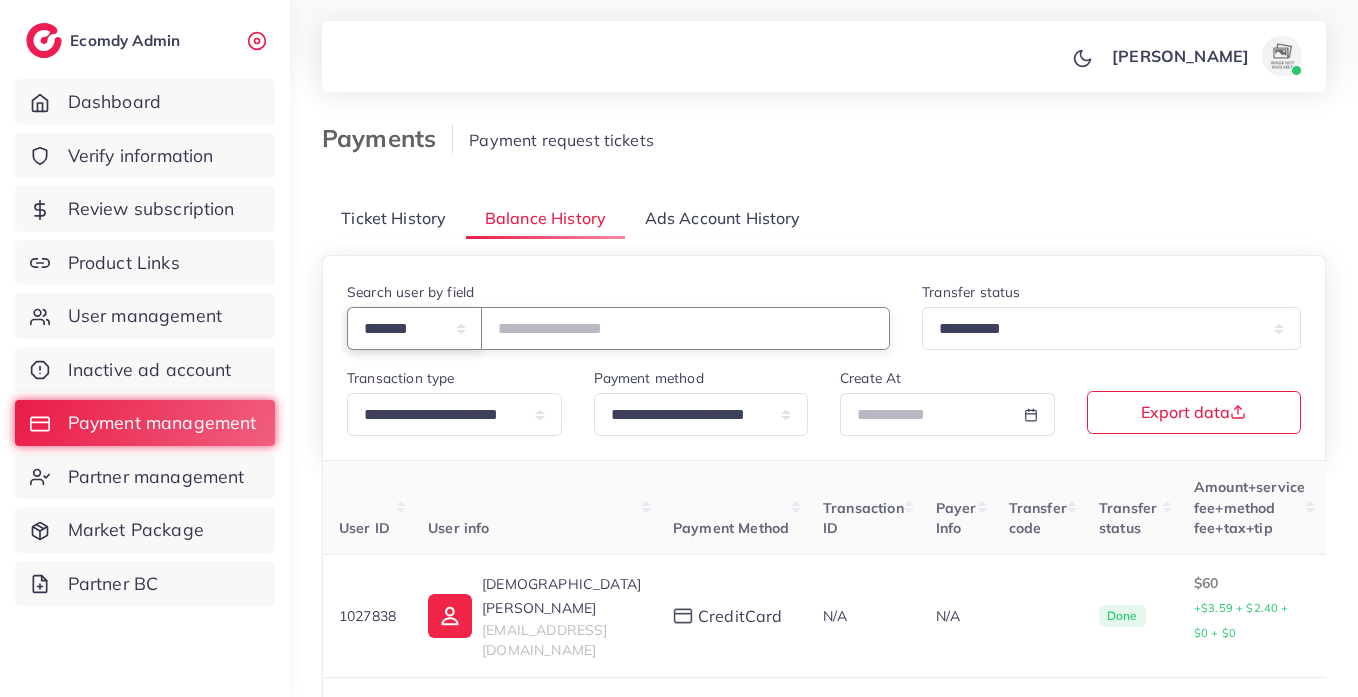 click on "**********" at bounding box center (414, 328) 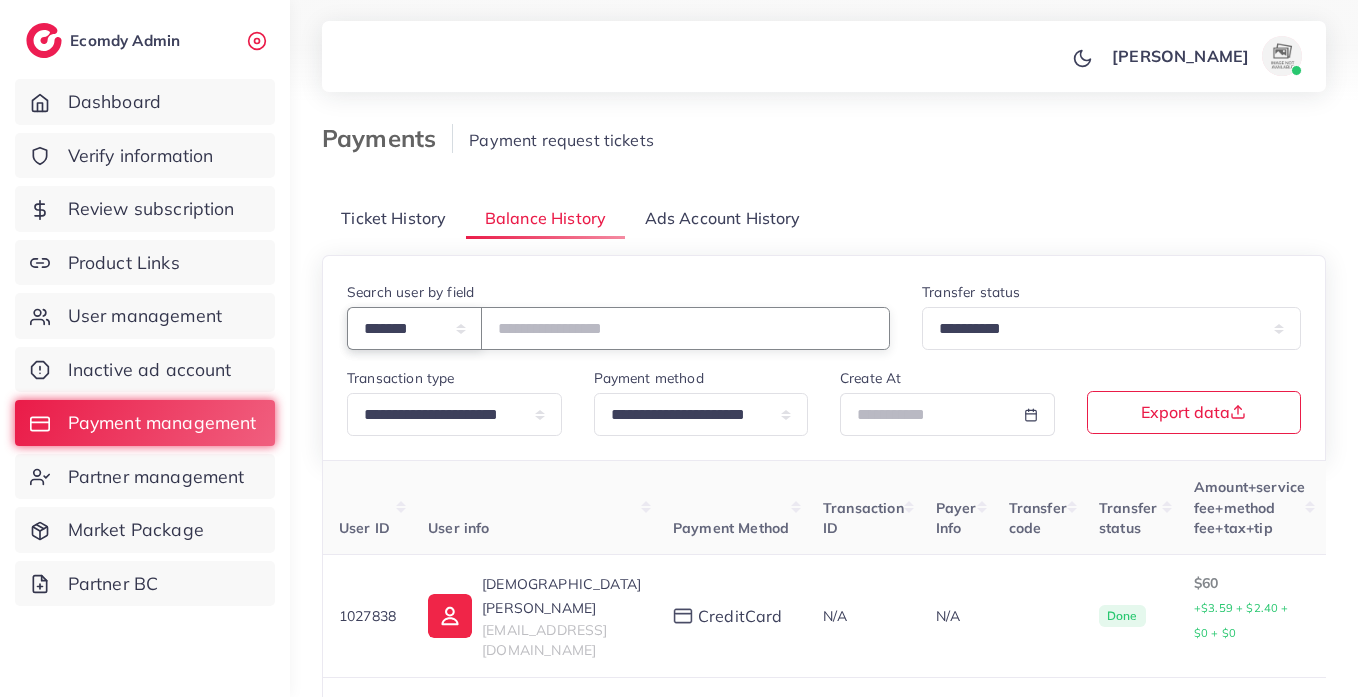 select on "*****" 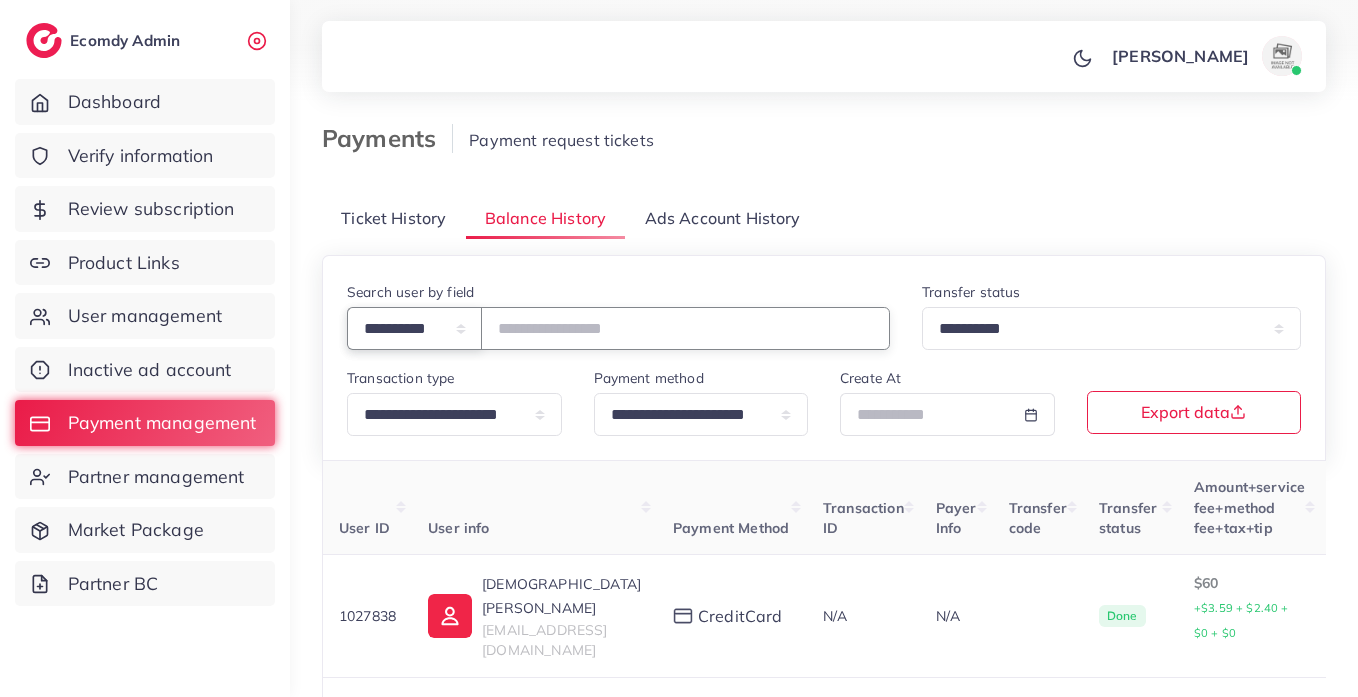 click on "**********" at bounding box center (414, 328) 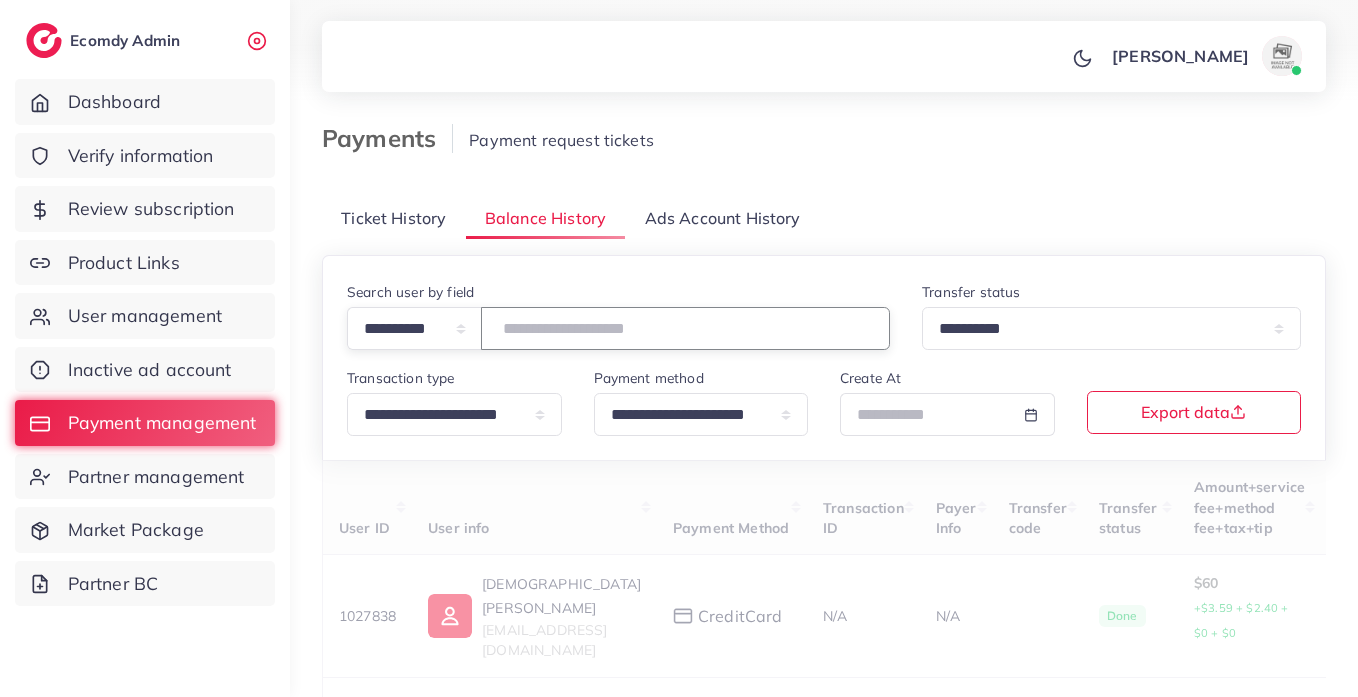 click at bounding box center [685, 328] 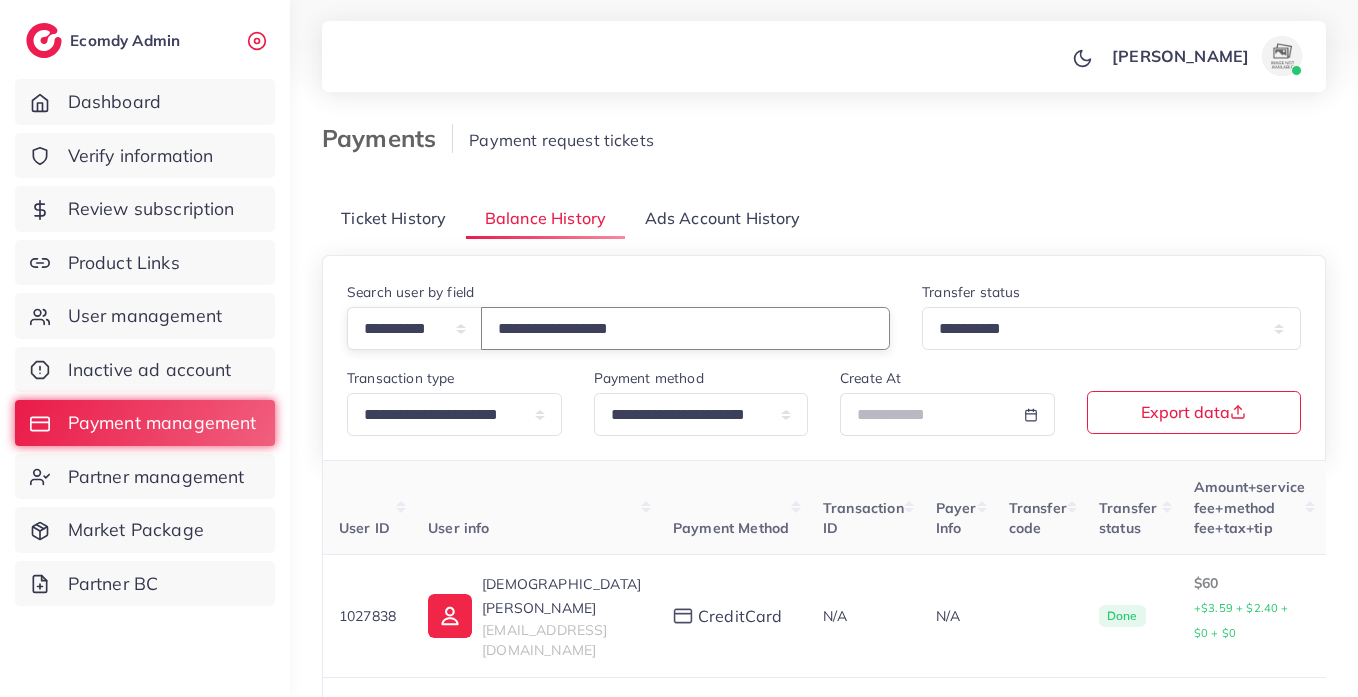 type on "**********" 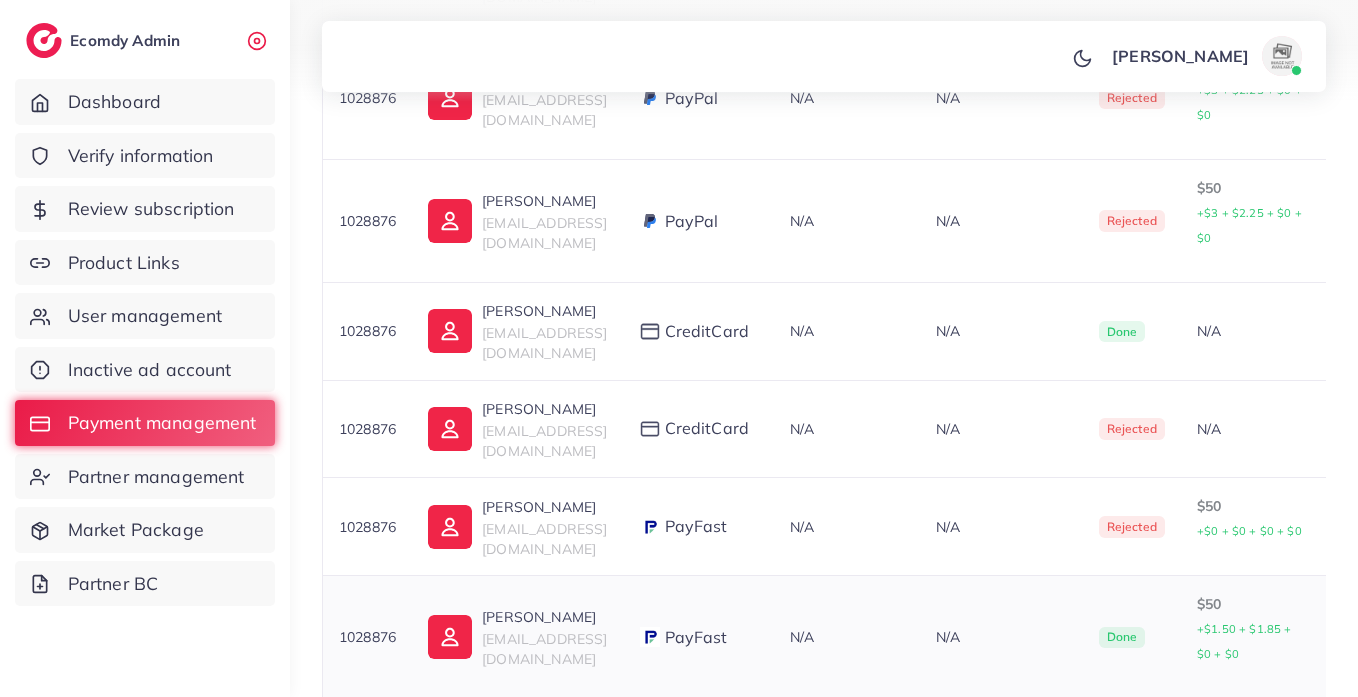 scroll, scrollTop: 1091, scrollLeft: 0, axis: vertical 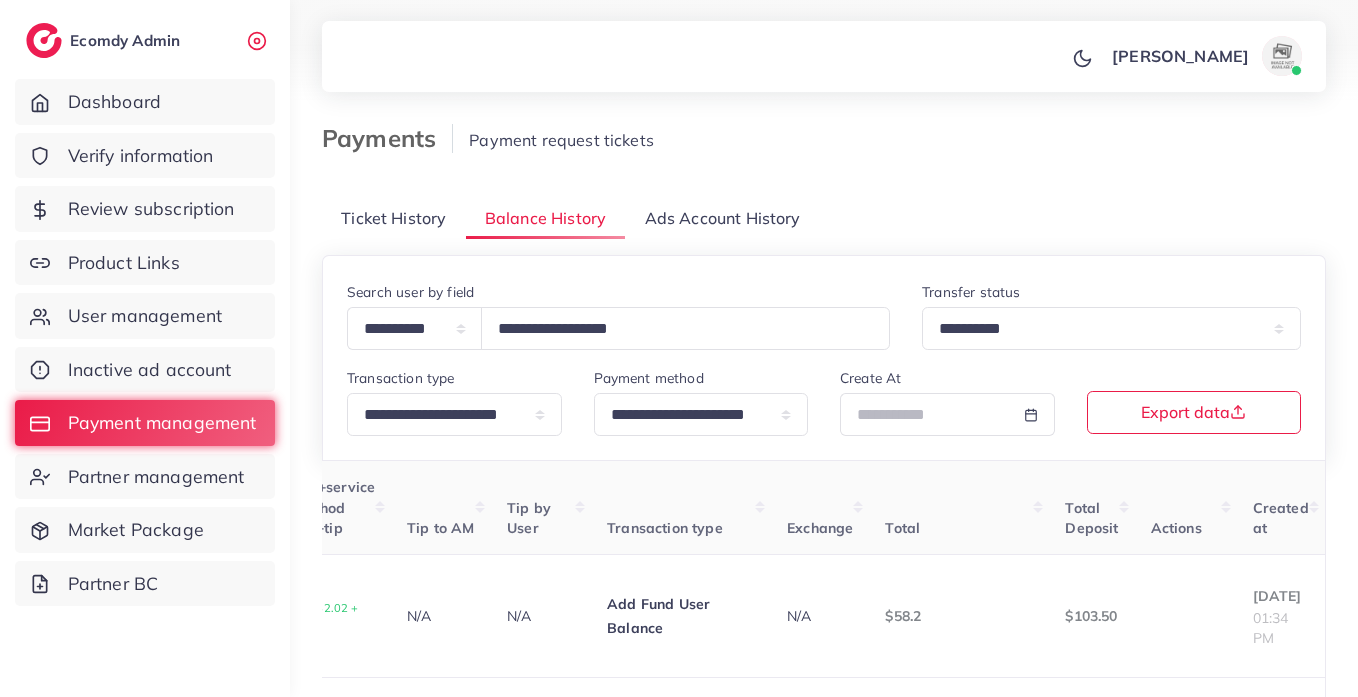 click on "Dashboard Verify information Review subscription Product Links User management Inactive ad account Payment management Partner management Market Package Partner BC" at bounding box center (145, 348) 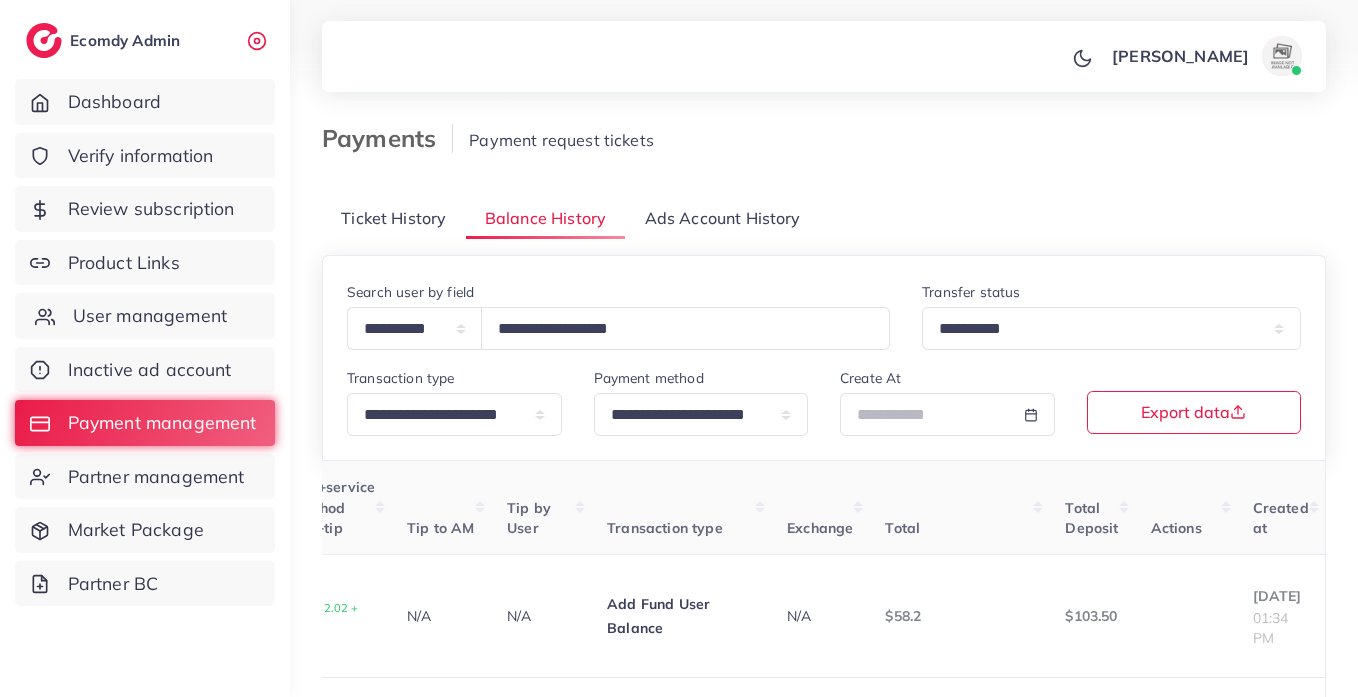 click on "User management" at bounding box center (150, 316) 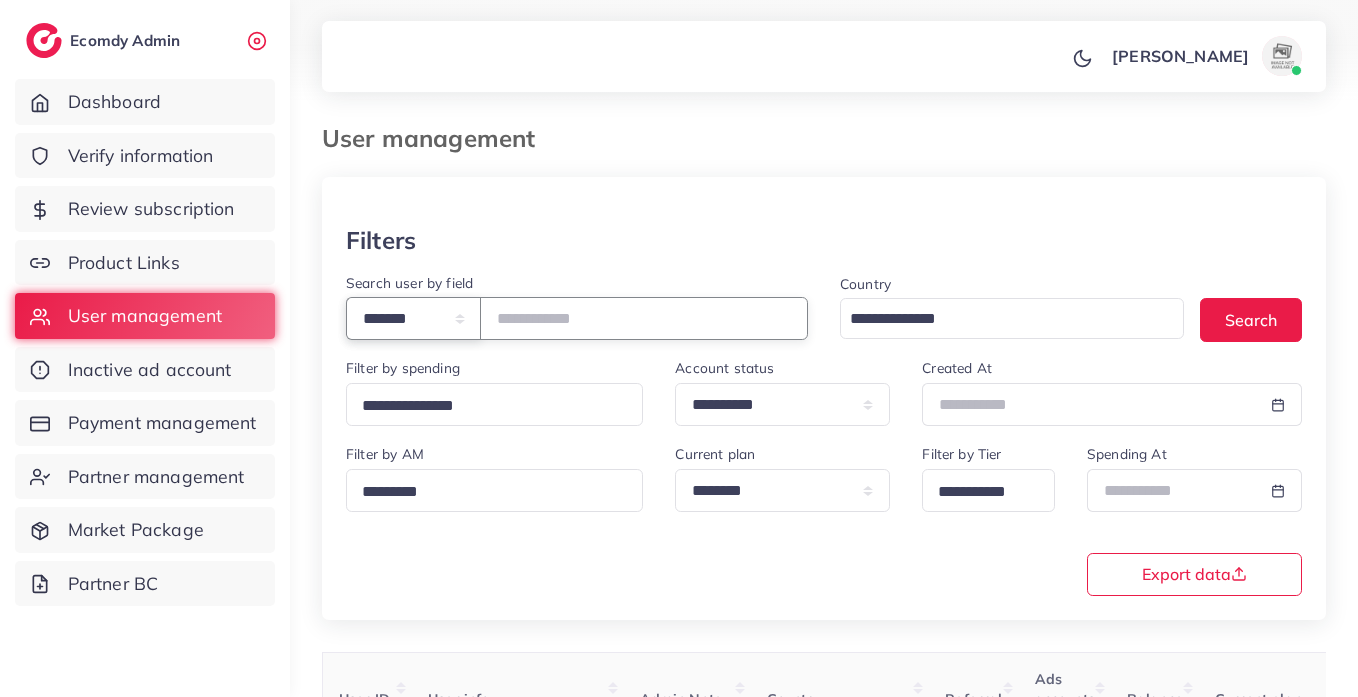 click on "**********" at bounding box center (413, 318) 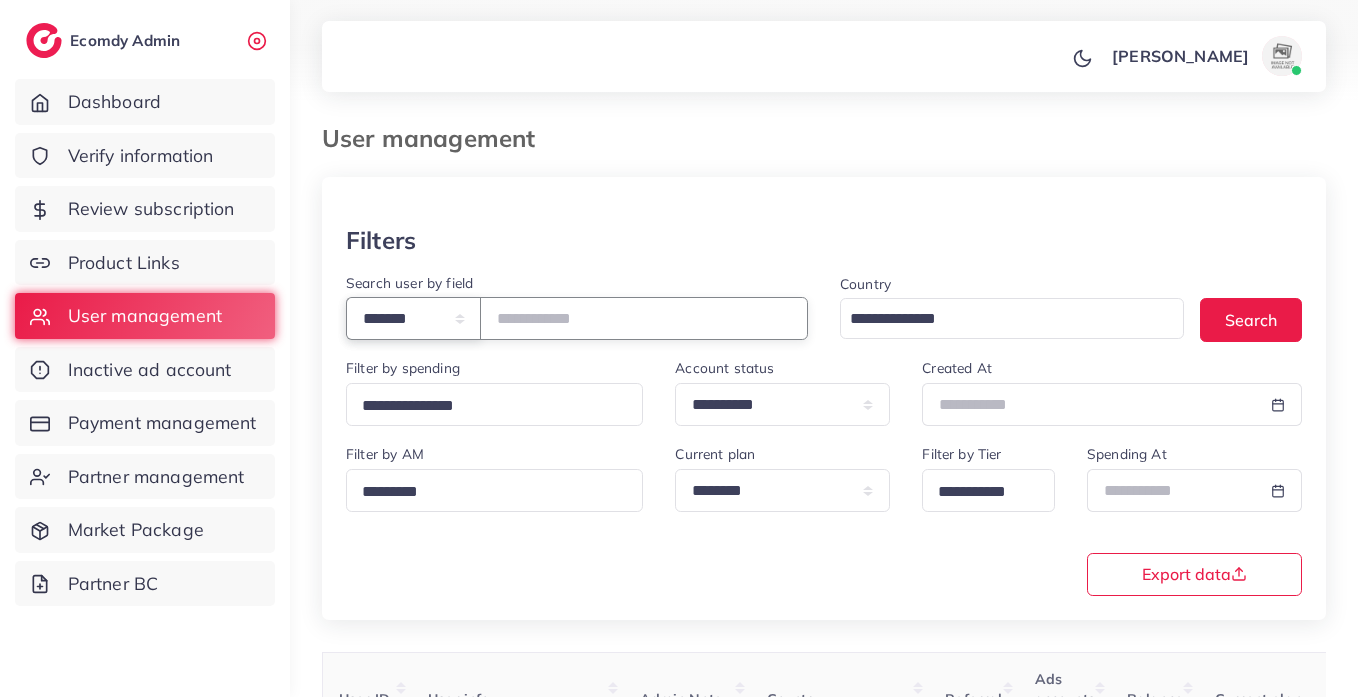 select on "*****" 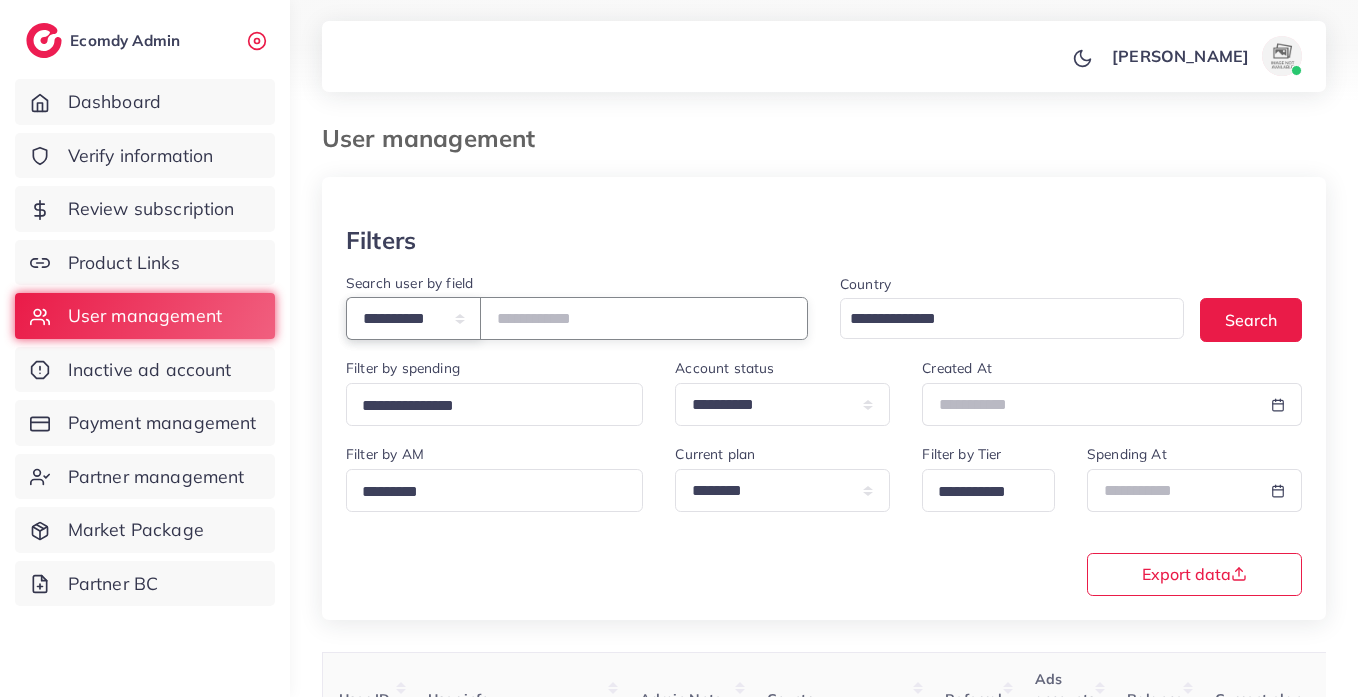 click on "**********" at bounding box center (413, 318) 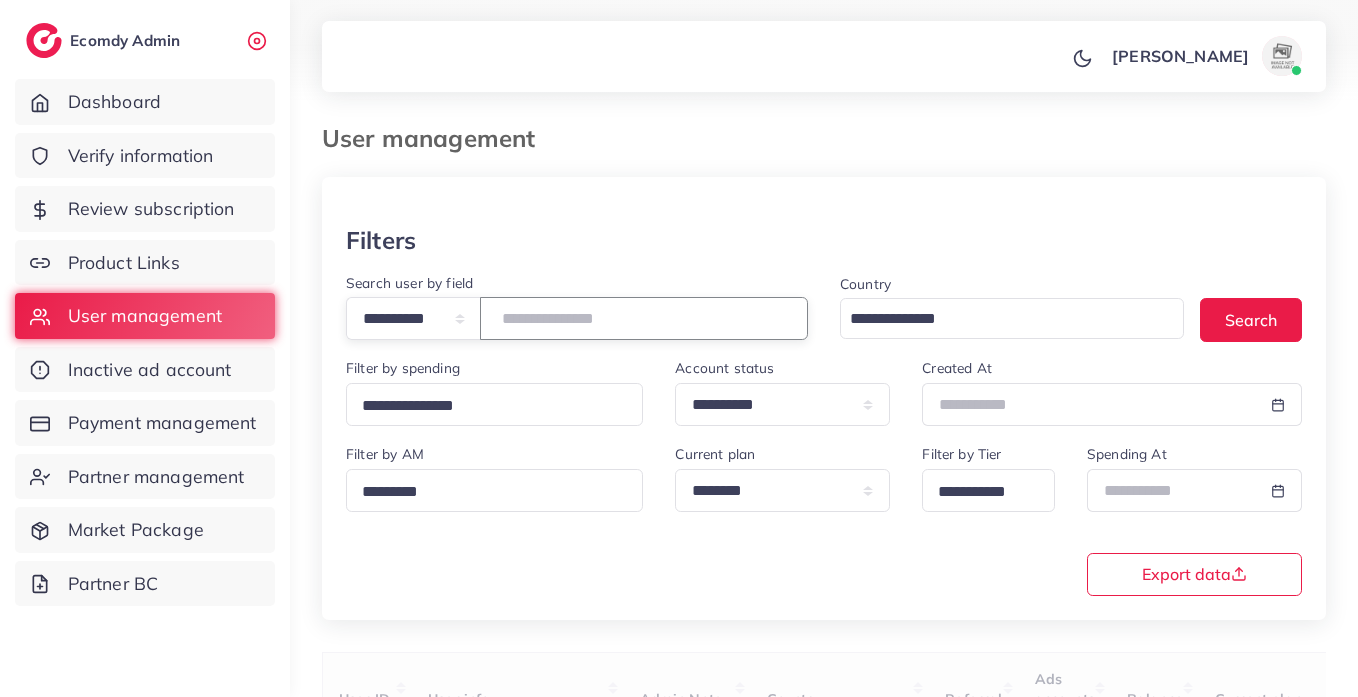 click at bounding box center (644, 318) 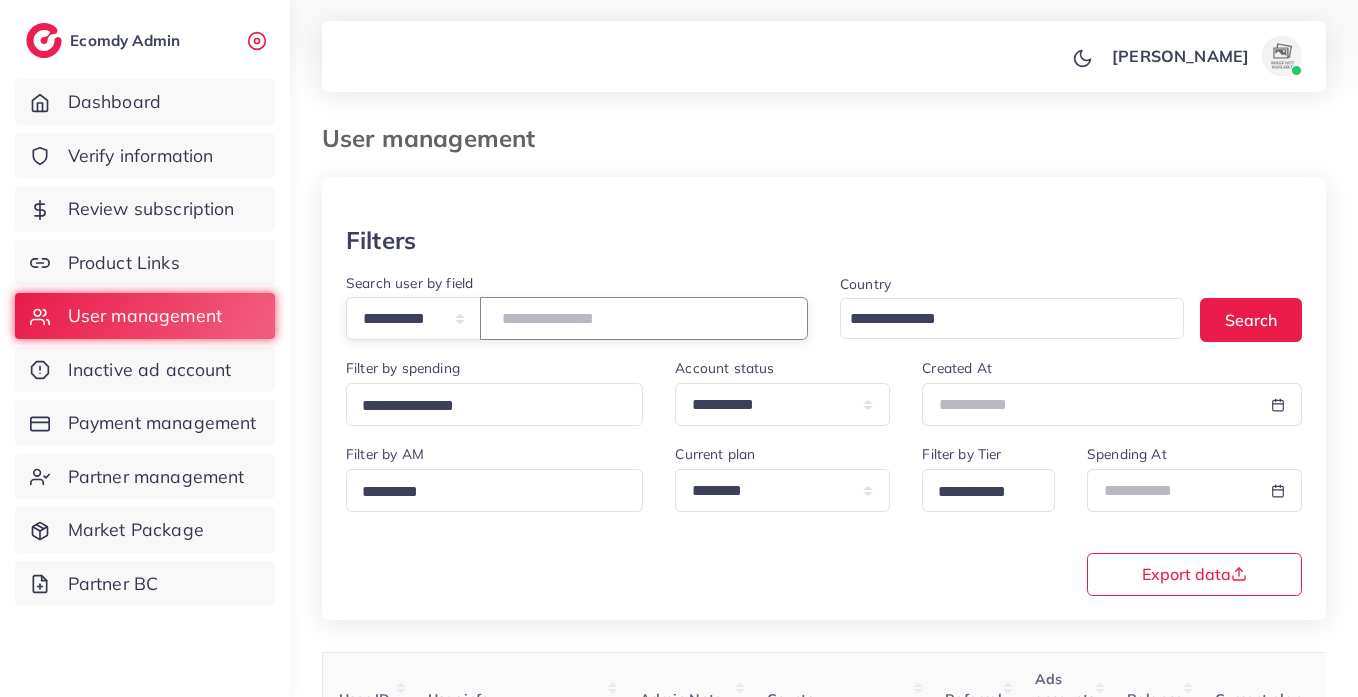 paste on "**********" 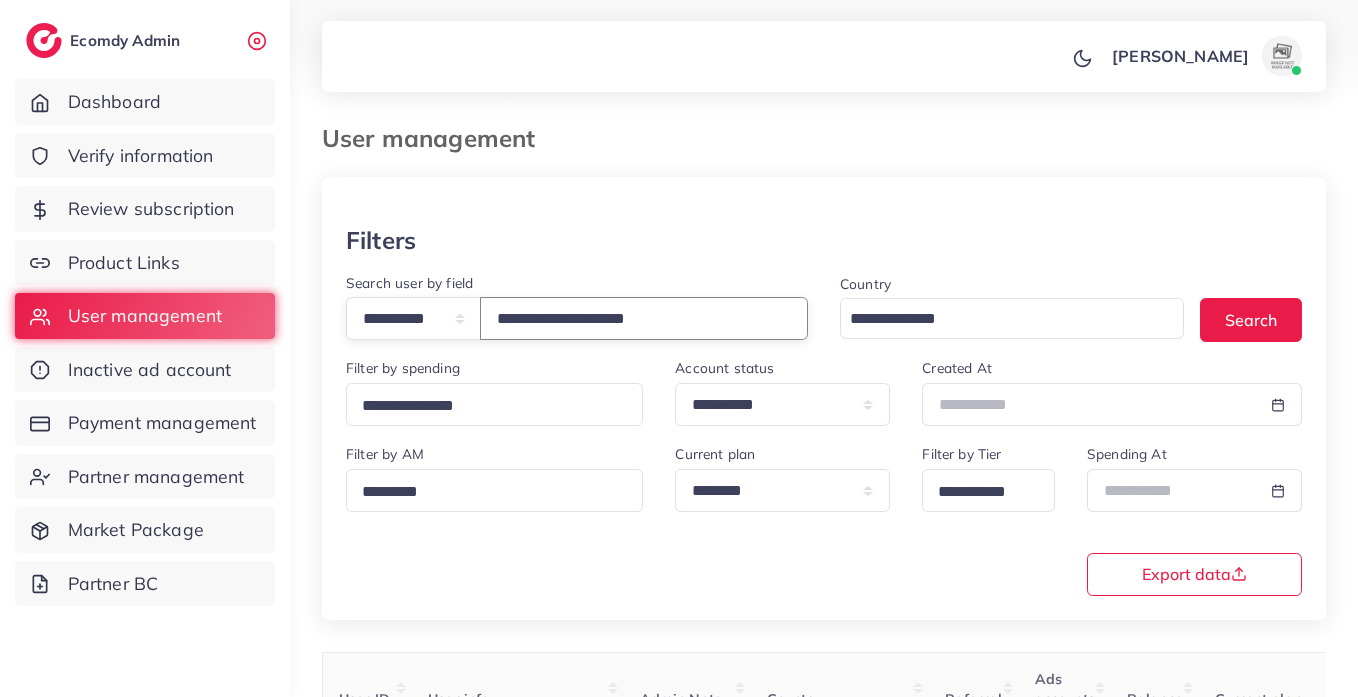 type on "**********" 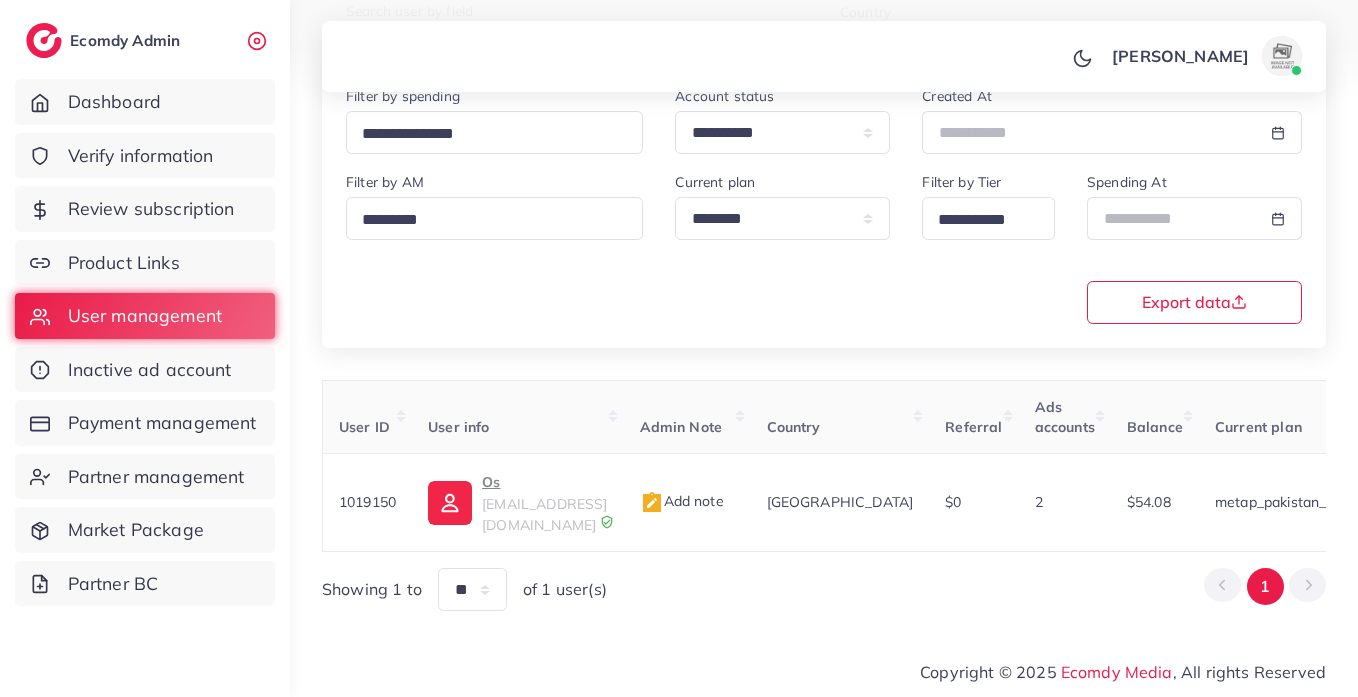 scroll, scrollTop: 260, scrollLeft: 0, axis: vertical 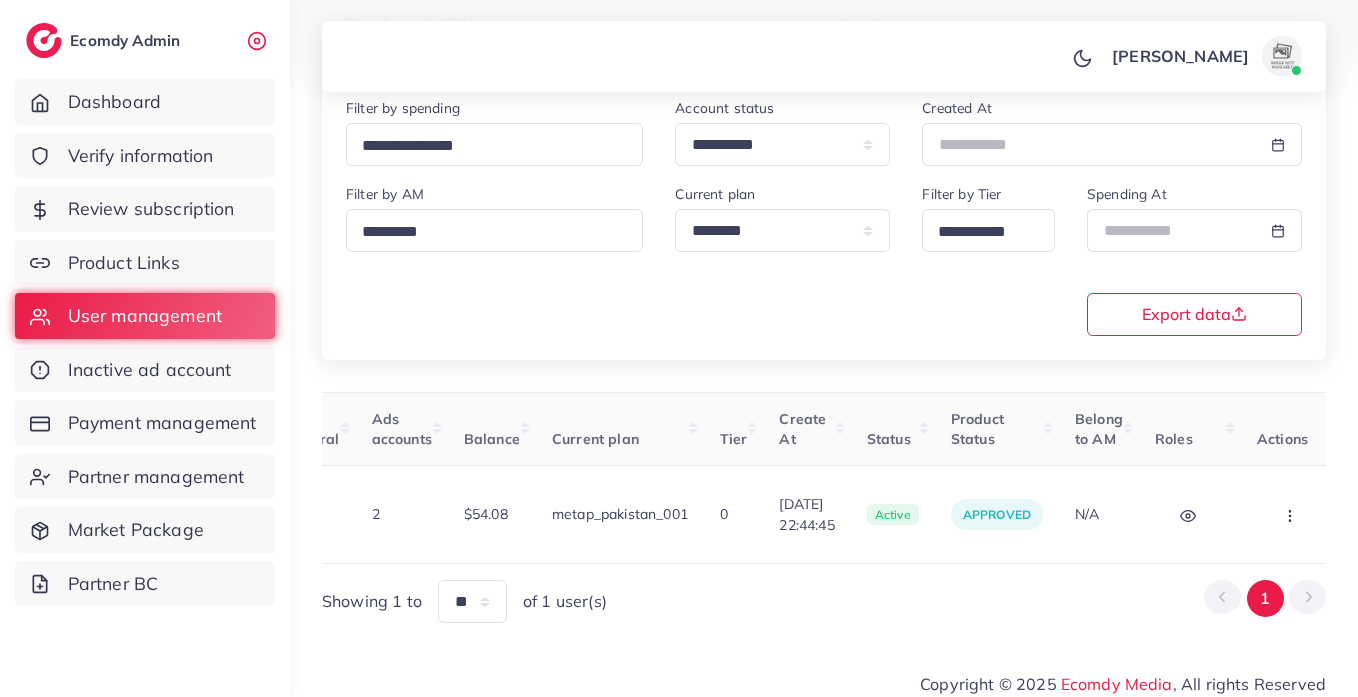 click 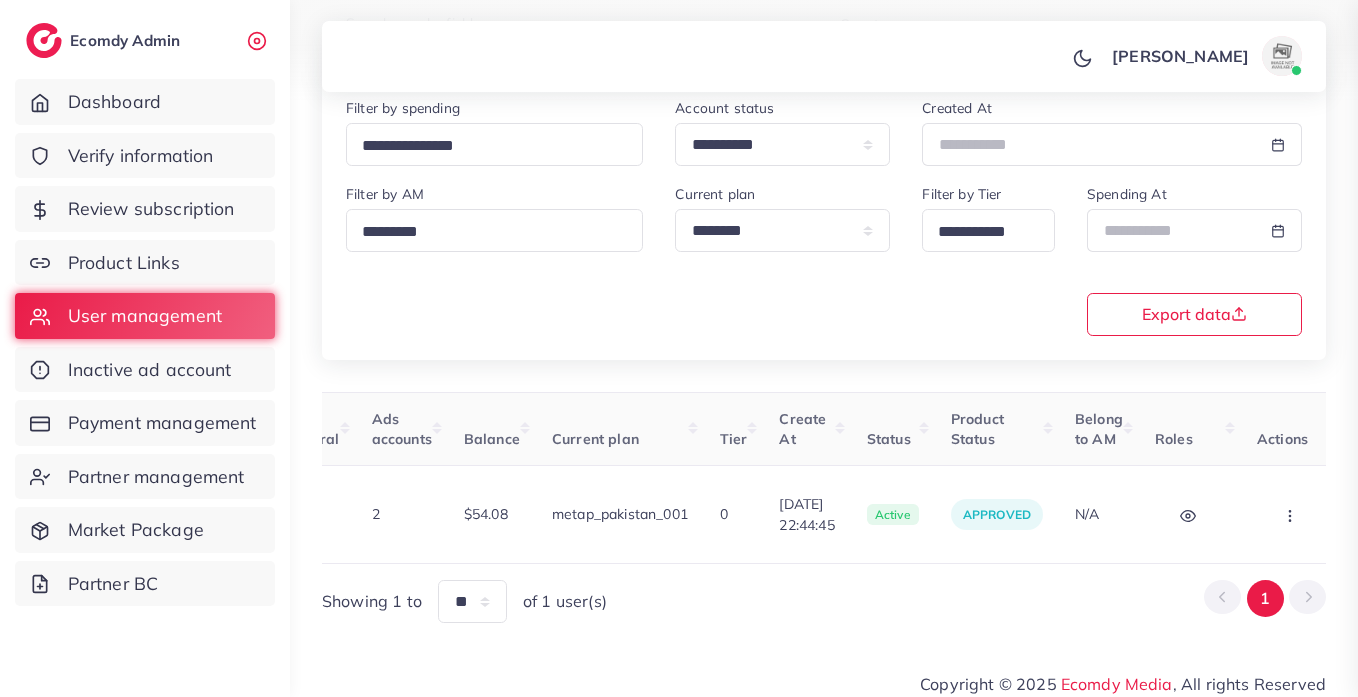 scroll, scrollTop: 0, scrollLeft: 663, axis: horizontal 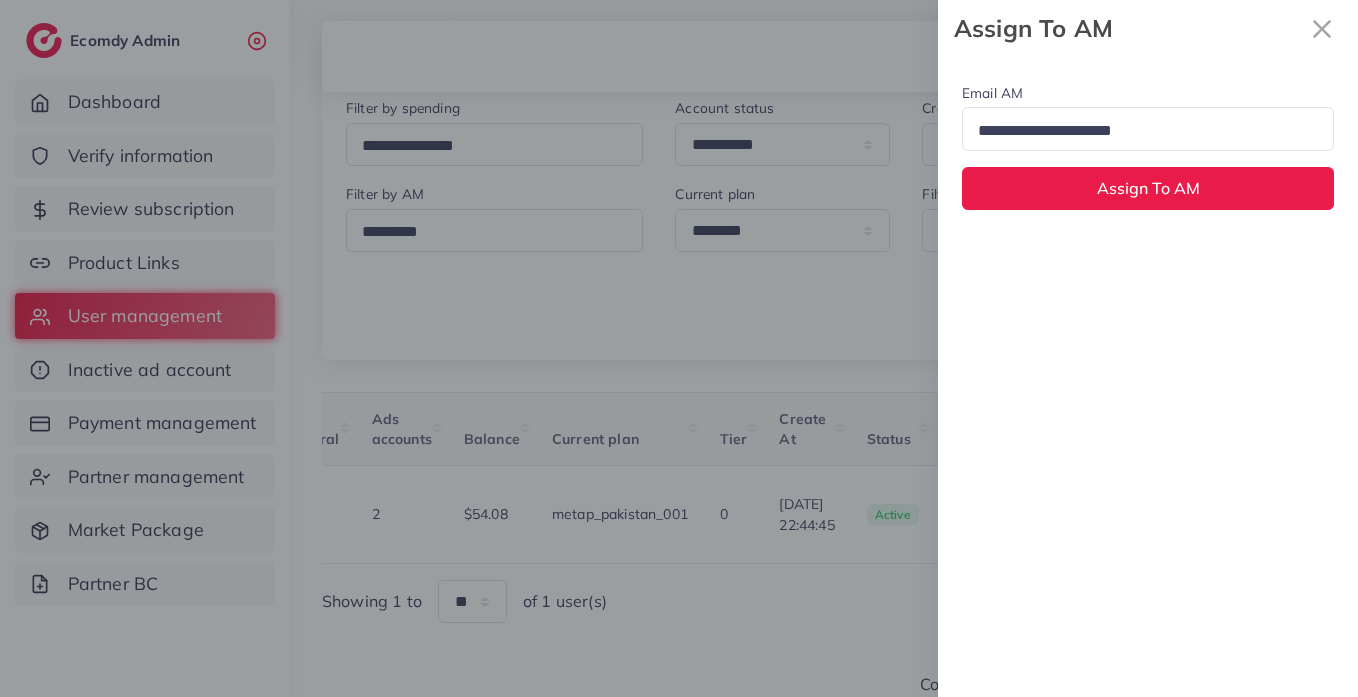 click at bounding box center (1139, 131) 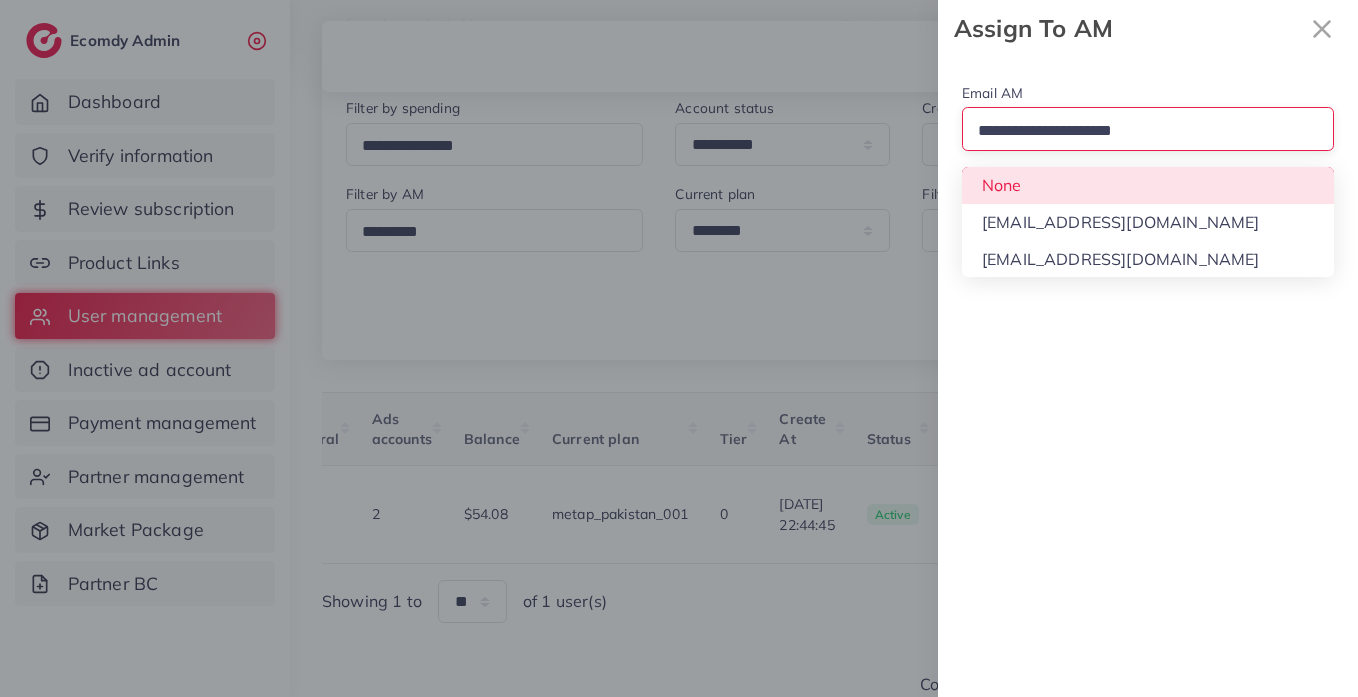 click on "Email AM            Loading...
None
hadibaaslam@gmail.com
wajahat@adreach.agency
Assign To AM" at bounding box center [1148, 145] 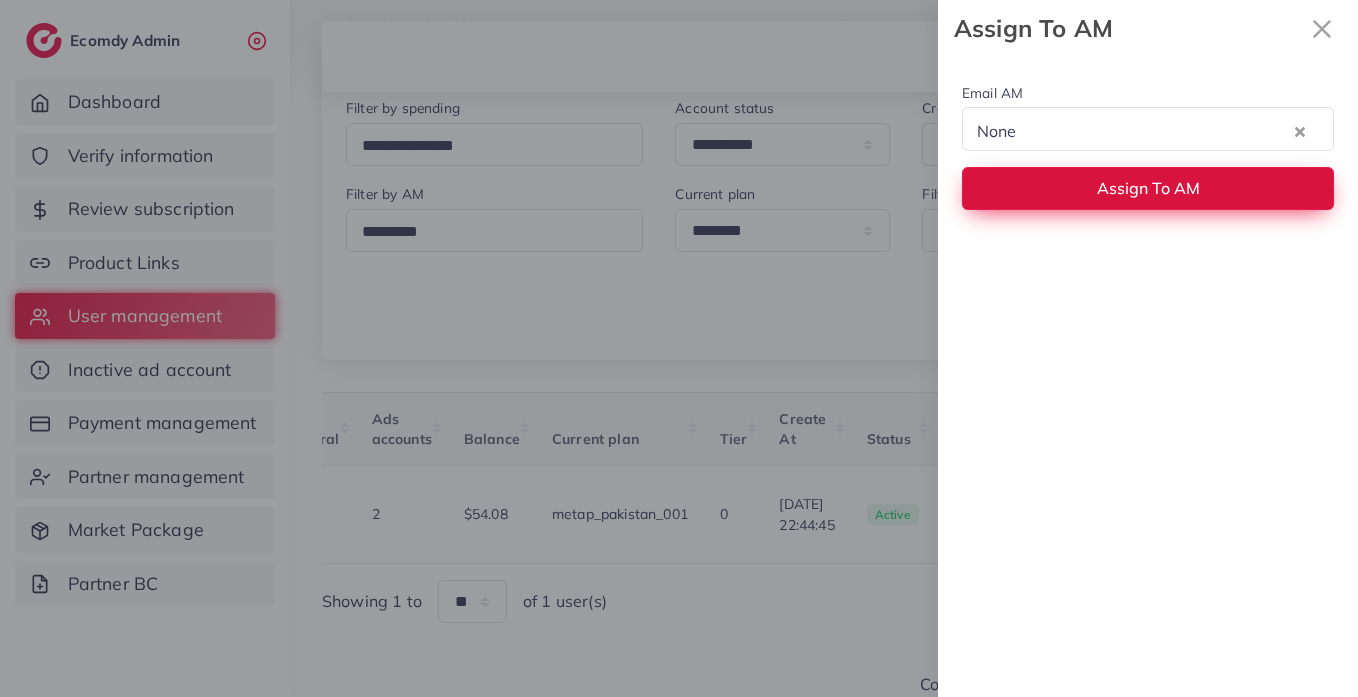 click on "Assign To AM" at bounding box center (1148, 188) 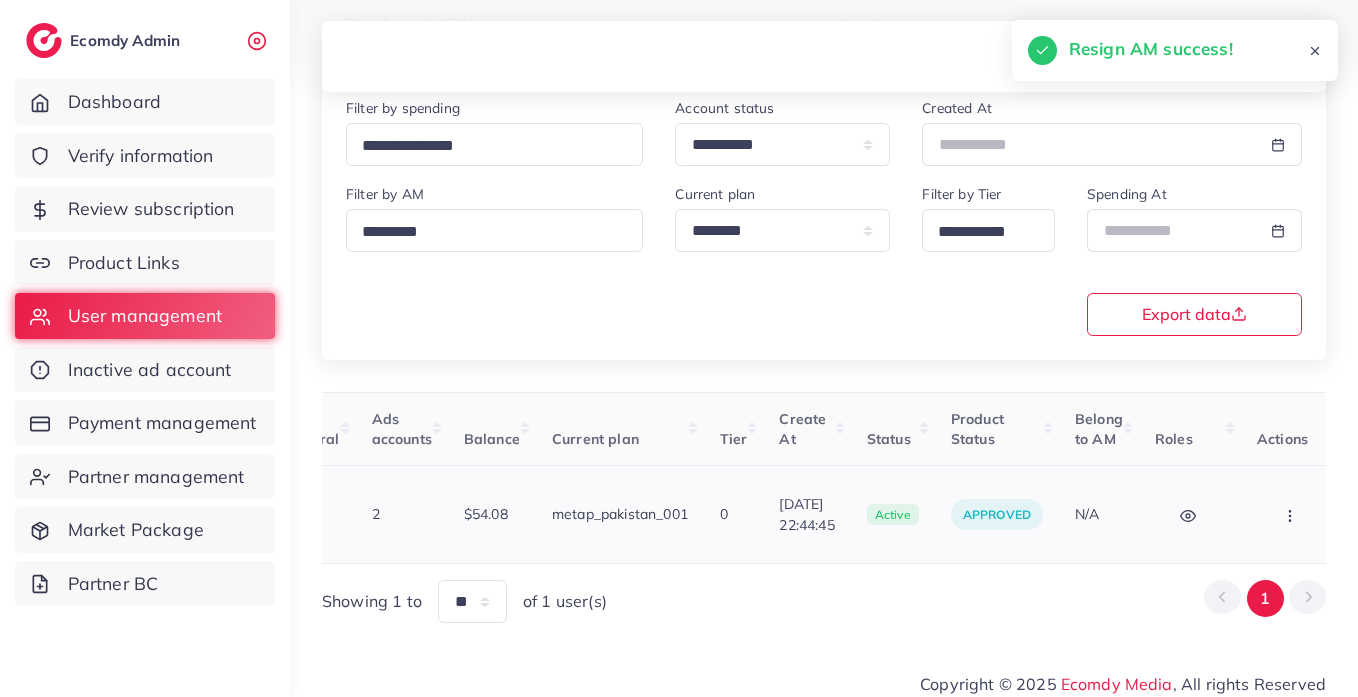 click 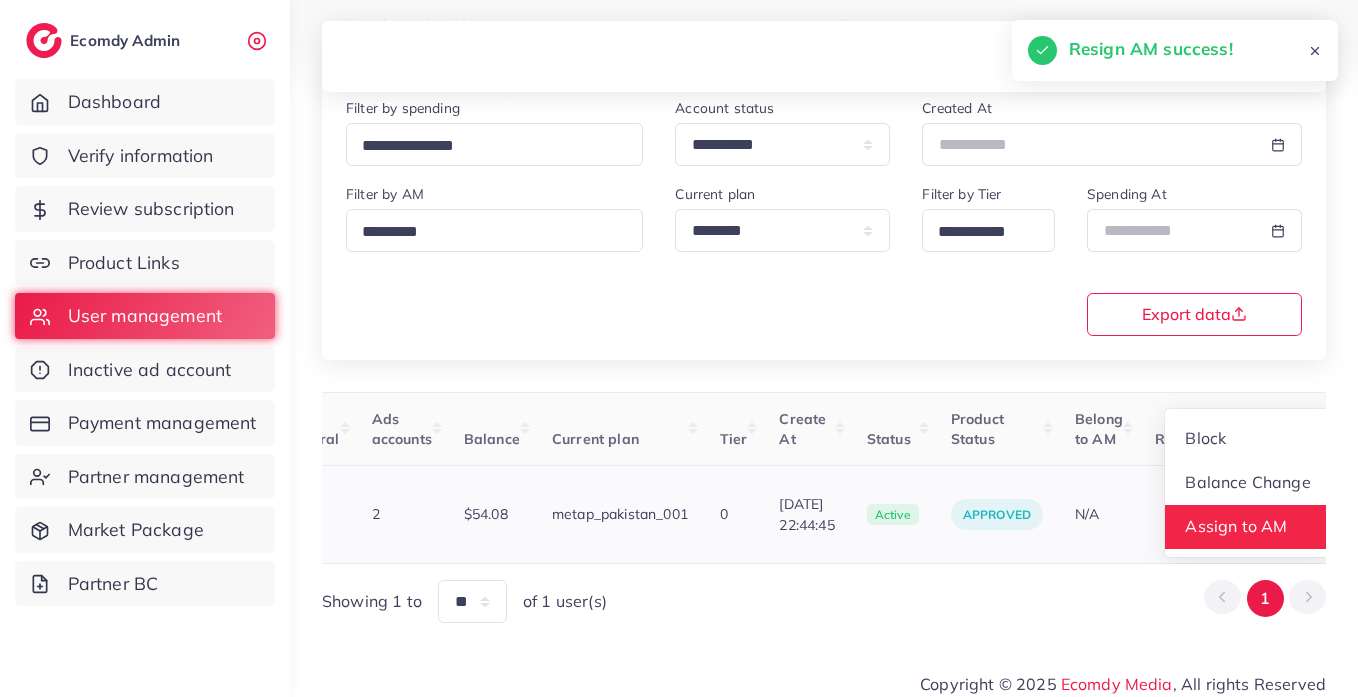 click on "Assign to AM" at bounding box center (1248, 527) 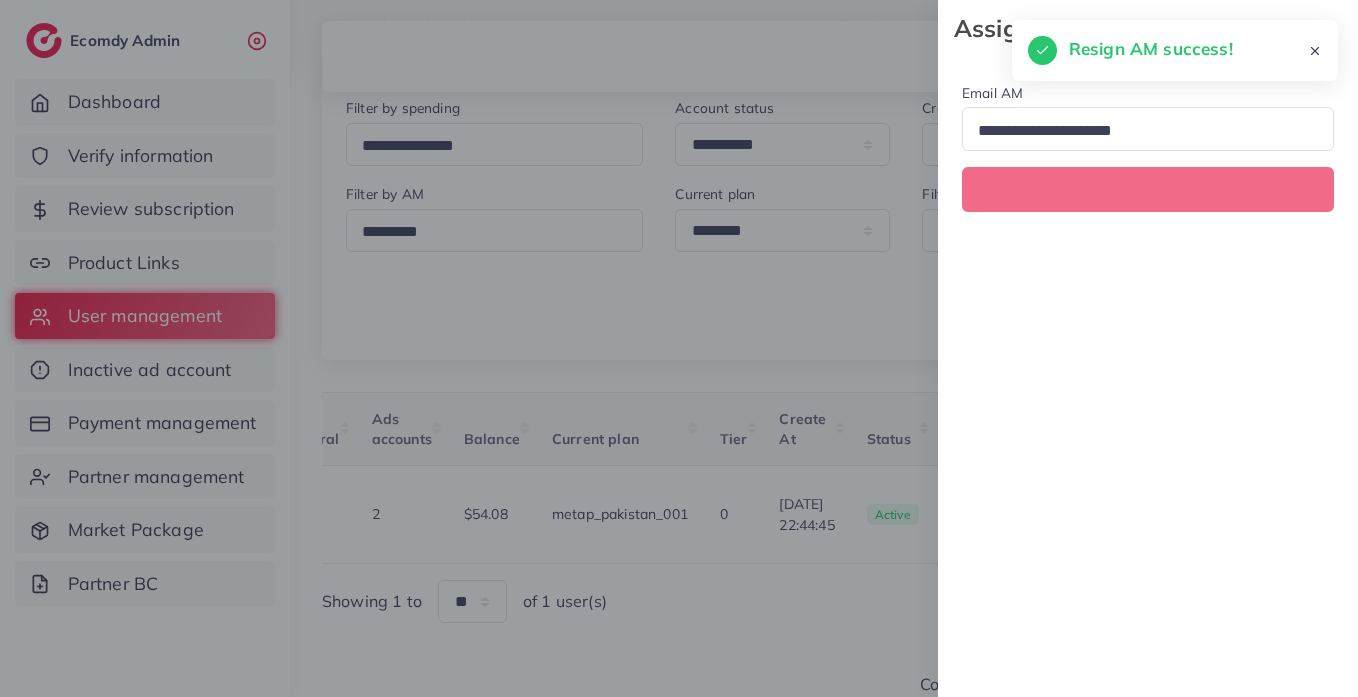 scroll, scrollTop: 0, scrollLeft: 663, axis: horizontal 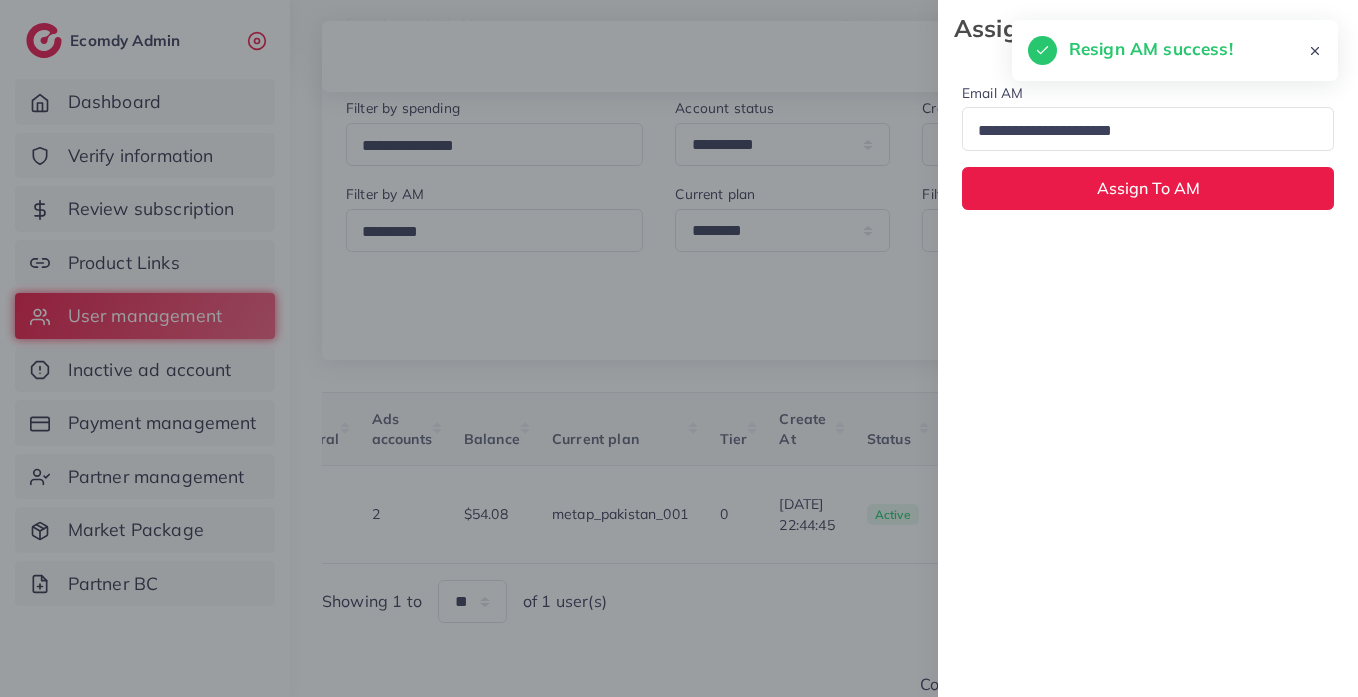 drag, startPoint x: 1073, startPoint y: 144, endPoint x: 1071, endPoint y: 162, distance: 18.110771 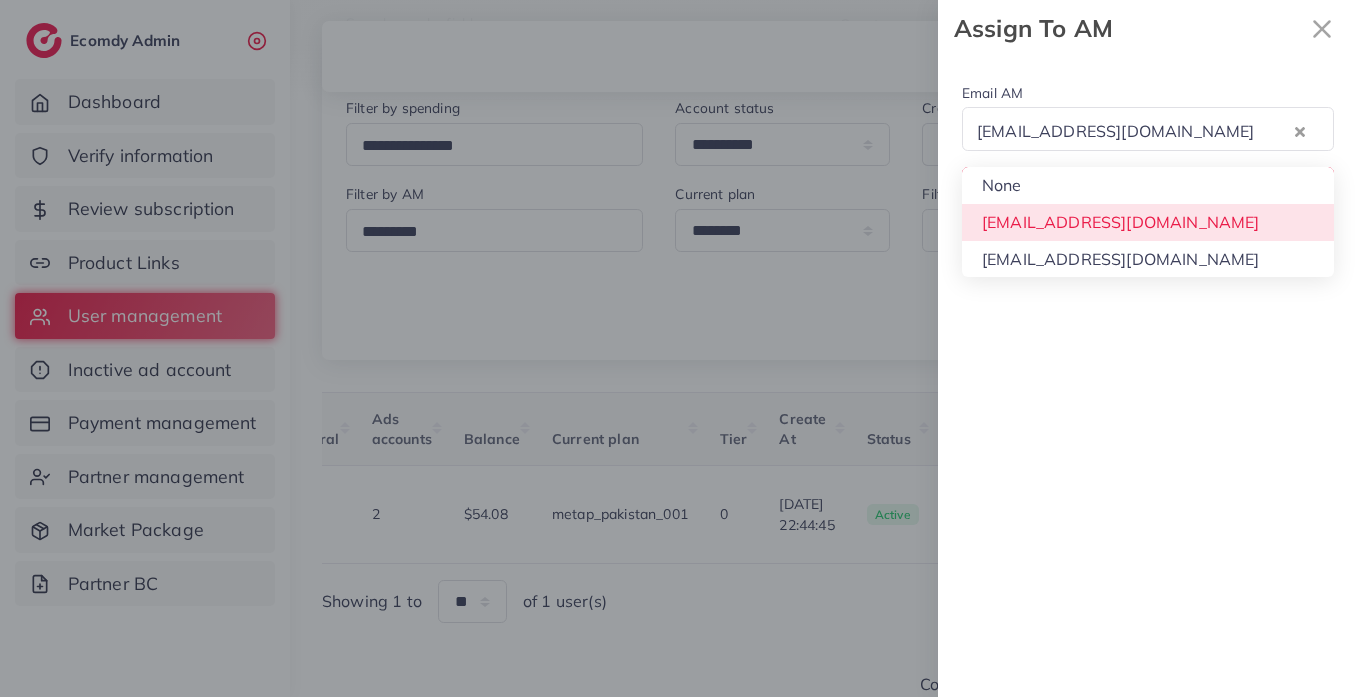 click on "Email AM
hadibaaslam@gmail.com
Loading...
None
hadibaaslam@gmail.com
wajahat@adreach.agency
Assign To AM" at bounding box center (1148, 145) 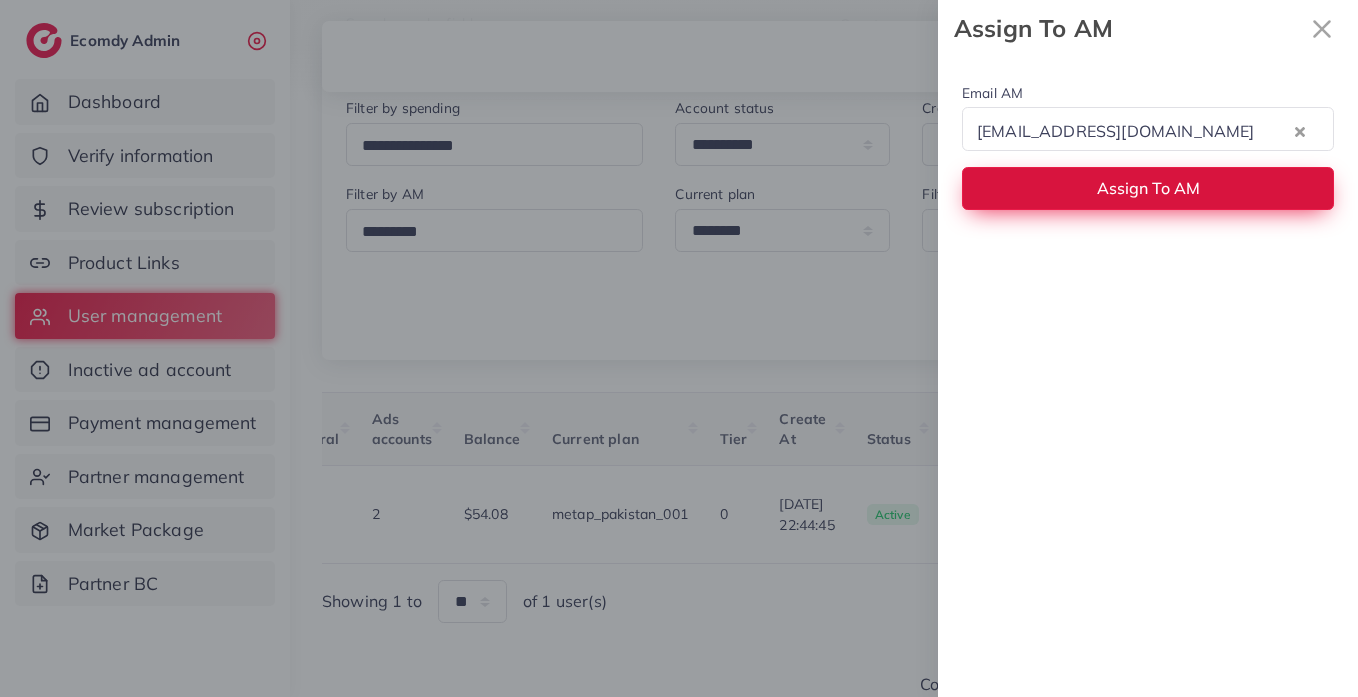 click on "Assign To AM" at bounding box center (1148, 188) 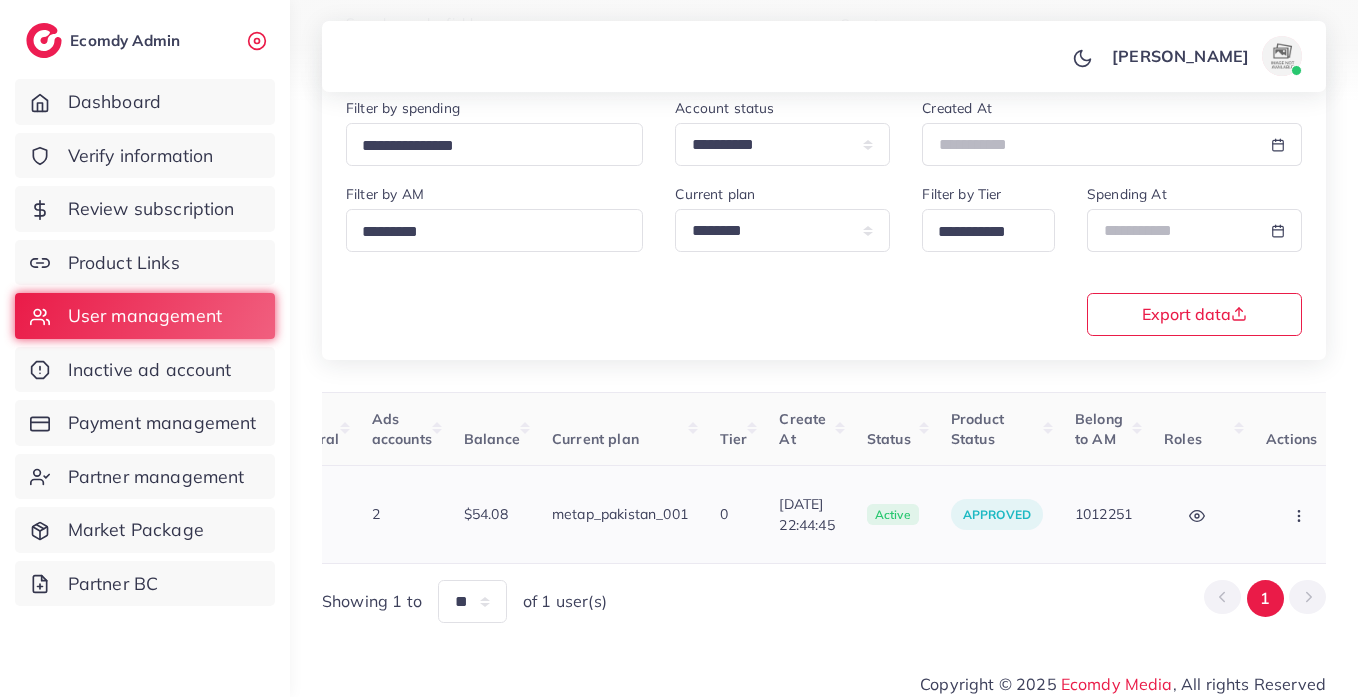 click at bounding box center (1301, 514) 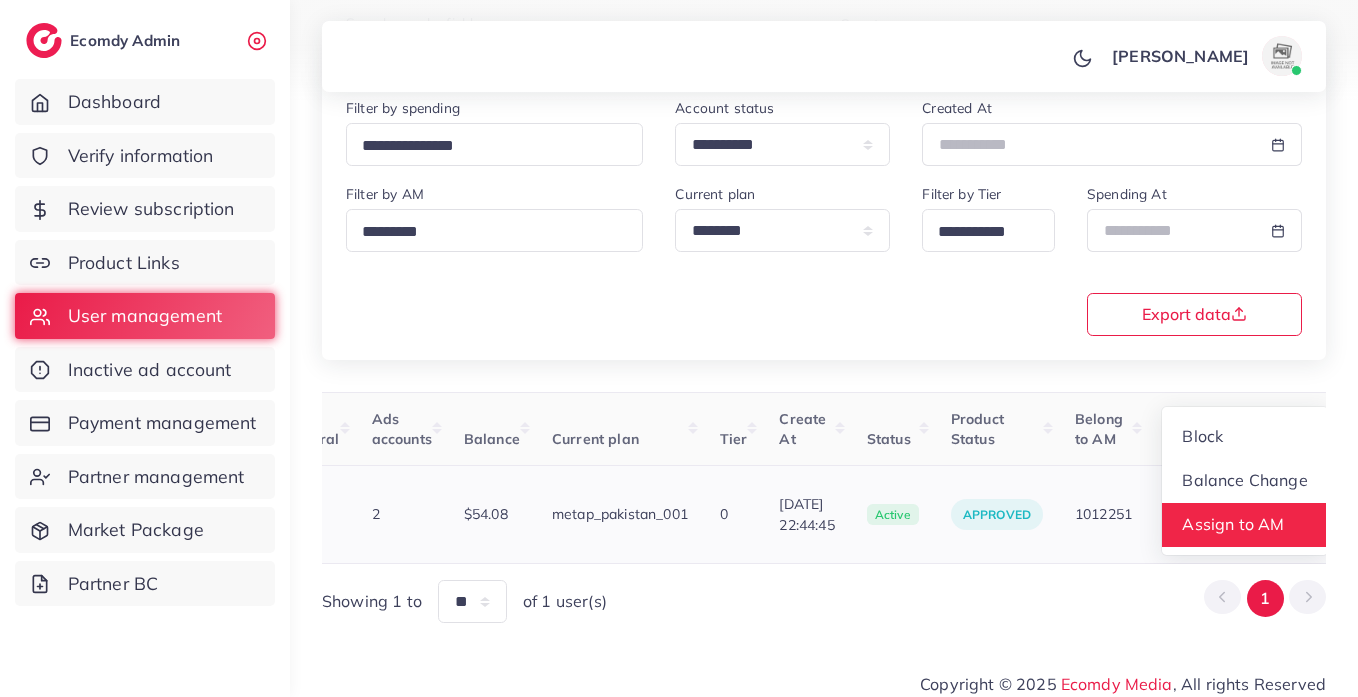 click on "Assign to AM" at bounding box center (1245, 525) 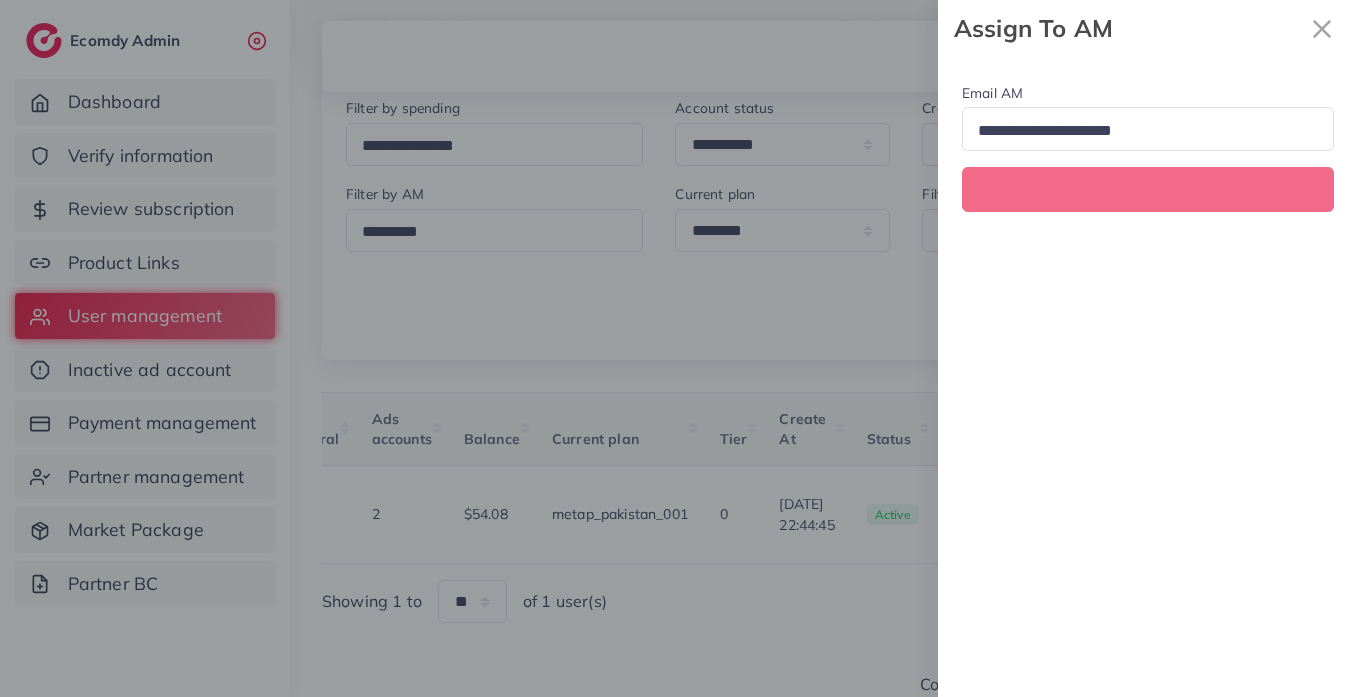 scroll, scrollTop: 0, scrollLeft: 663, axis: horizontal 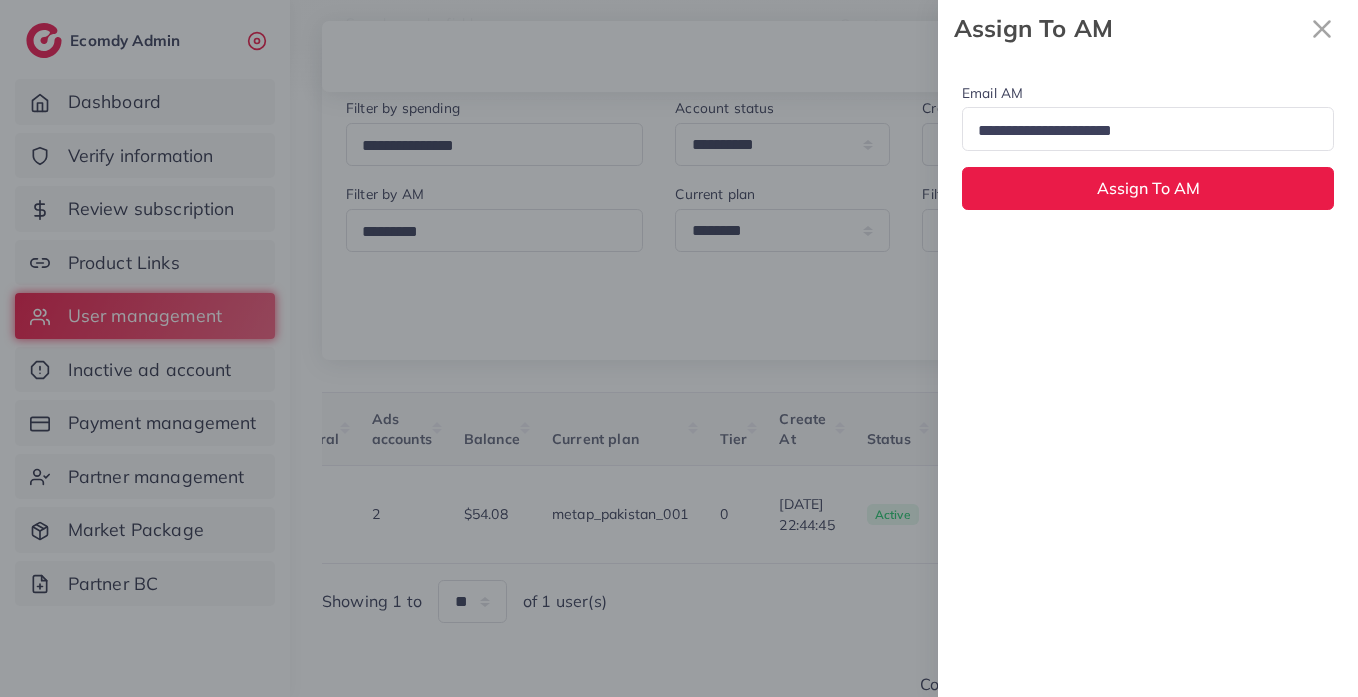 click at bounding box center (1139, 131) 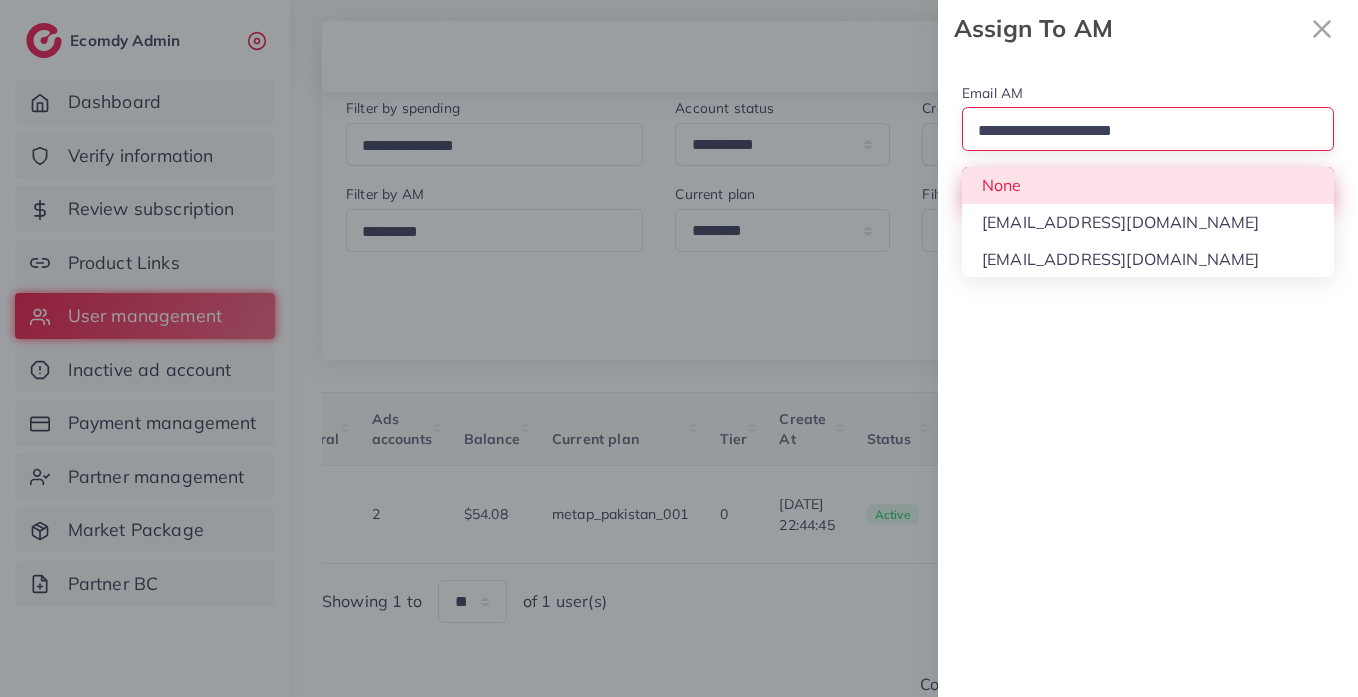 click on "Email AM            Loading...
None
hadibaaslam@gmail.com
wajahat@adreach.agency
Assign To AM" at bounding box center [1148, 145] 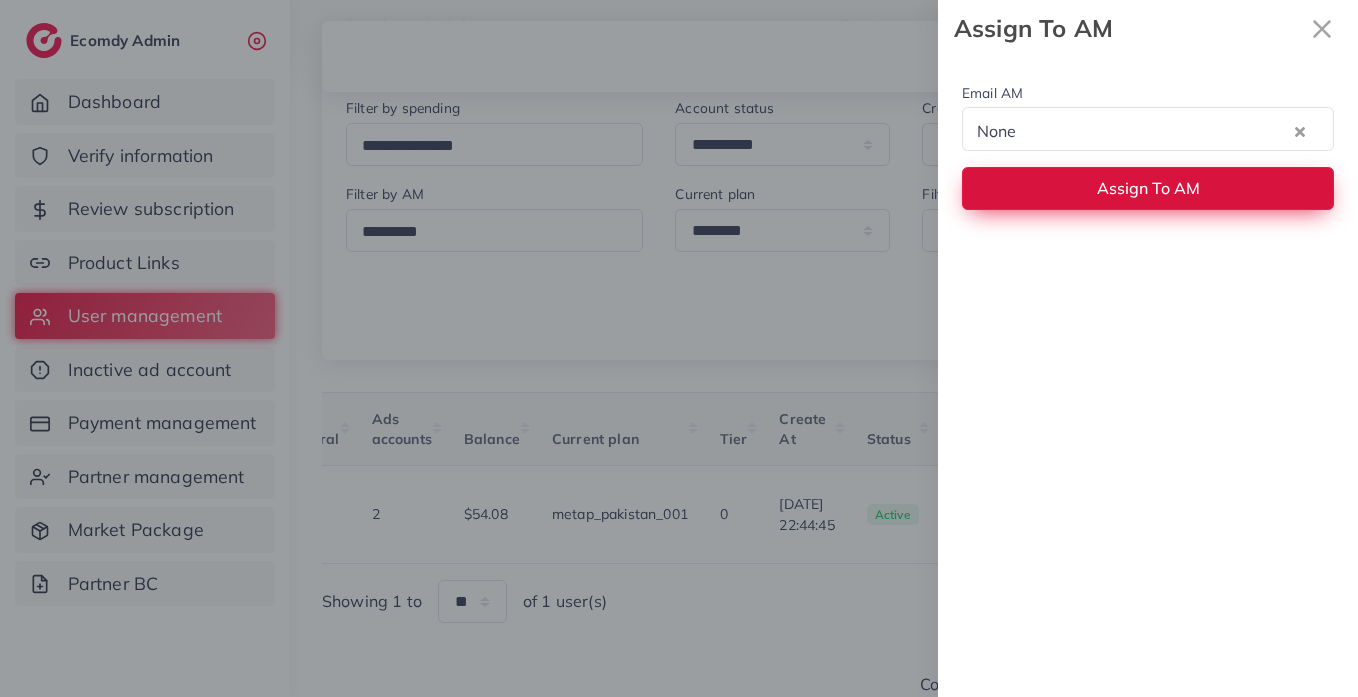 click on "Assign To AM" at bounding box center [1148, 188] 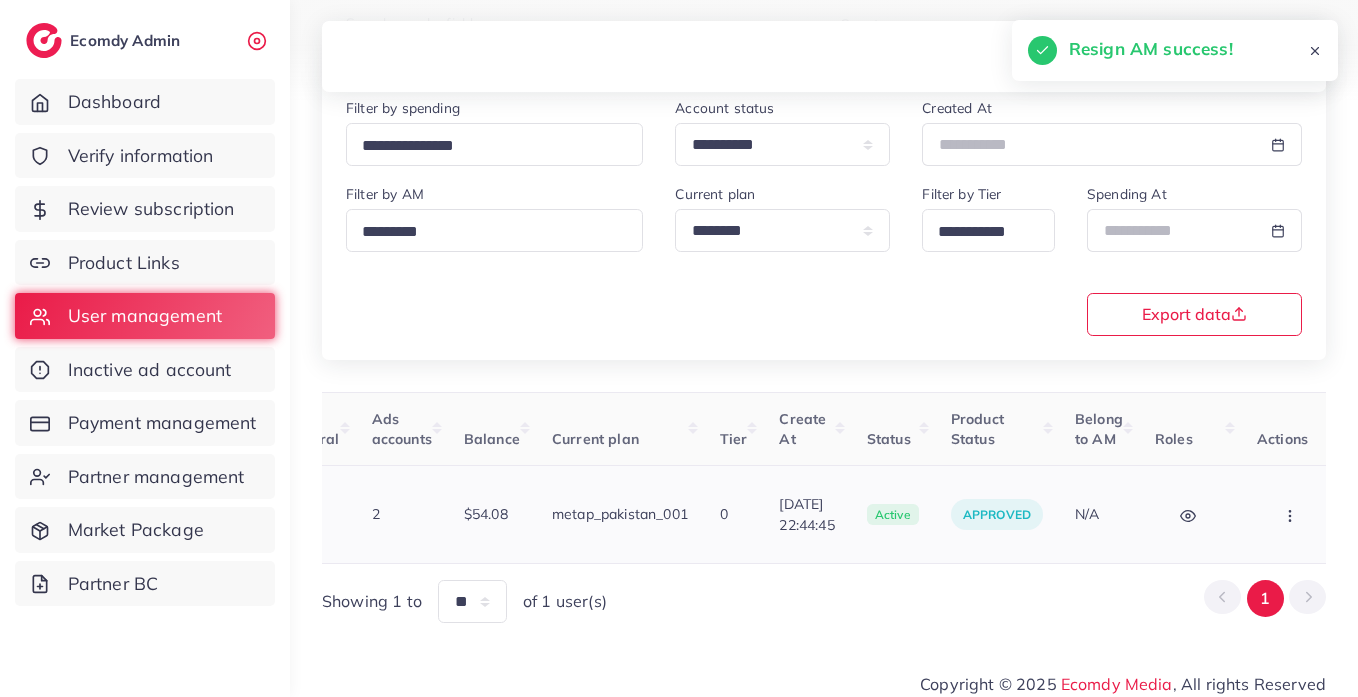 click at bounding box center (1292, 514) 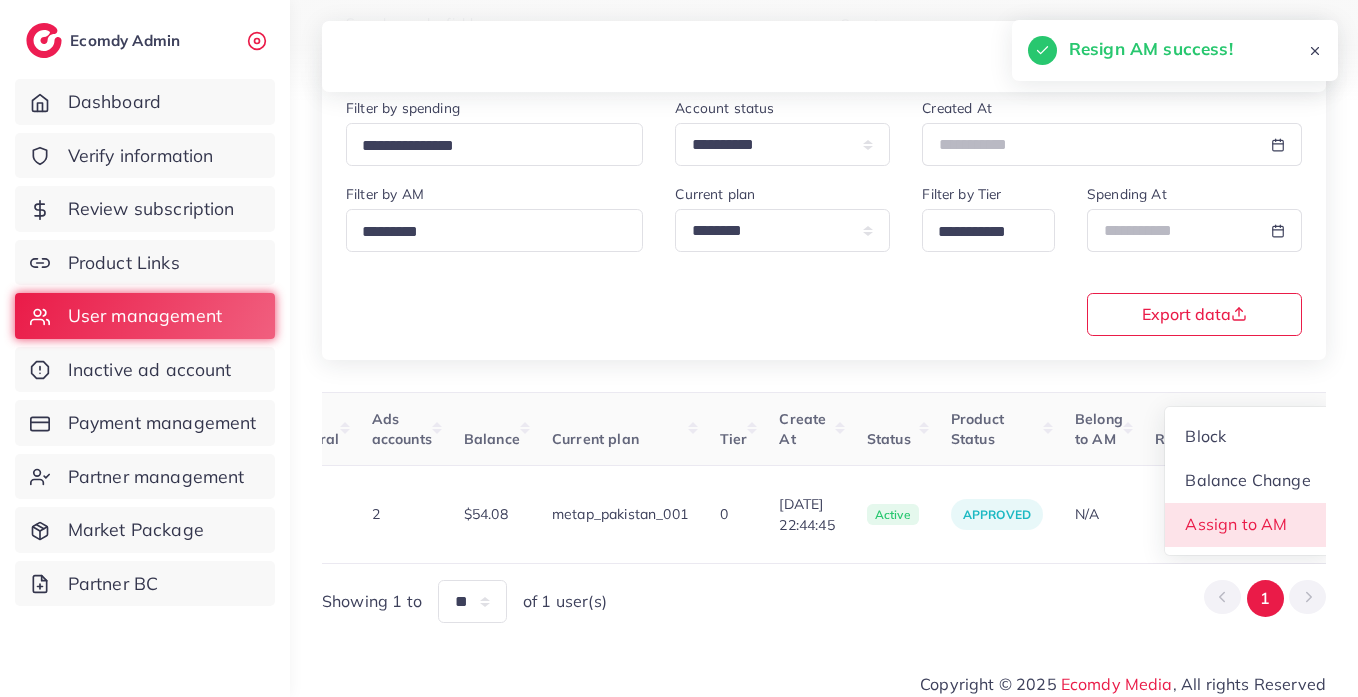 click on "Assign to AM" at bounding box center [1236, 524] 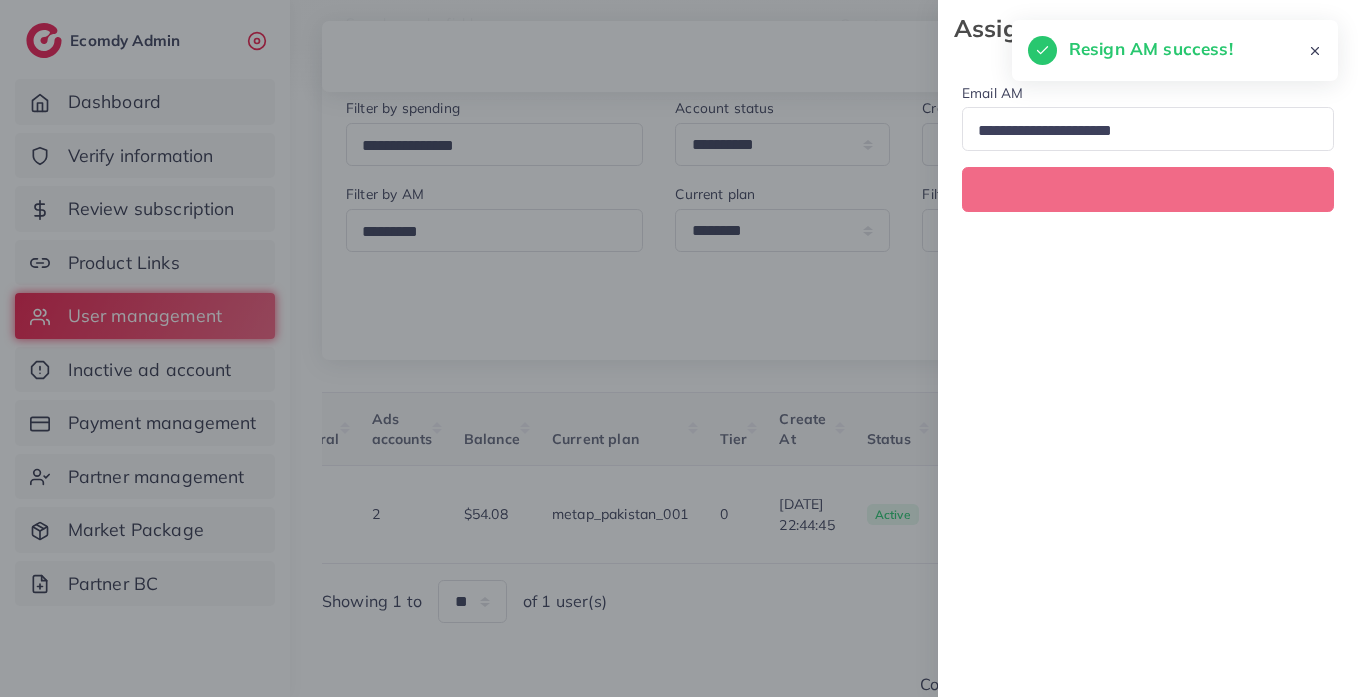 scroll, scrollTop: 0, scrollLeft: 663, axis: horizontal 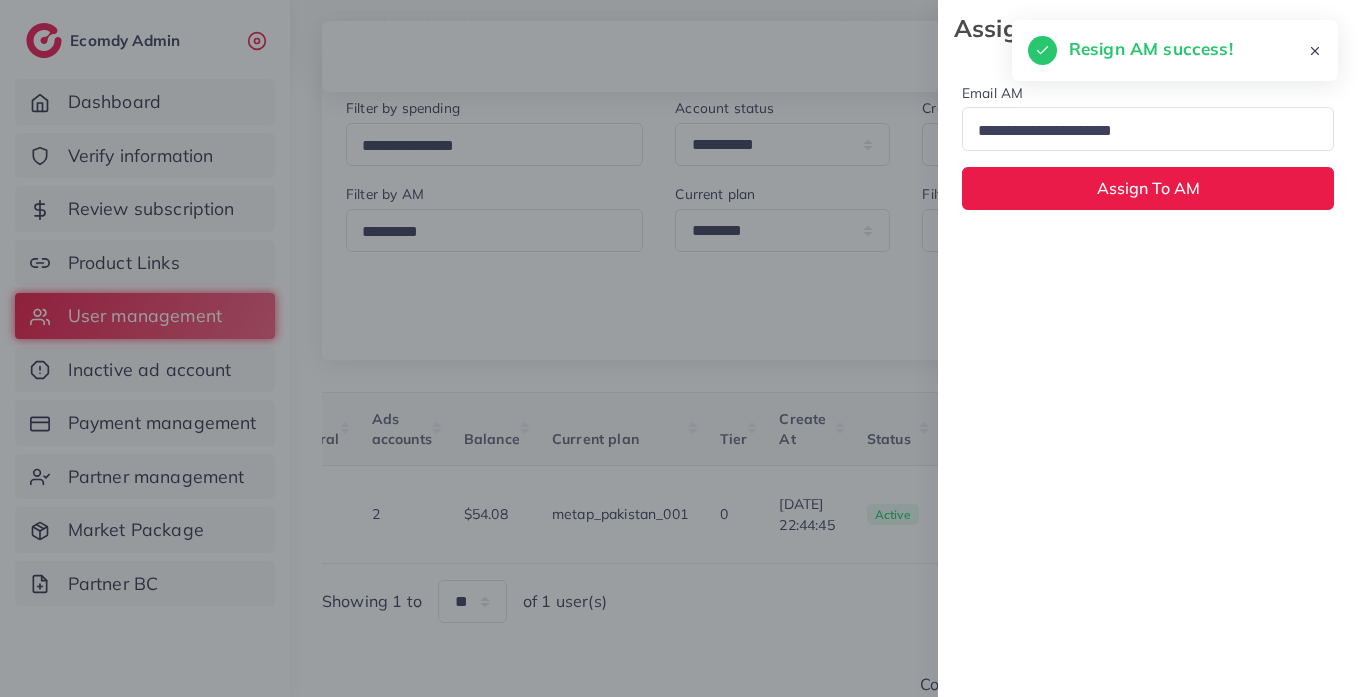 drag, startPoint x: 1055, startPoint y: 129, endPoint x: 1056, endPoint y: 160, distance: 31.016125 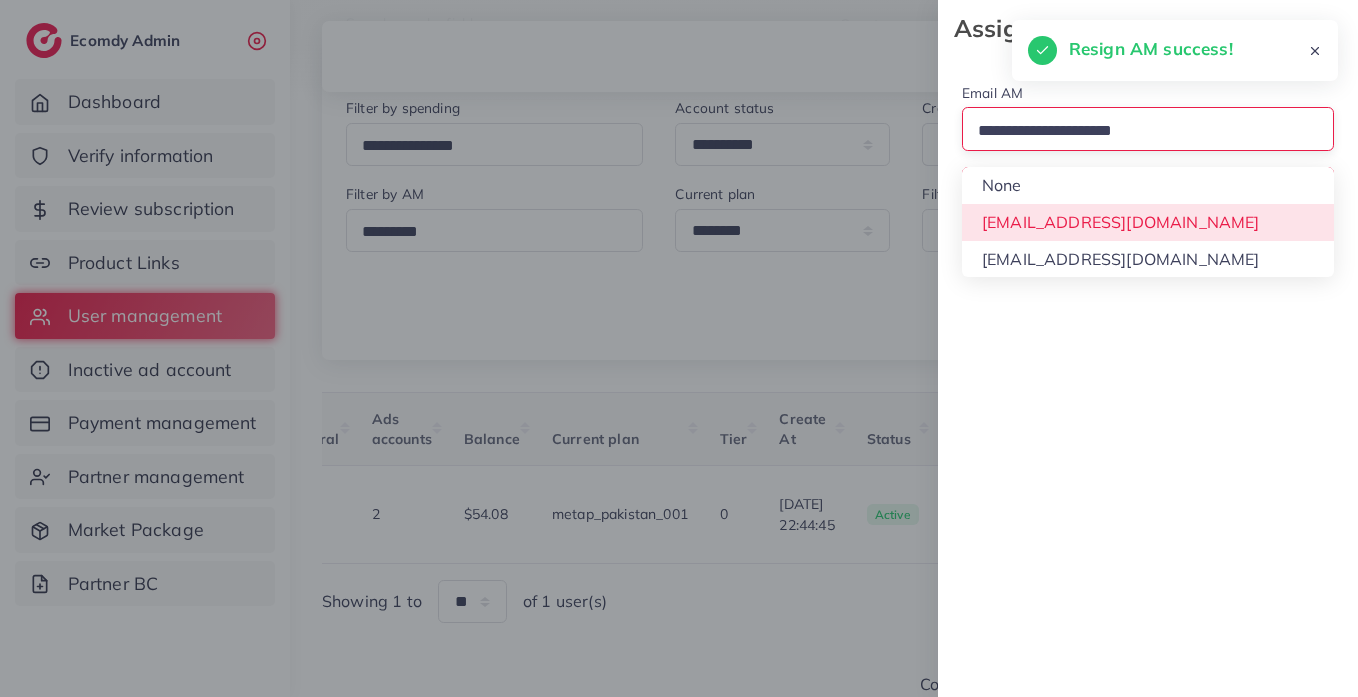 click on "Email AM            Loading...
None
hadibaaslam@gmail.com
wajahat@adreach.agency
Assign To AM" at bounding box center (1148, 145) 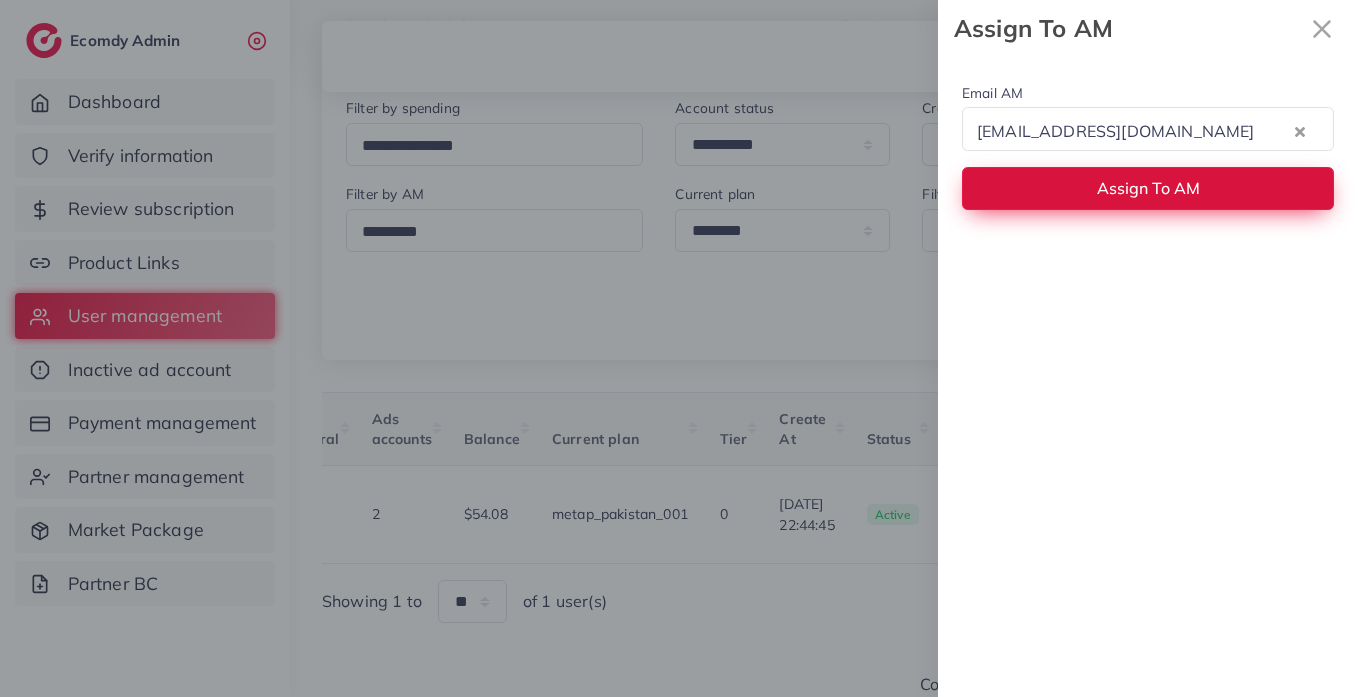 click on "Assign To AM" at bounding box center (1148, 188) 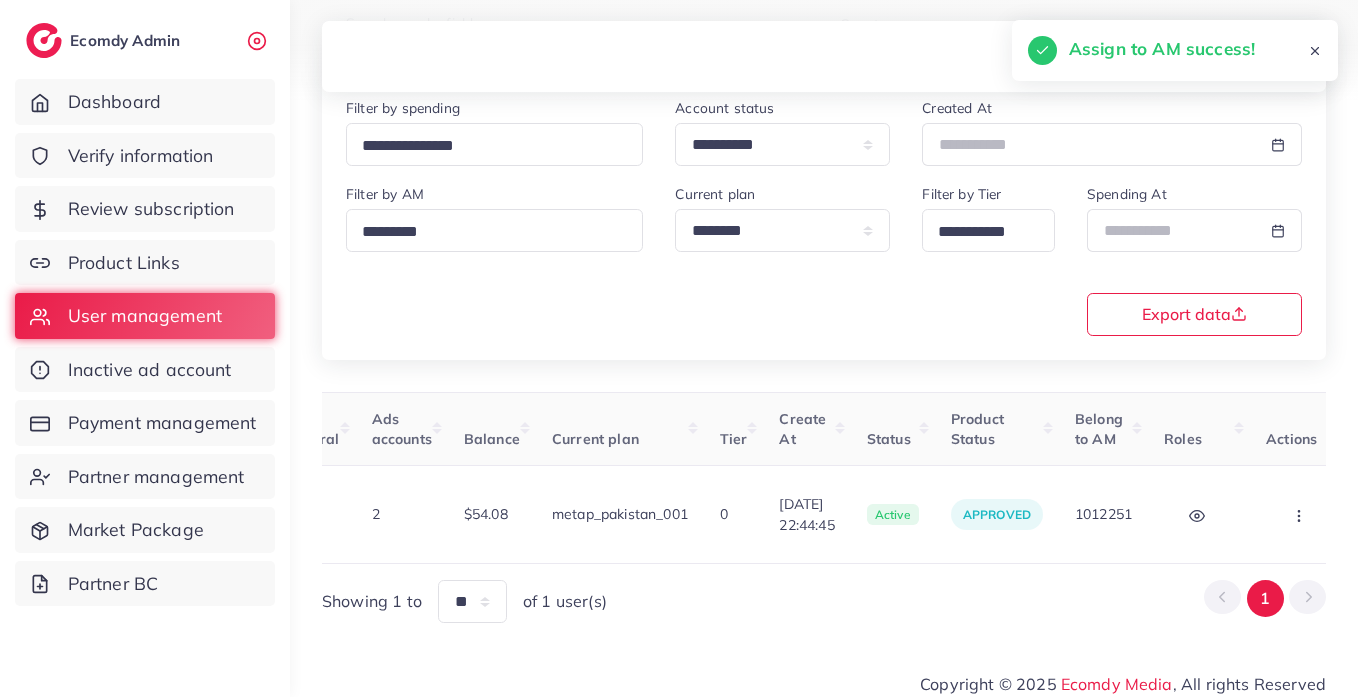 scroll, scrollTop: 0, scrollLeft: 0, axis: both 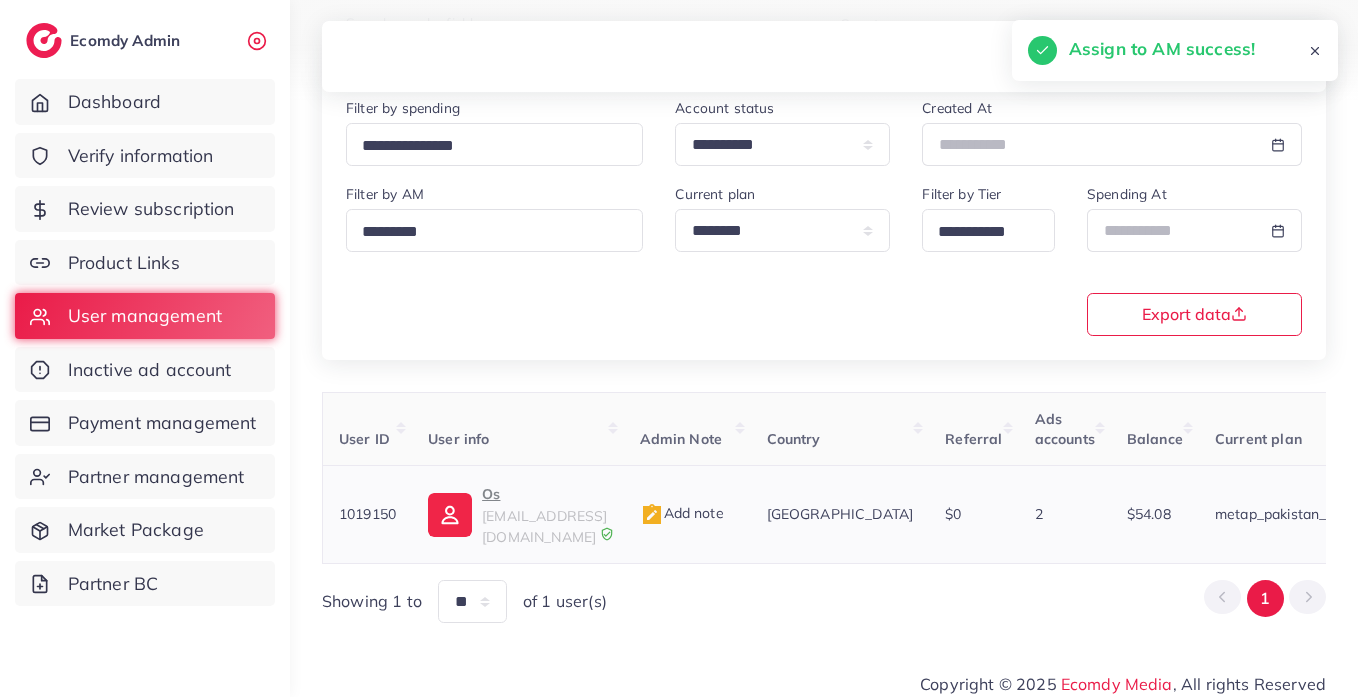 click on "Os" at bounding box center (544, 494) 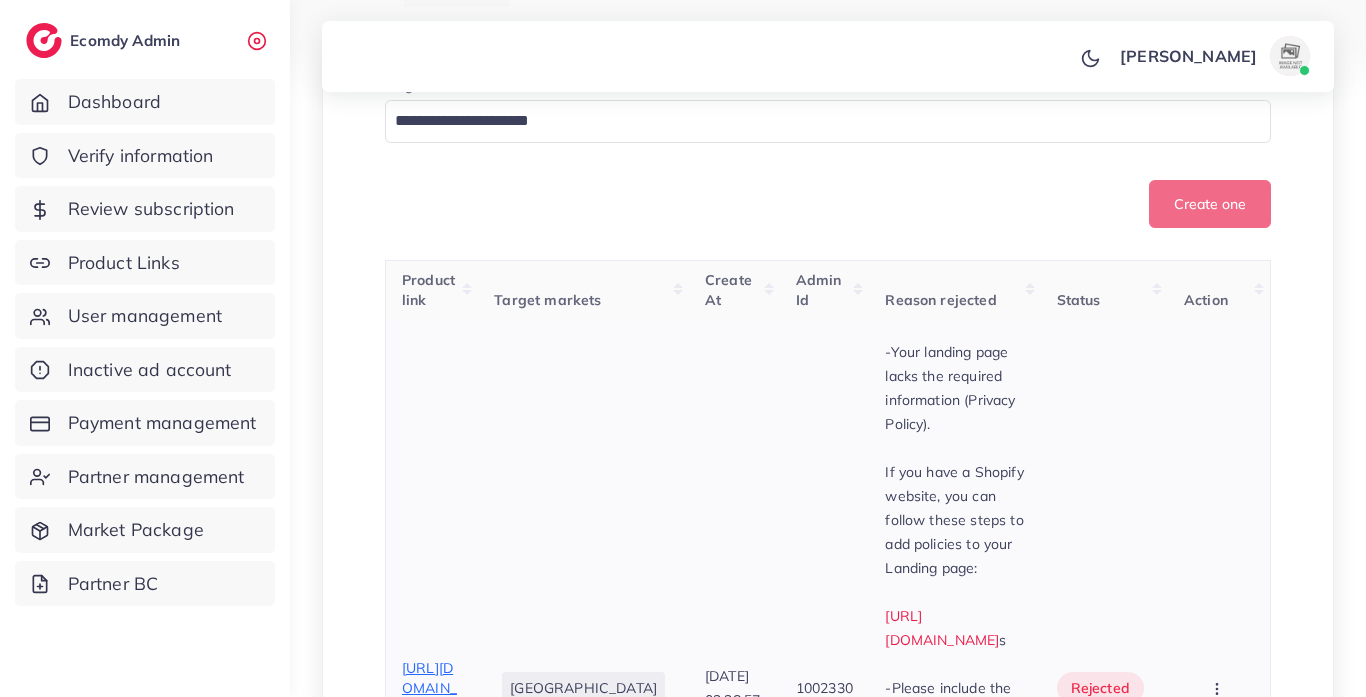 scroll, scrollTop: 560, scrollLeft: 0, axis: vertical 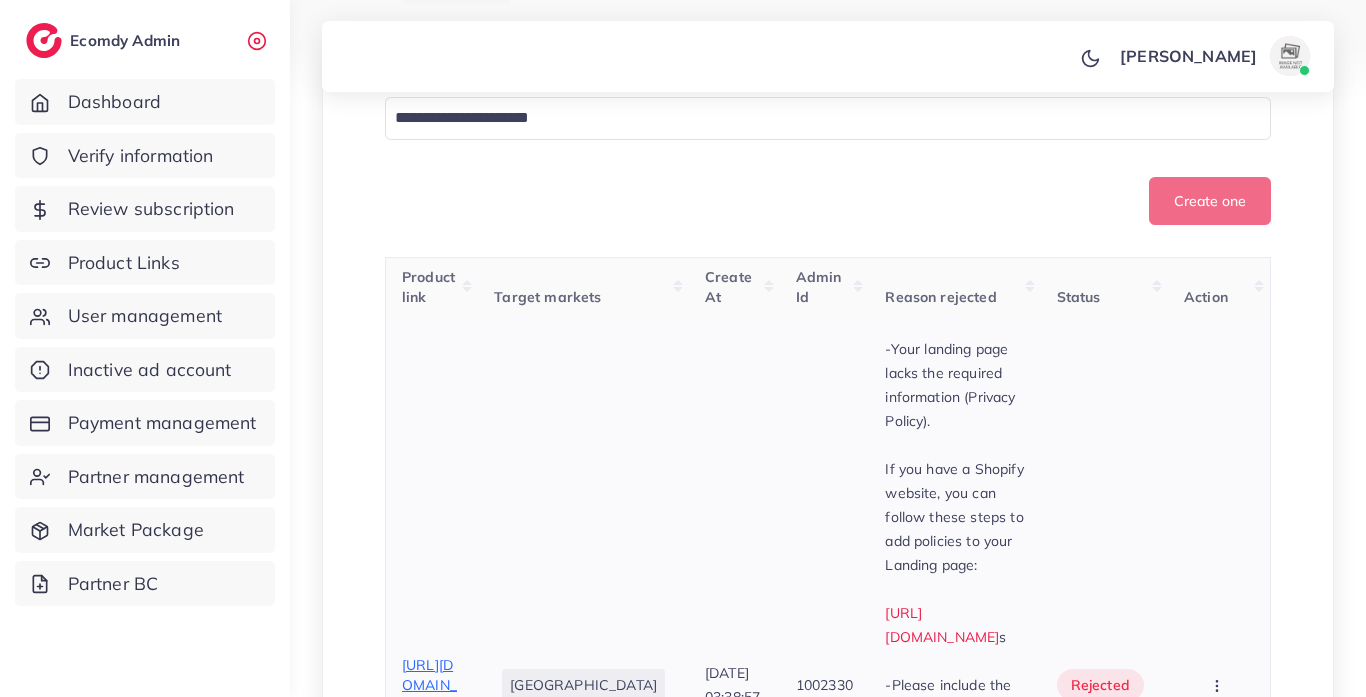 click on "https://alimarts.store/products/bazooka-bubble-machine-32-holes" at bounding box center (429, 685) 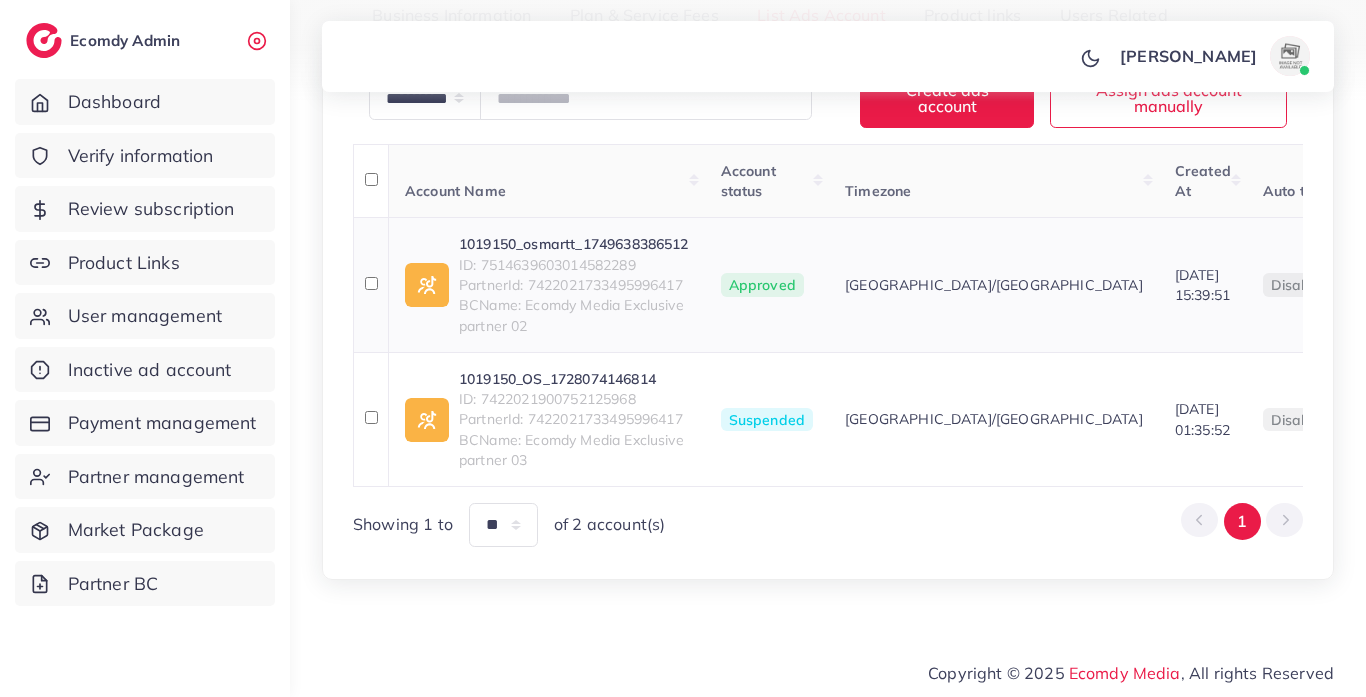 scroll, scrollTop: 401, scrollLeft: 0, axis: vertical 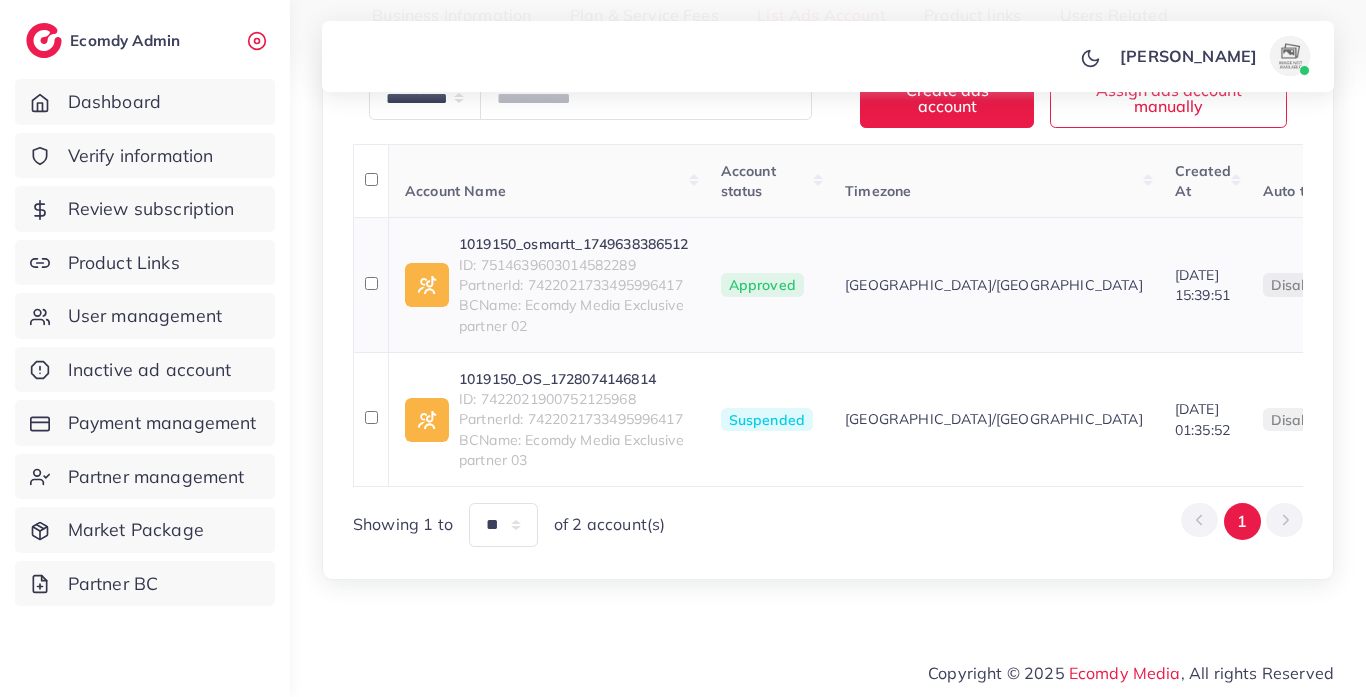 click on "ID: 7514639603014582289" at bounding box center (574, 265) 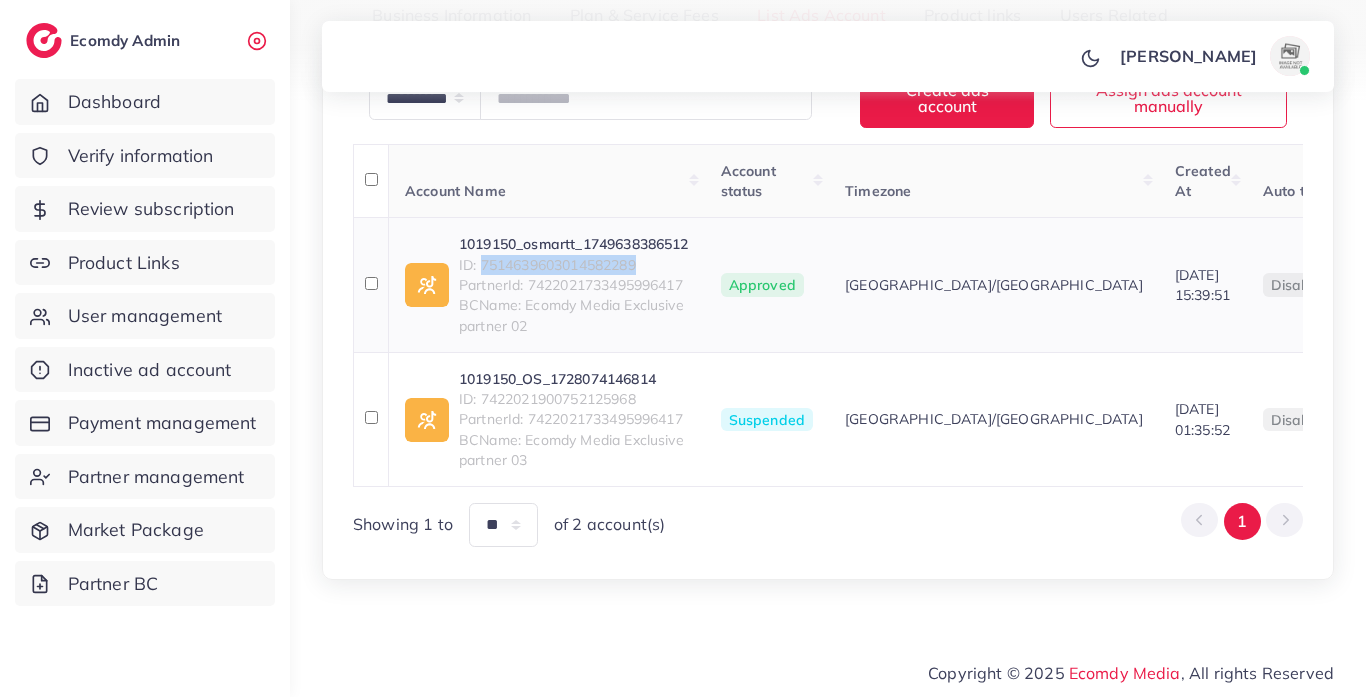 click on "ID: 7514639603014582289" at bounding box center (574, 265) 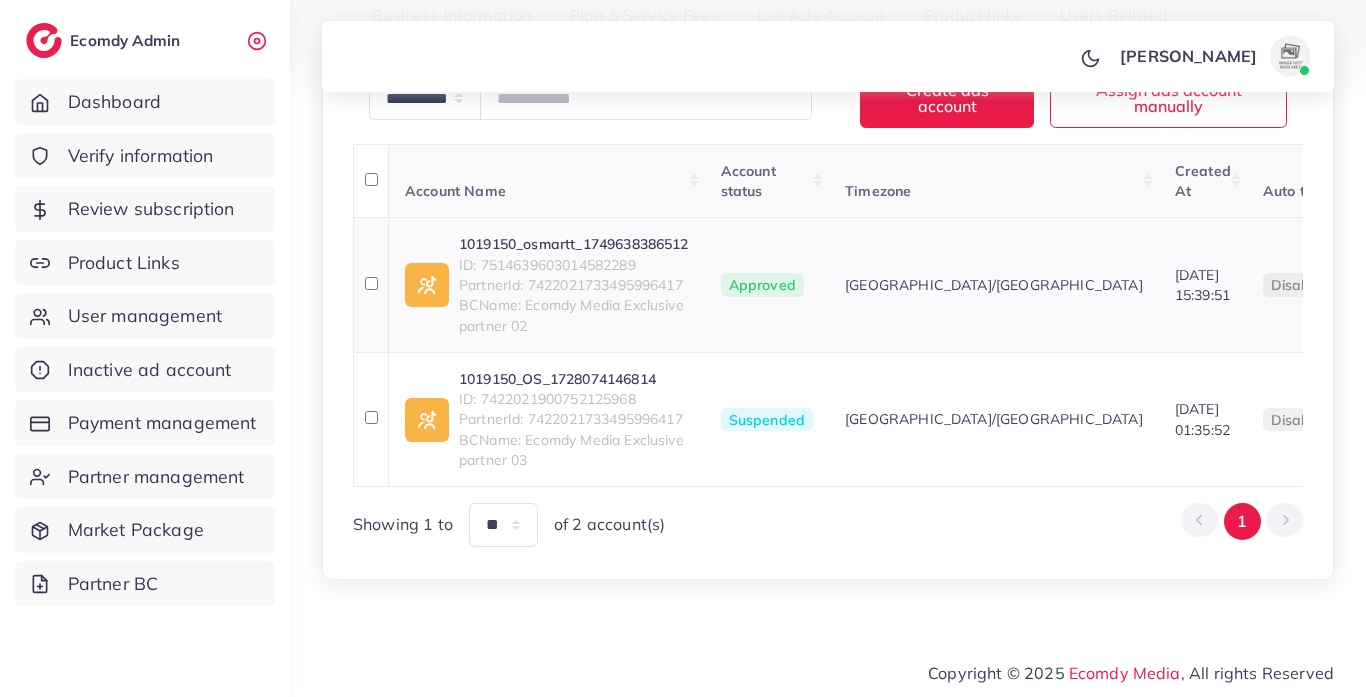 click on "ID: 7514639603014582289" at bounding box center [574, 265] 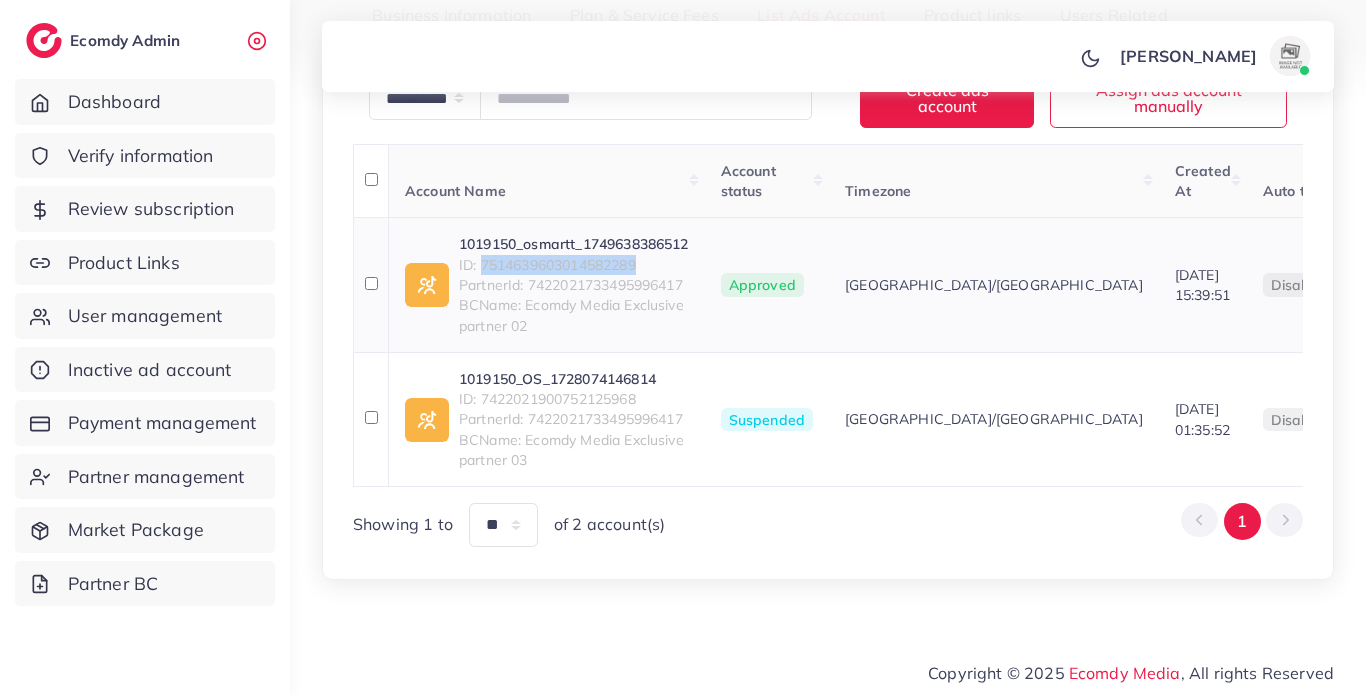 click on "ID: 7514639603014582289" at bounding box center [574, 265] 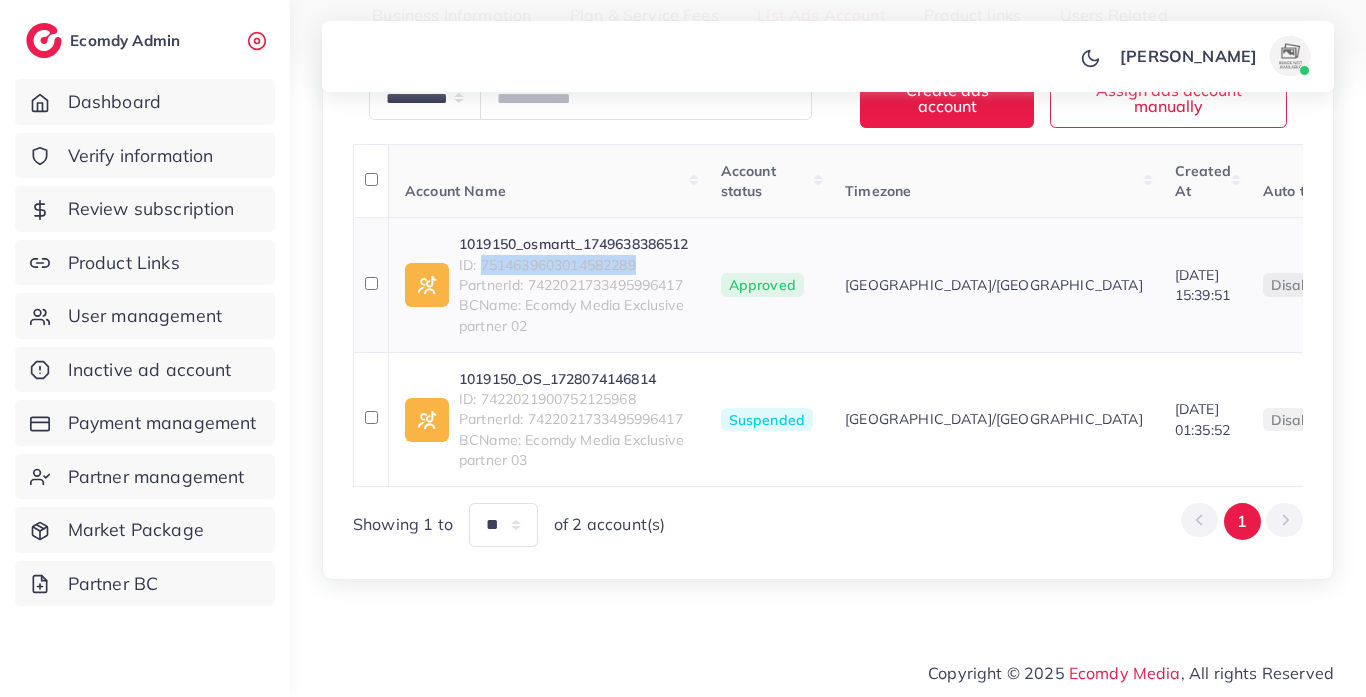 click on "1019150_osmartt_1749638386512" at bounding box center (574, 244) 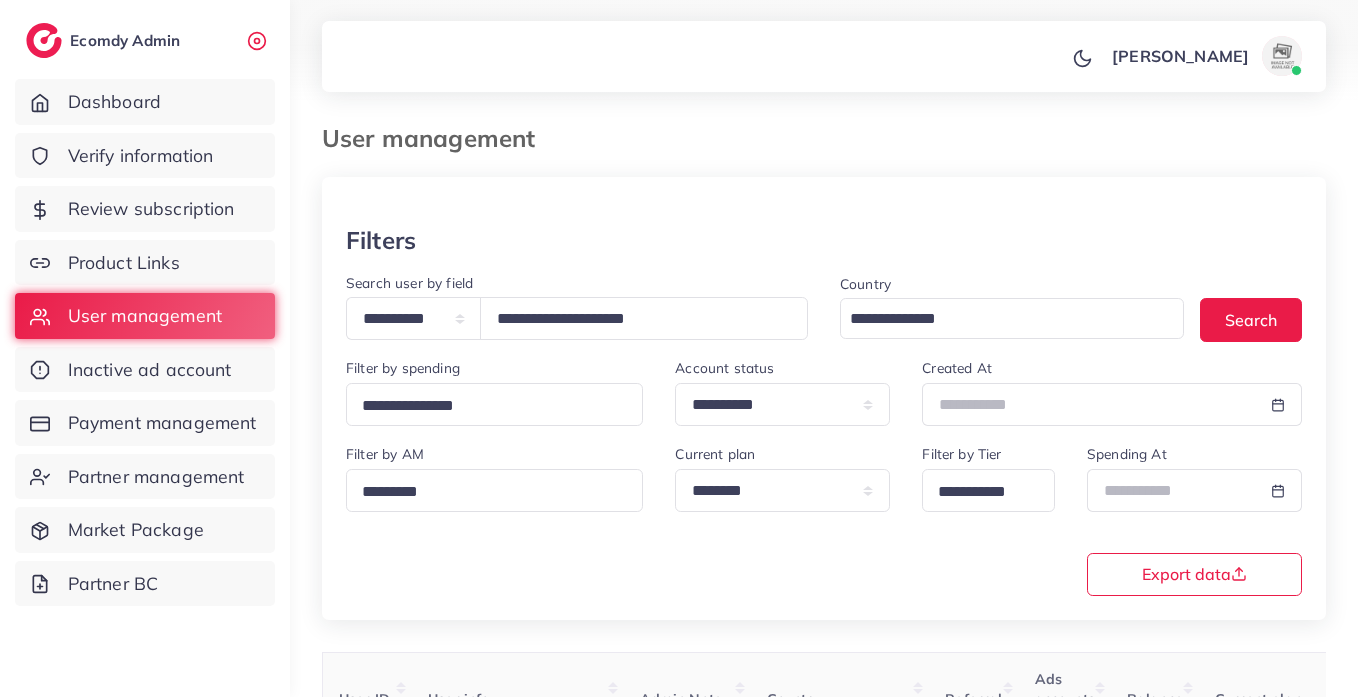 select on "*****" 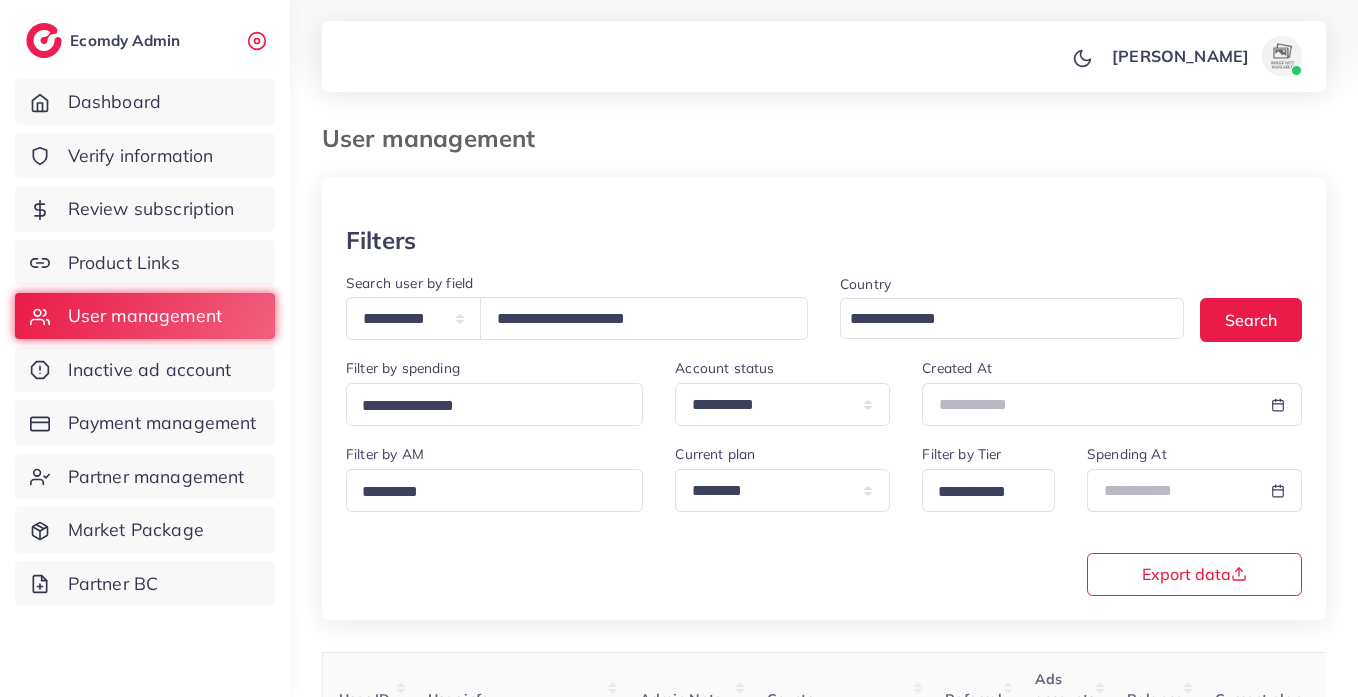 type on "**********" 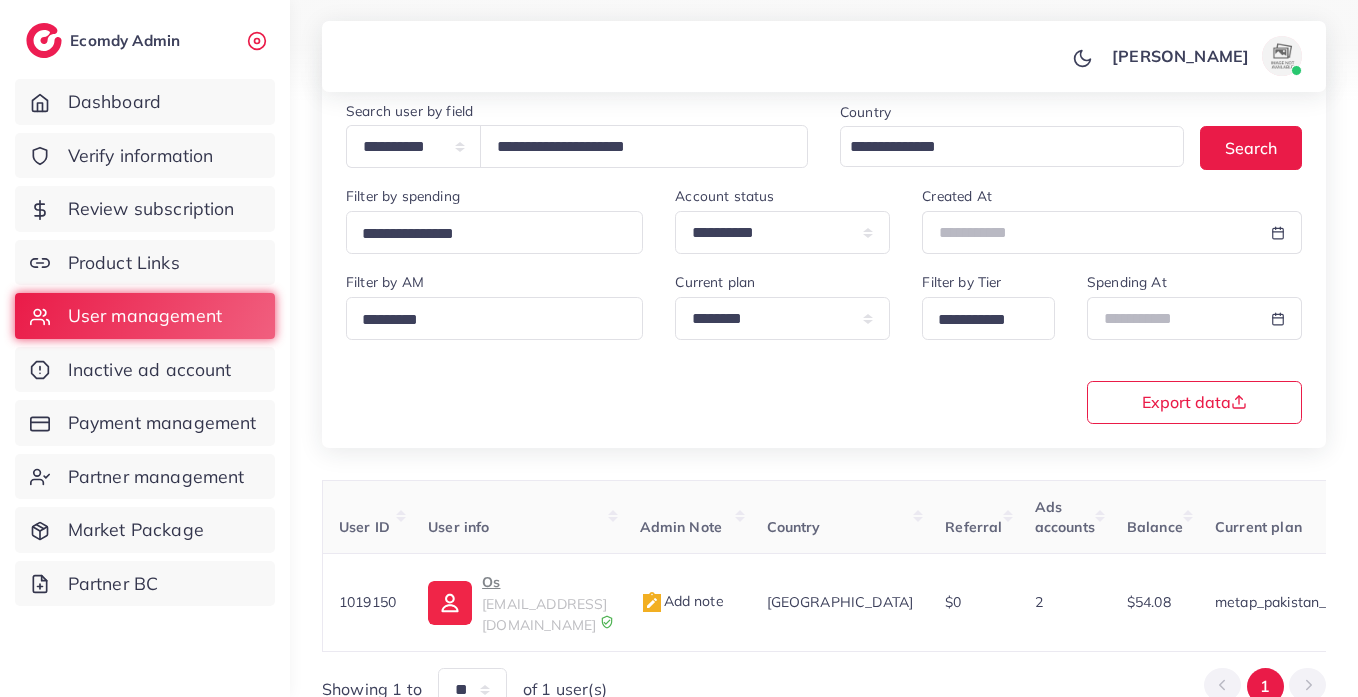 scroll, scrollTop: 260, scrollLeft: 0, axis: vertical 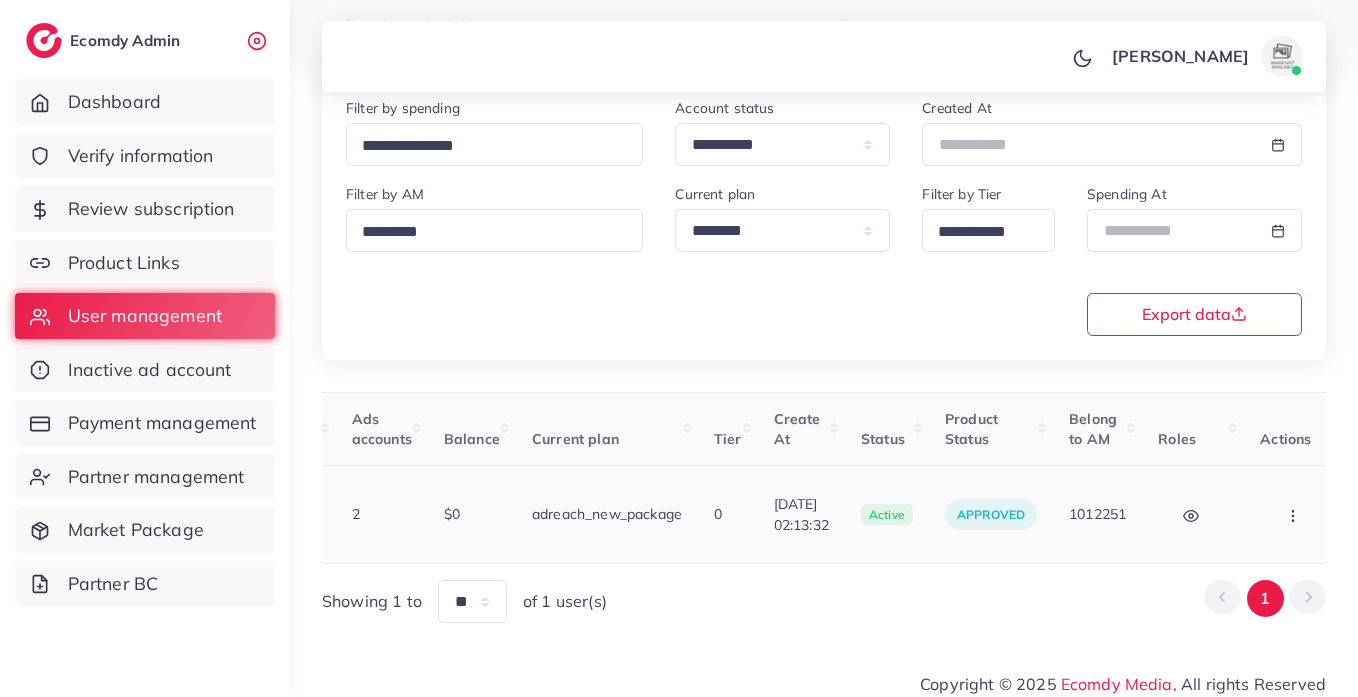 click 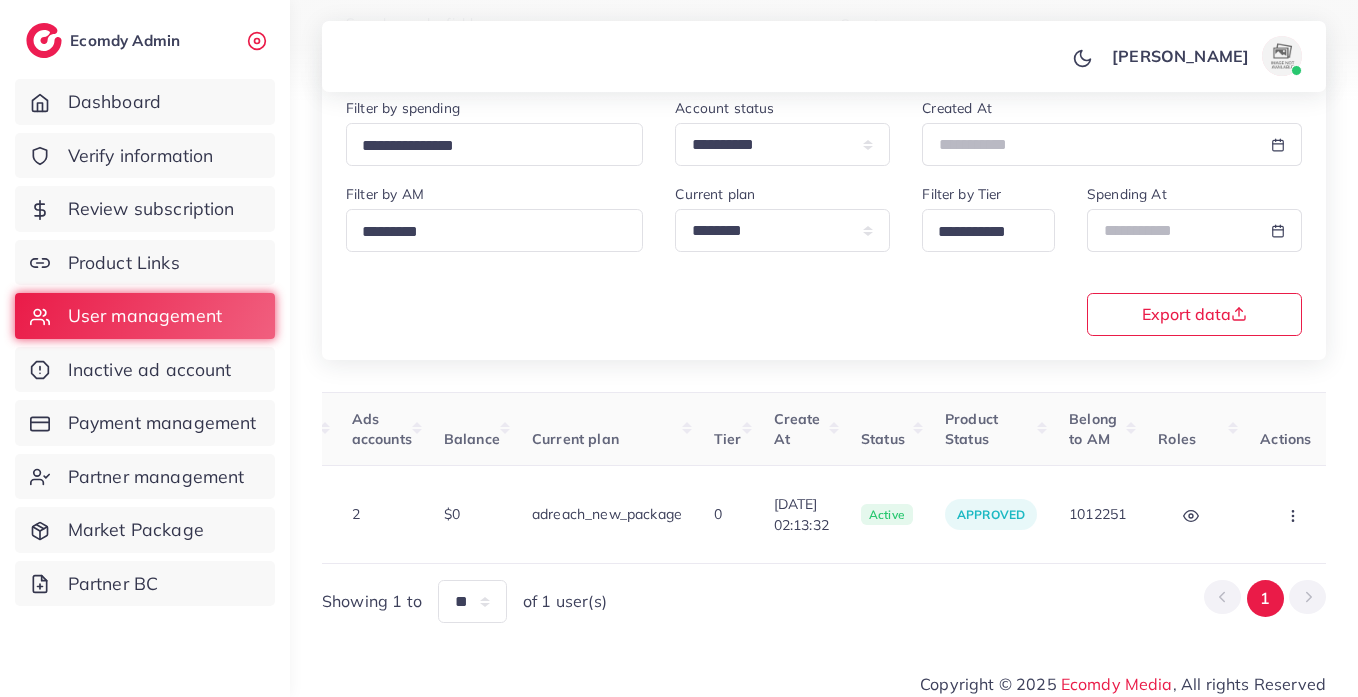 click on "Assign to AM" at bounding box center [0, 0] 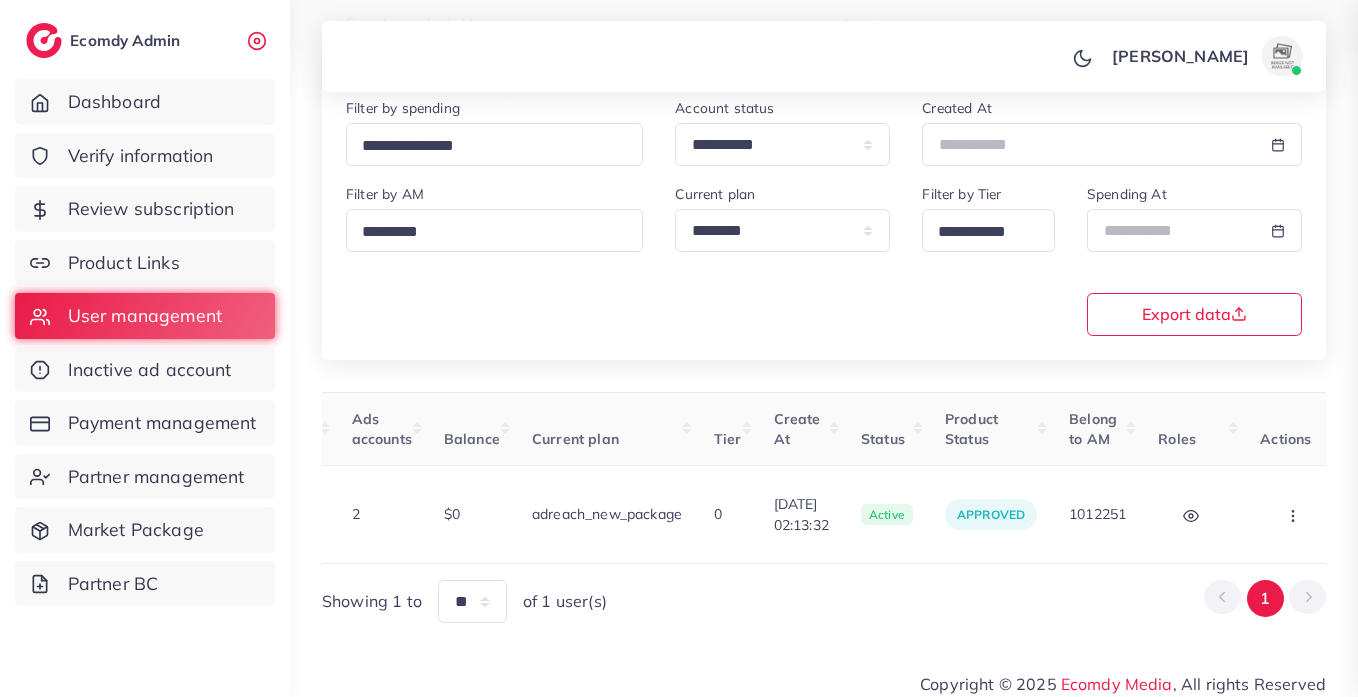 scroll, scrollTop: 0, scrollLeft: 683, axis: horizontal 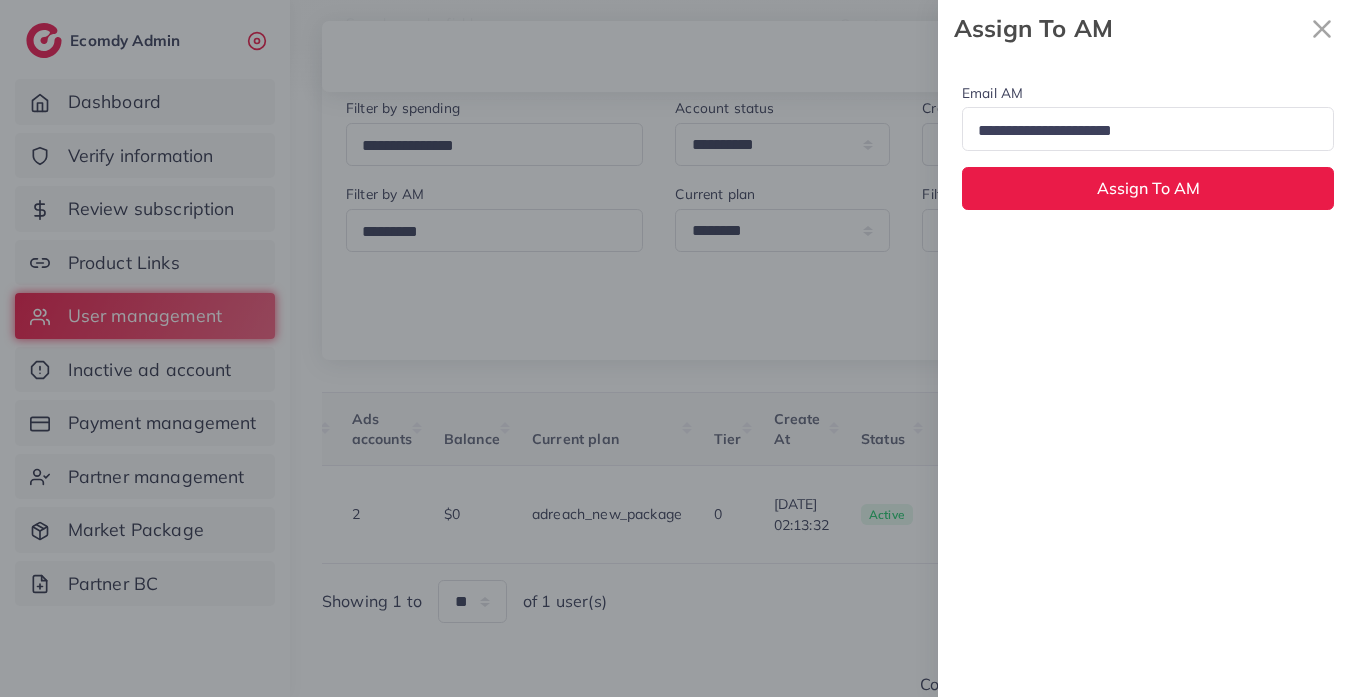 click at bounding box center (1139, 131) 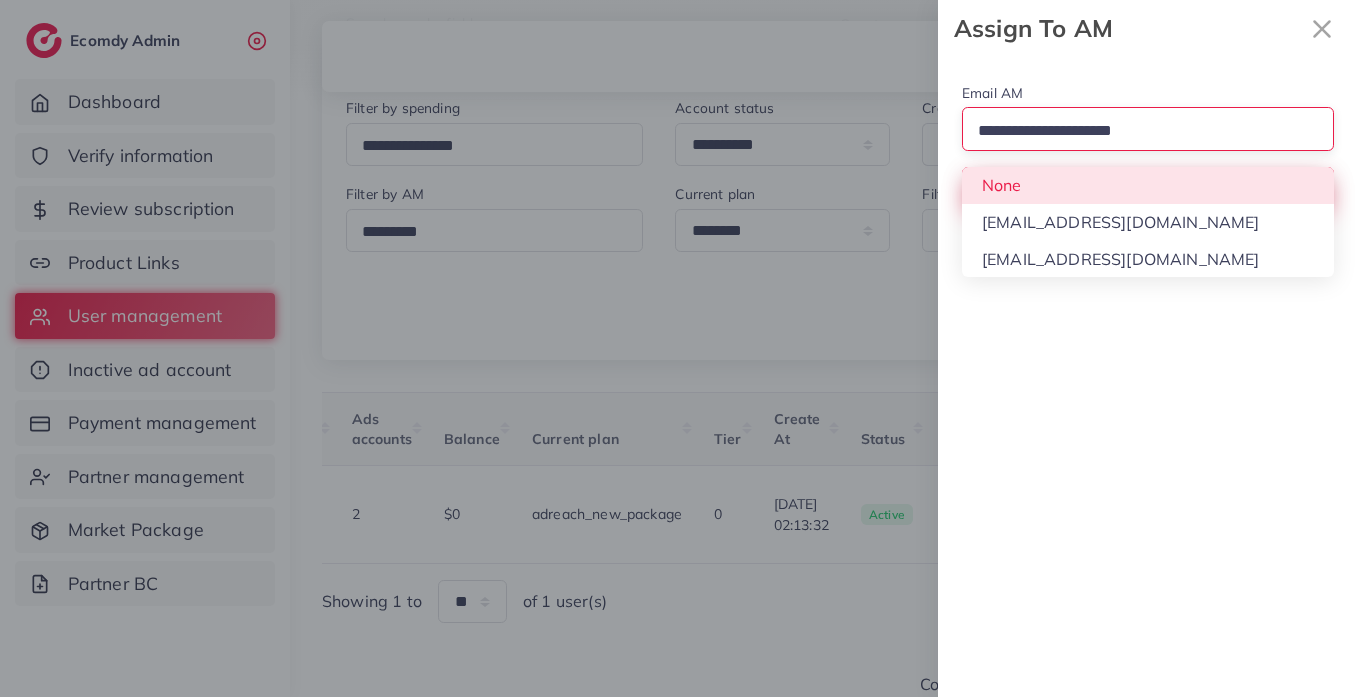 click on "Email AM            Loading...
None
hadibaaslam@gmail.com
wajahat@adreach.agency
Assign To AM" at bounding box center [1148, 145] 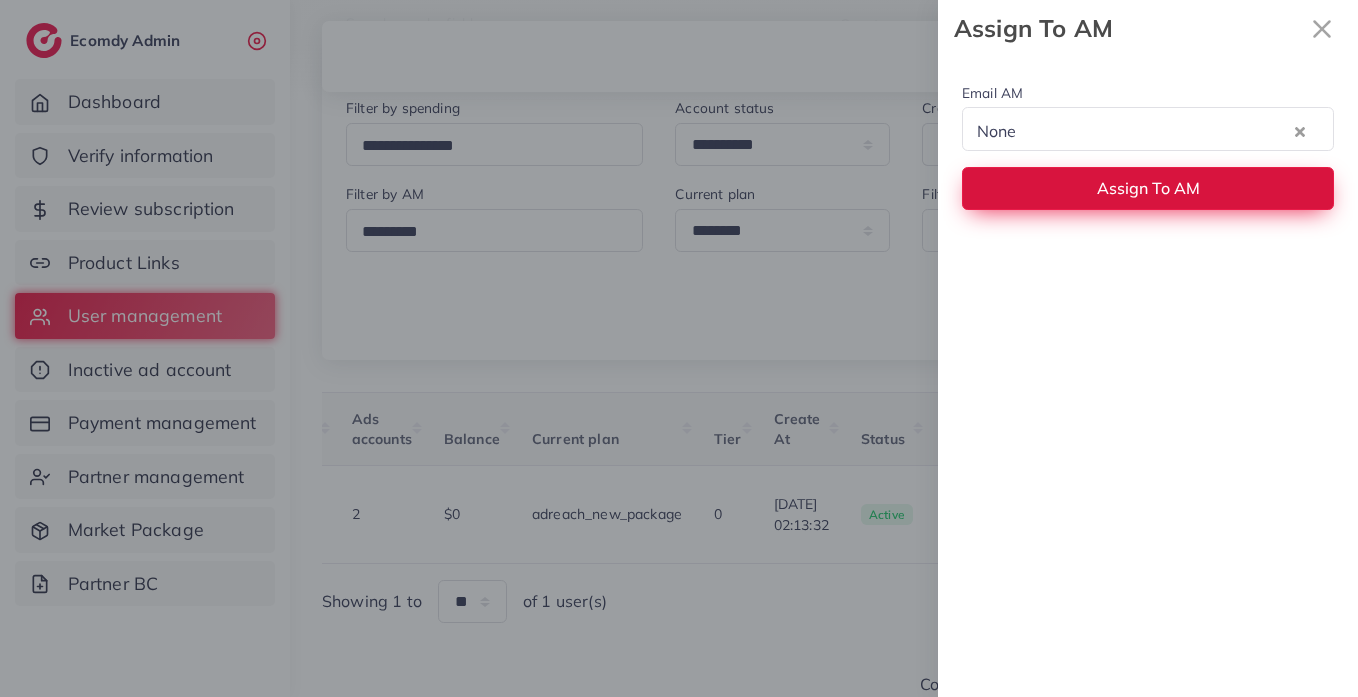 click on "Assign To AM" at bounding box center (1148, 188) 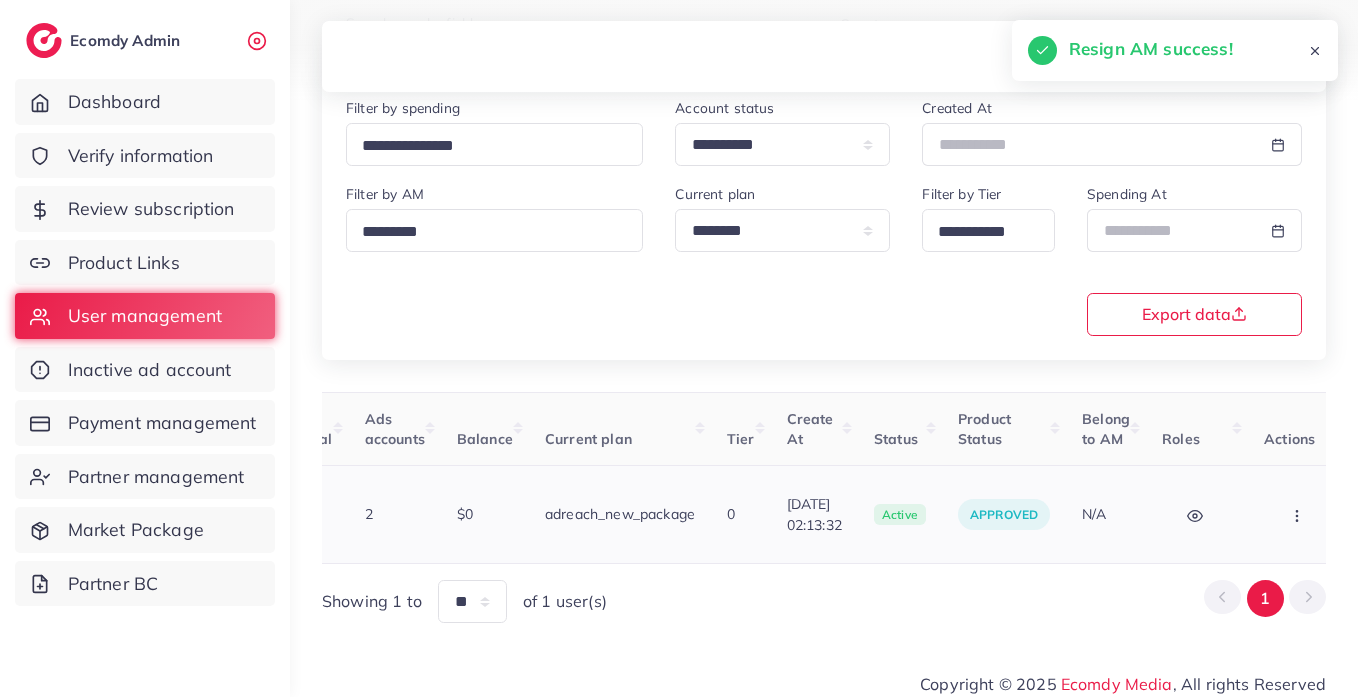 click 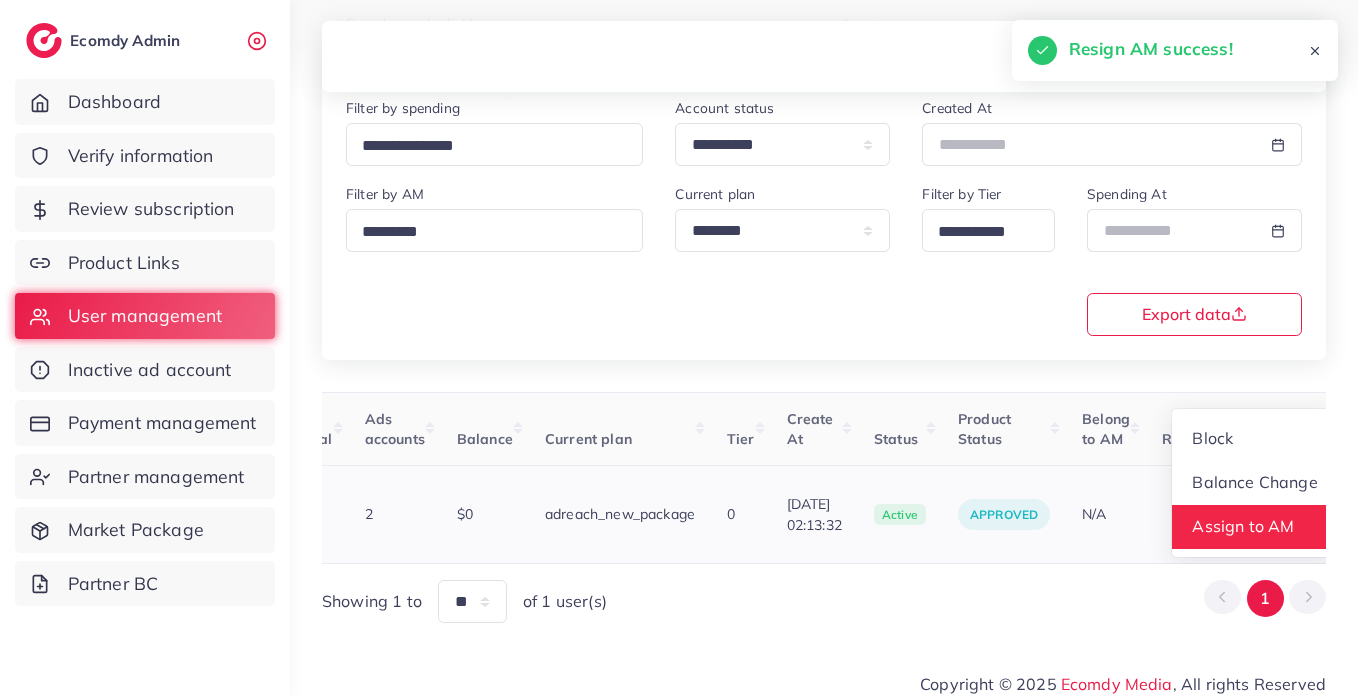 click on "Assign to AM" at bounding box center [1255, 527] 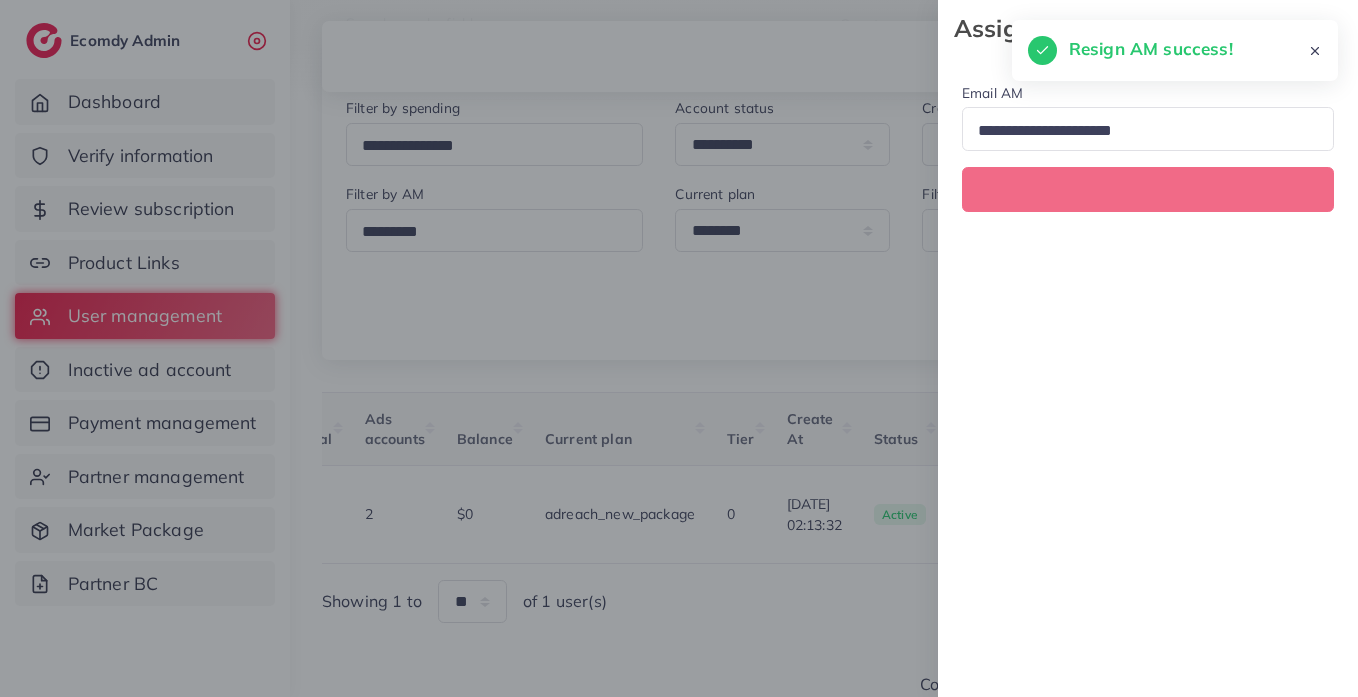 scroll, scrollTop: 0, scrollLeft: 670, axis: horizontal 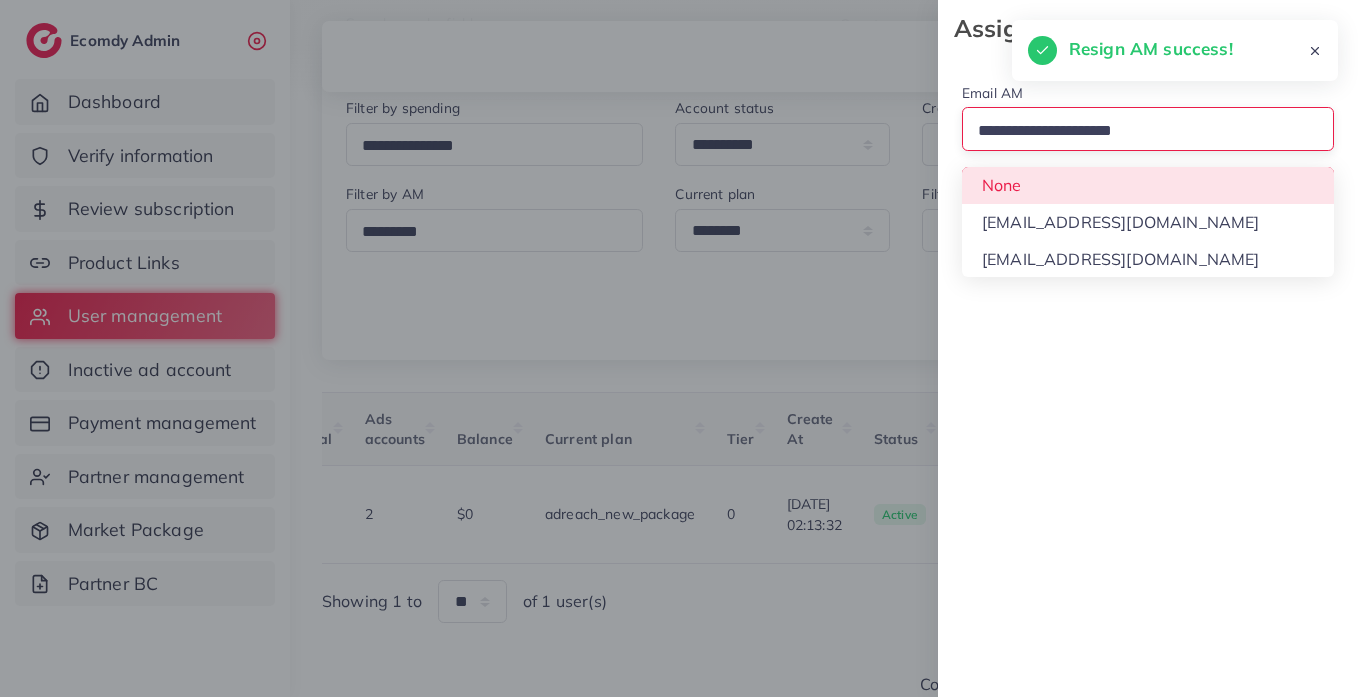 drag, startPoint x: 1057, startPoint y: 139, endPoint x: 1060, endPoint y: 152, distance: 13.341664 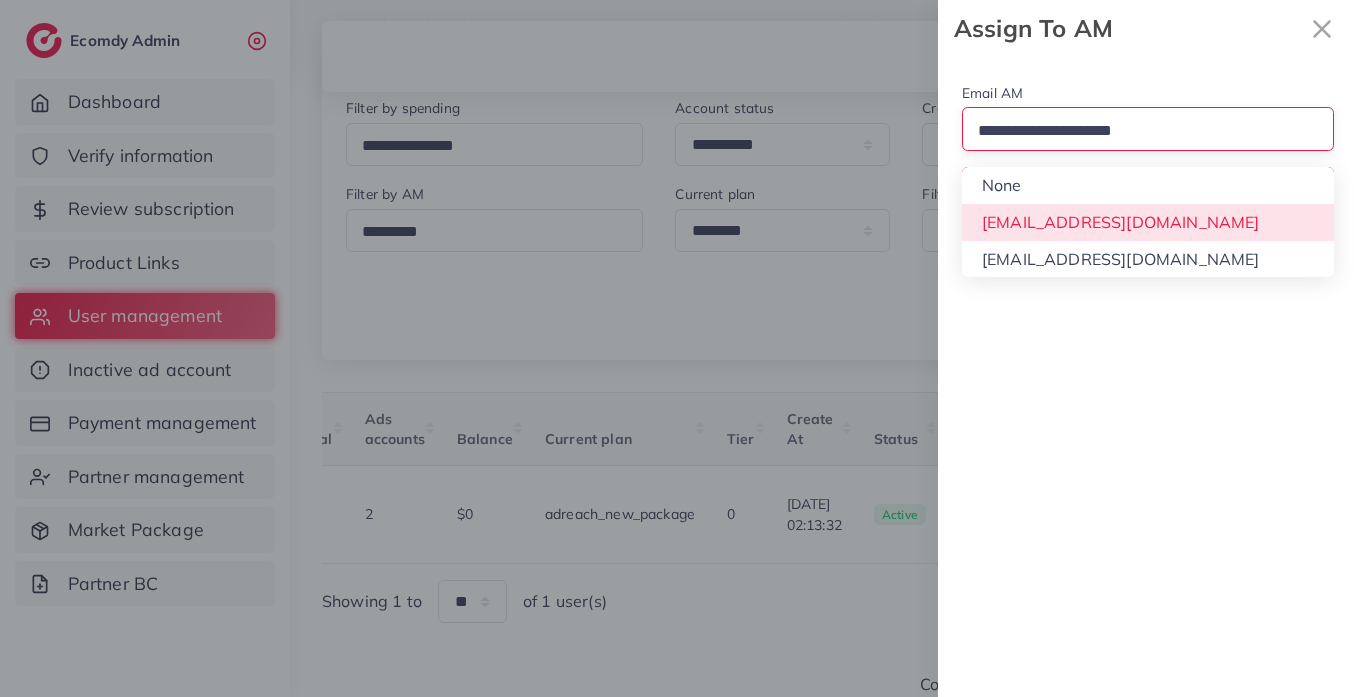 click on "Email AM            Loading...
None
hadibaaslam@gmail.com
wajahat@adreach.agency
Assign To AM" at bounding box center [1148, 145] 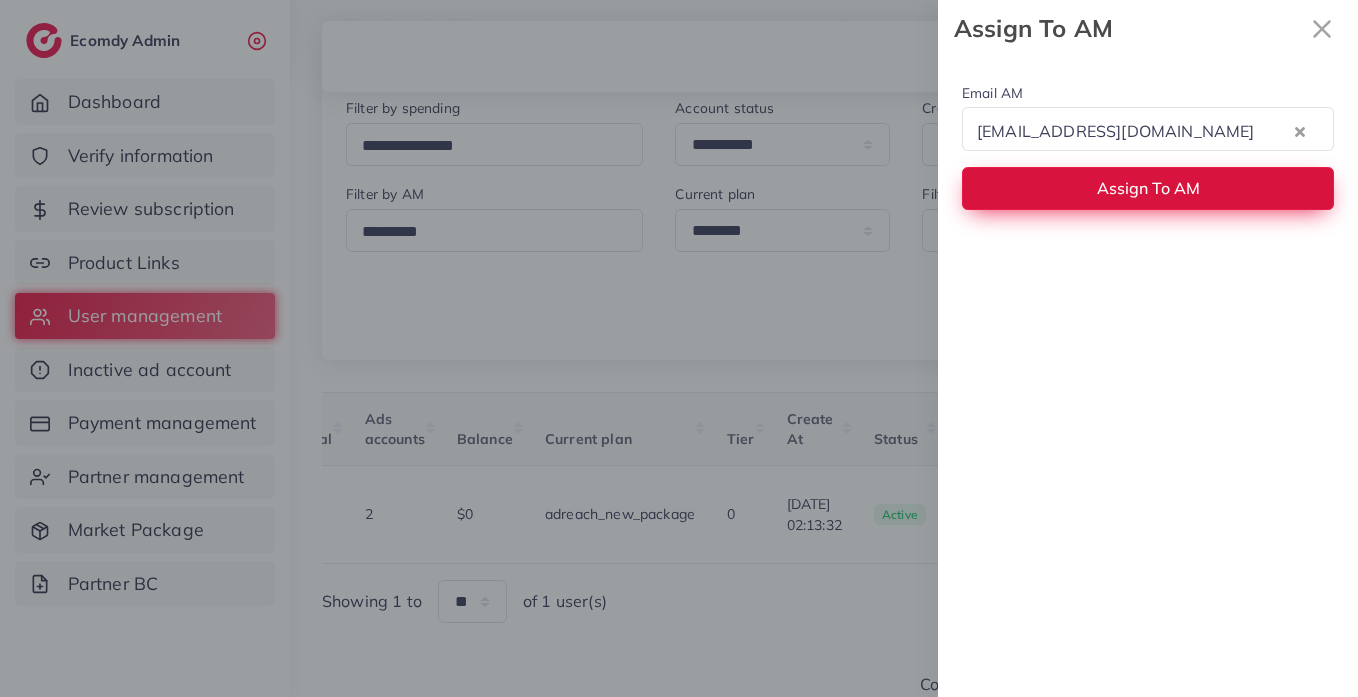 click on "Assign To AM" at bounding box center [1148, 188] 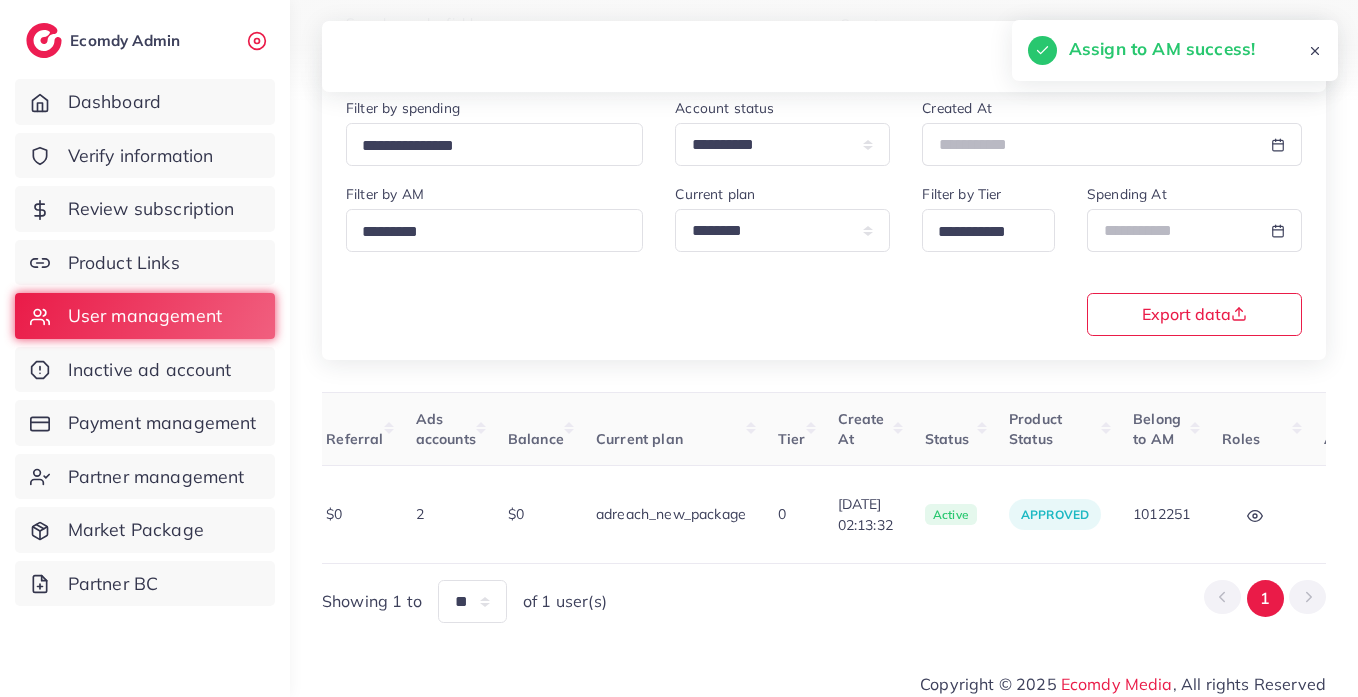 scroll, scrollTop: 0, scrollLeft: 0, axis: both 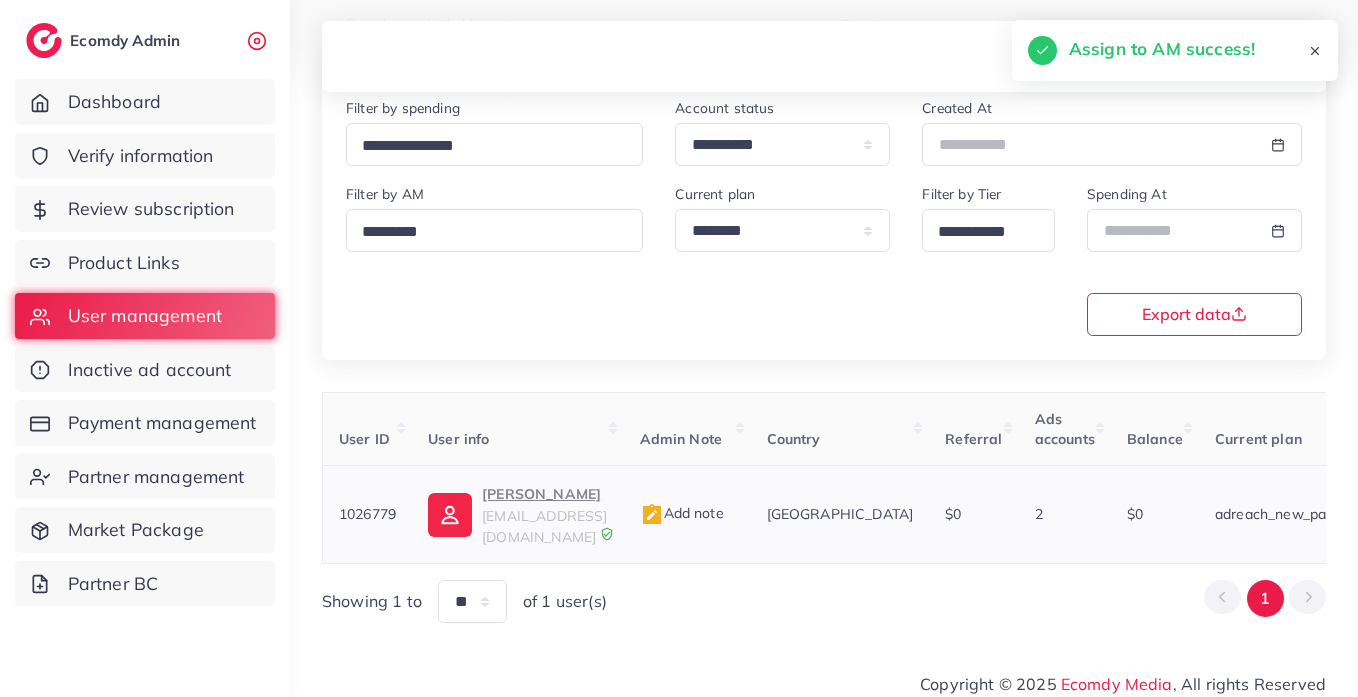 click on "Muhammad Ayub khan" at bounding box center (544, 494) 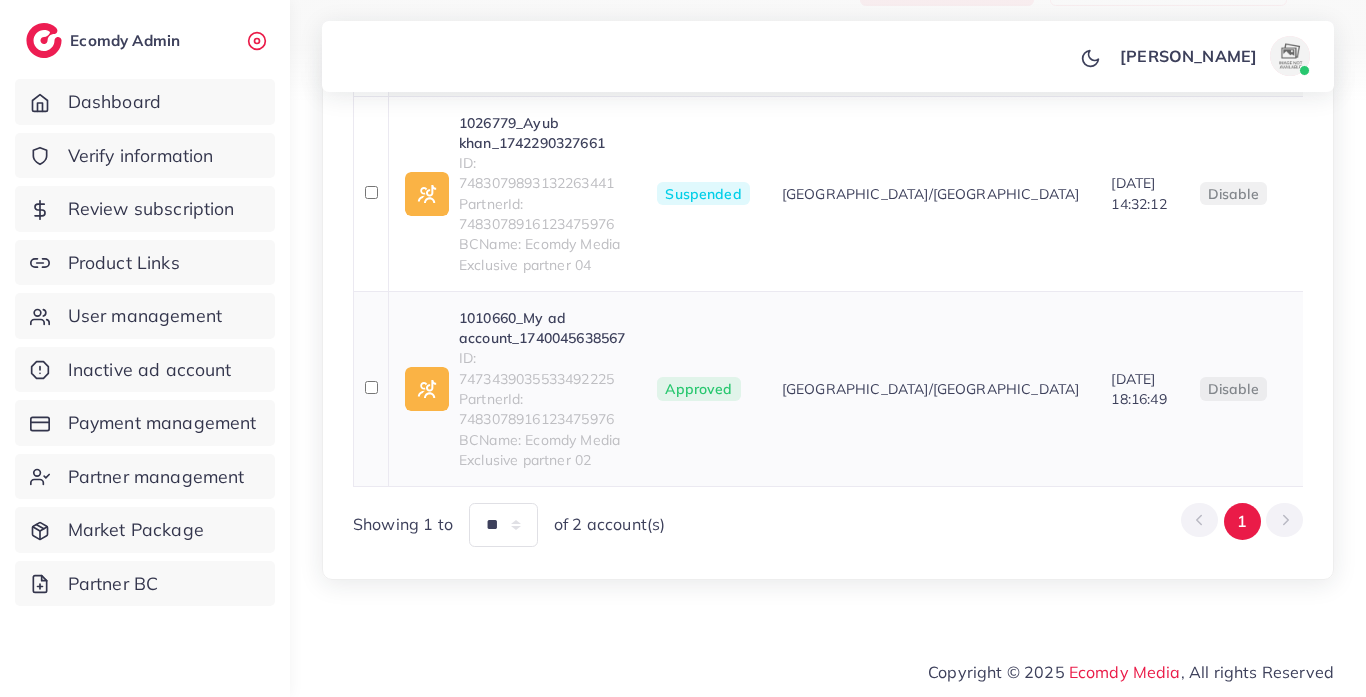 scroll, scrollTop: 492, scrollLeft: 0, axis: vertical 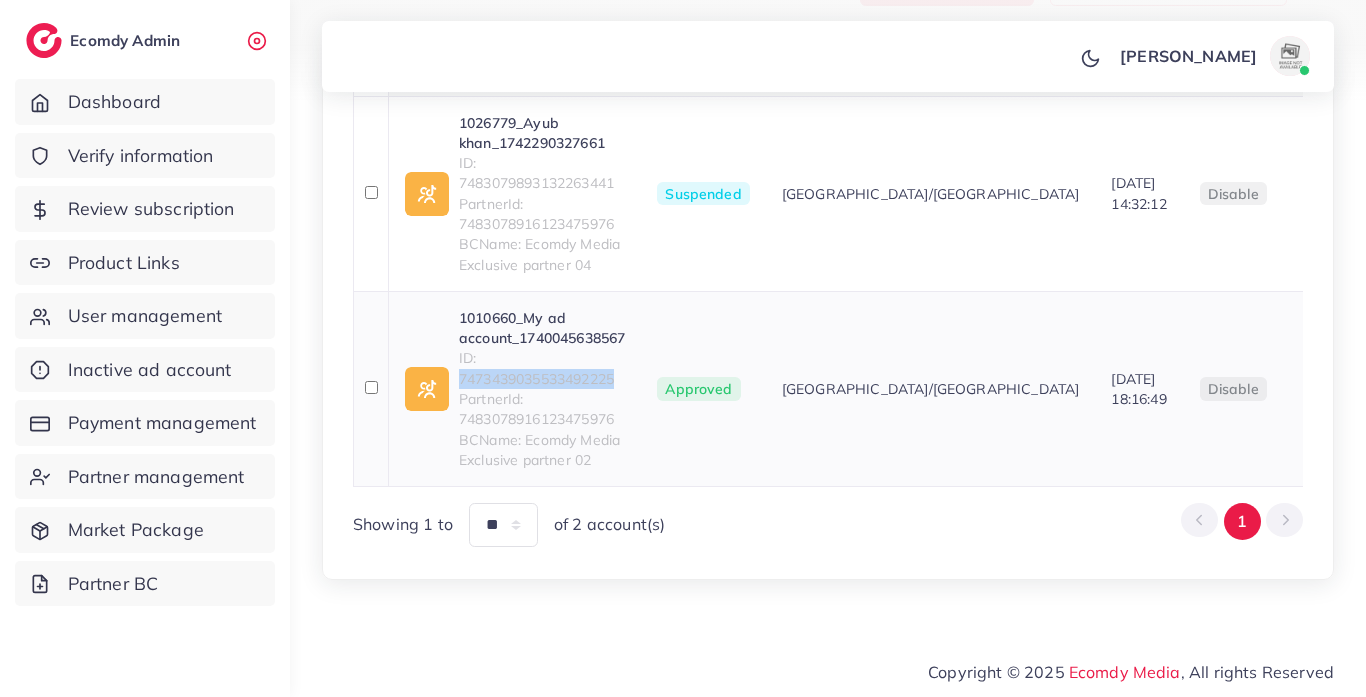 click on "ID: 7473439035533492225" at bounding box center (542, 368) 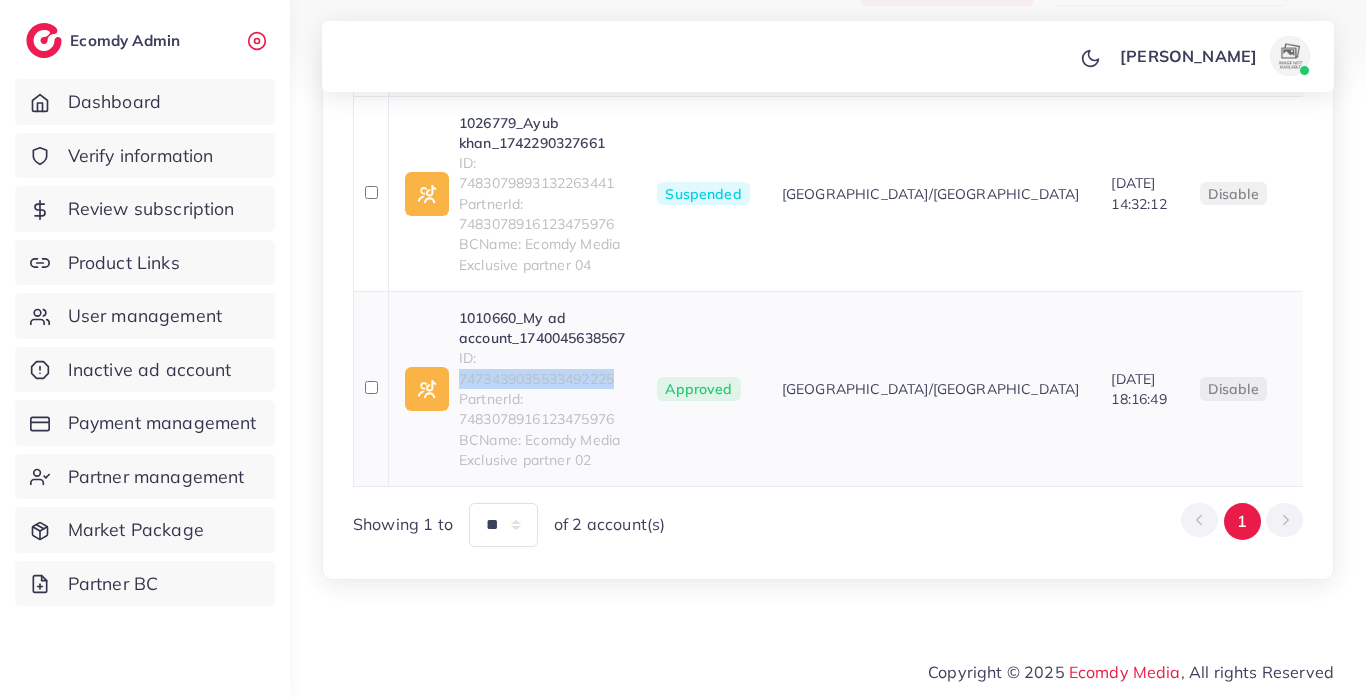 click on "1010660_My ad account_1740045638567" at bounding box center [542, 328] 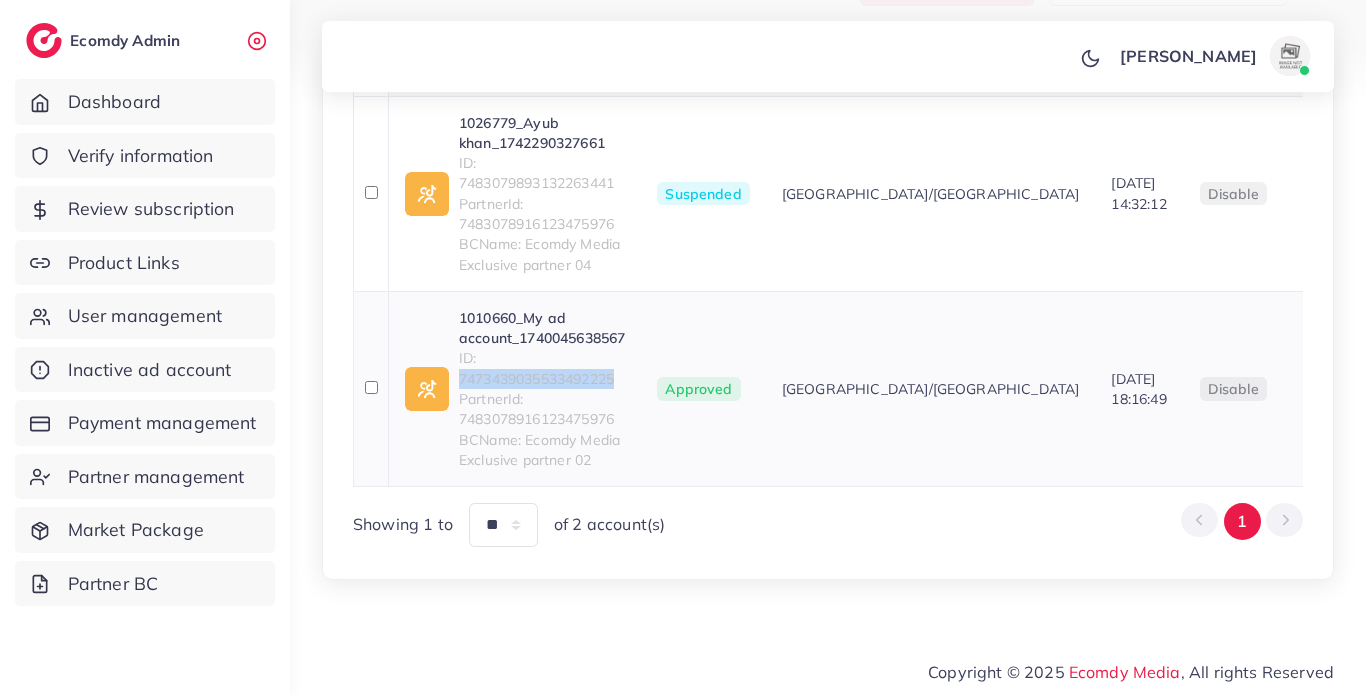 click on "1010660_My ad account_1740045638567" at bounding box center (542, 328) 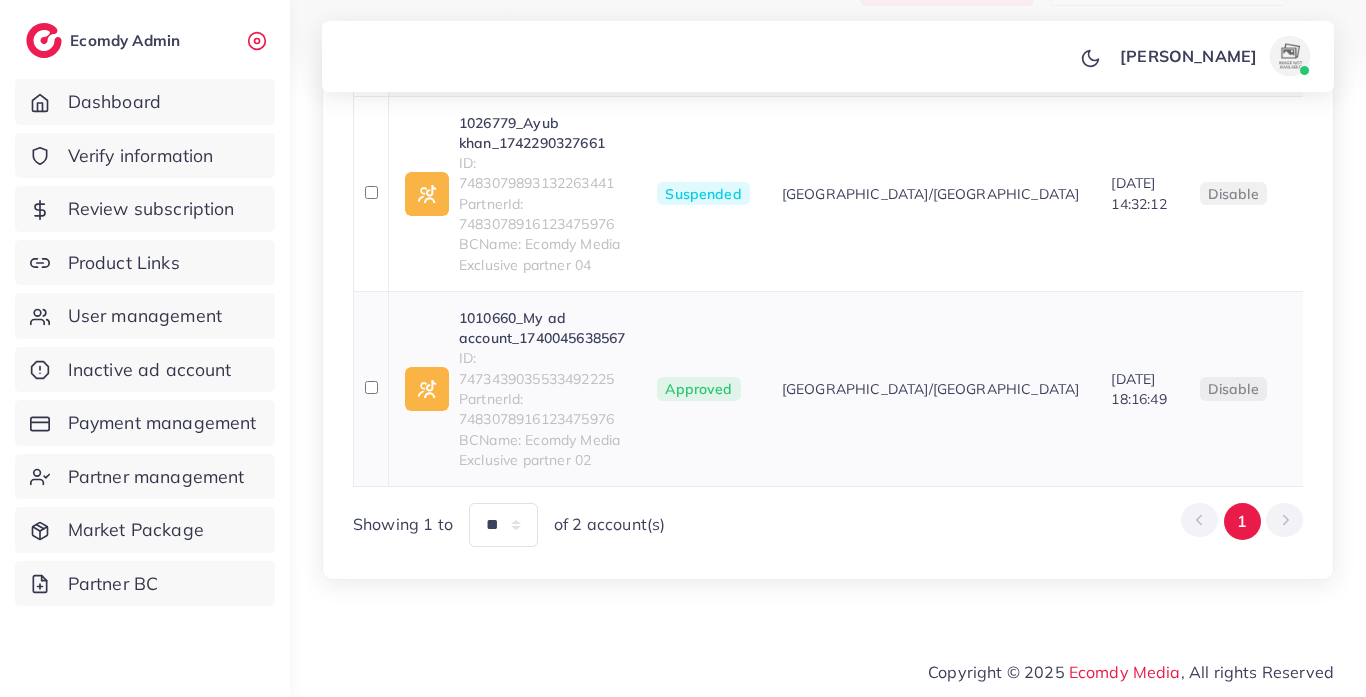 click on "Approved" at bounding box center (703, 388) 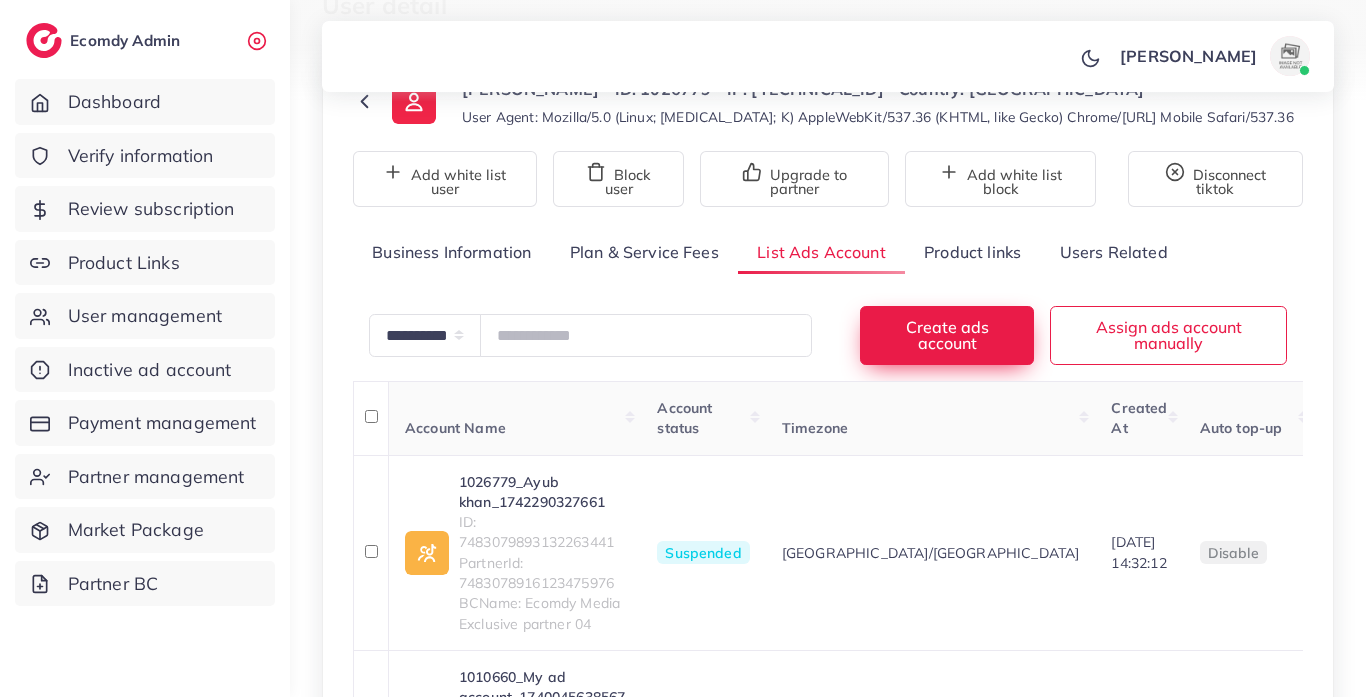 scroll, scrollTop: 109, scrollLeft: 0, axis: vertical 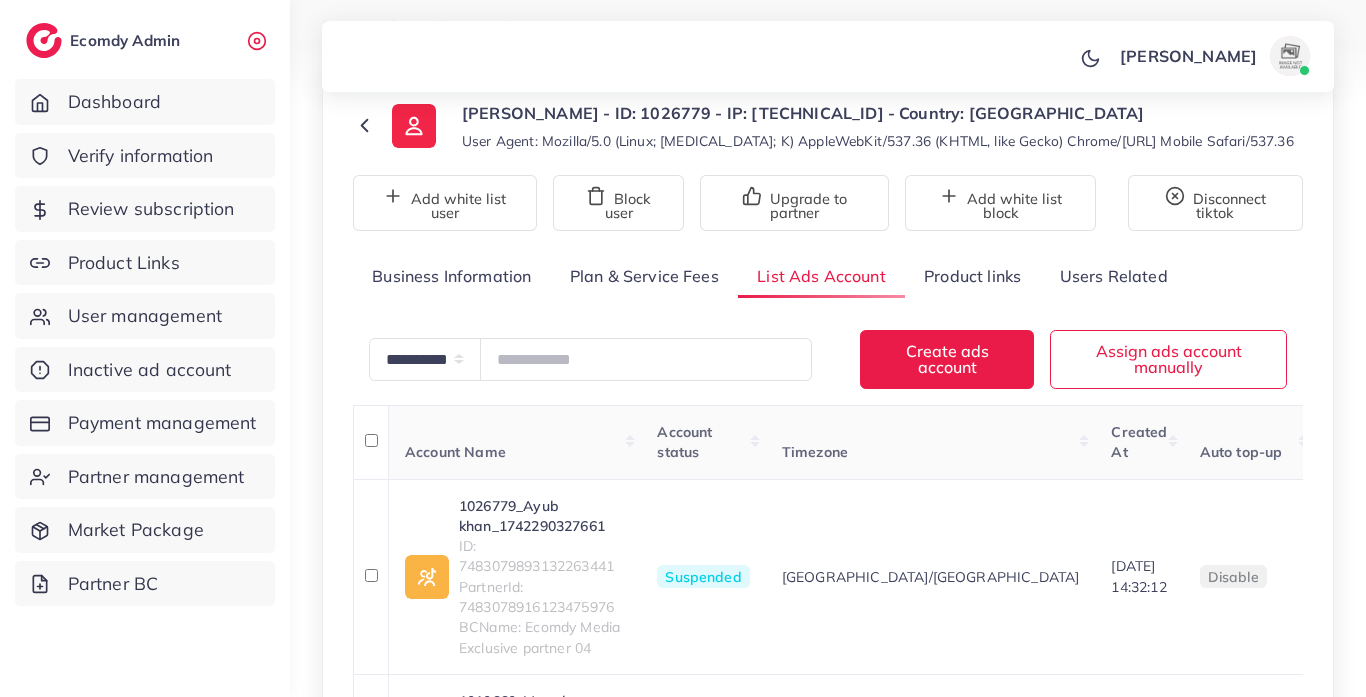click on "Product links" at bounding box center [972, 276] 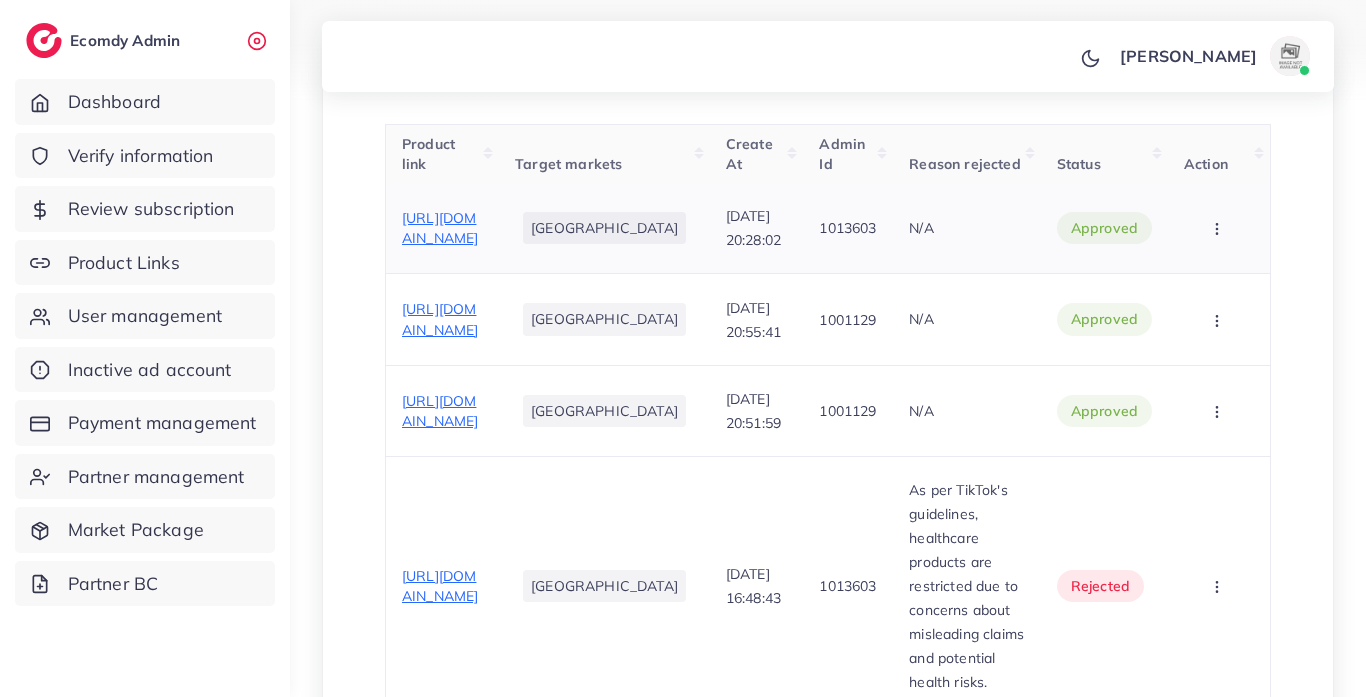 scroll, scrollTop: 704, scrollLeft: 0, axis: vertical 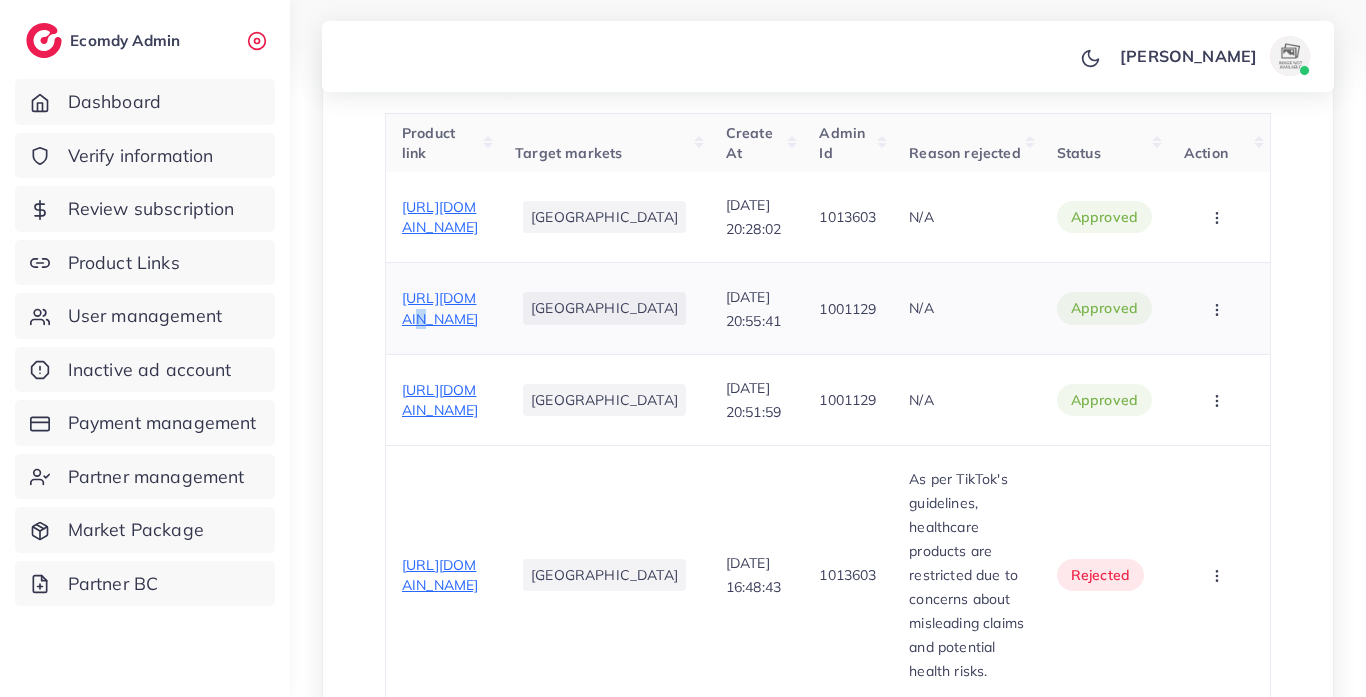 click on "https://ayubbazar.com/products/front-back-pearls-maxi-with-dupatta-and-trouser" at bounding box center (440, 308) 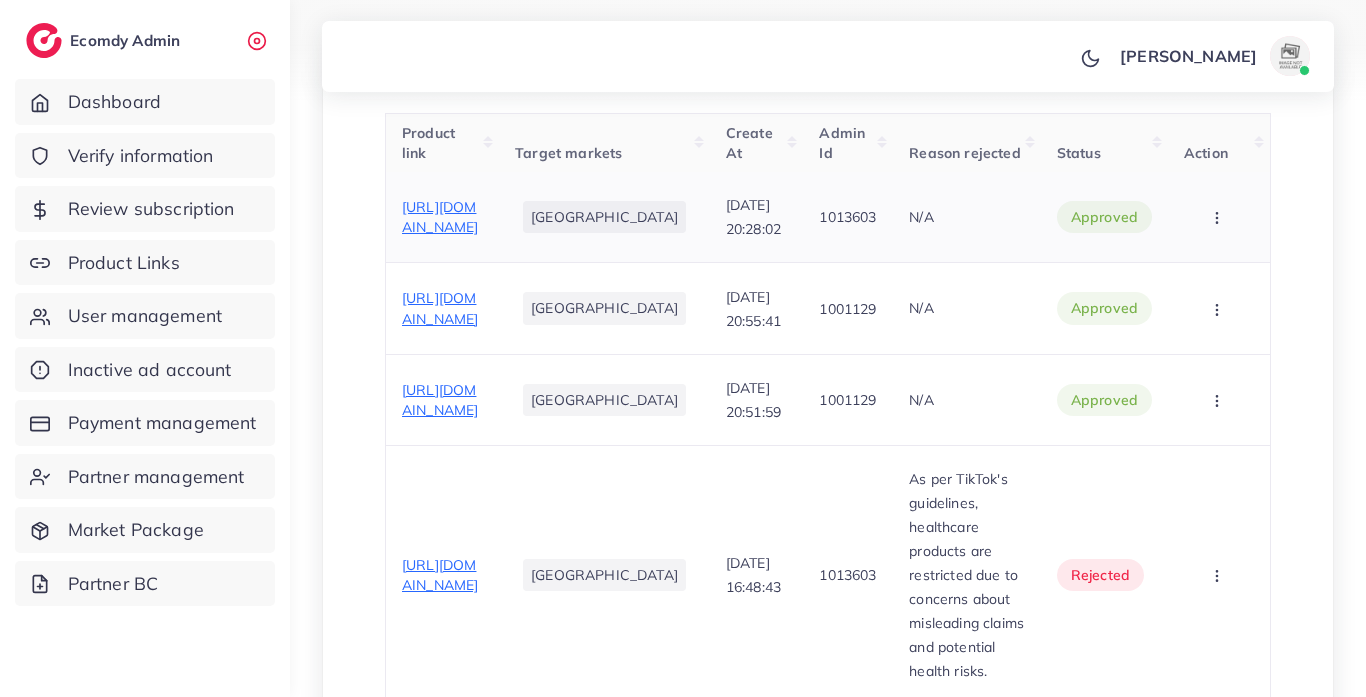 click on "https://ayubbazar.com/products/long-lasting-unisex-amaryllis-perfume-1-pc-of-mood-enhanceing-fragrance" at bounding box center (440, 217) 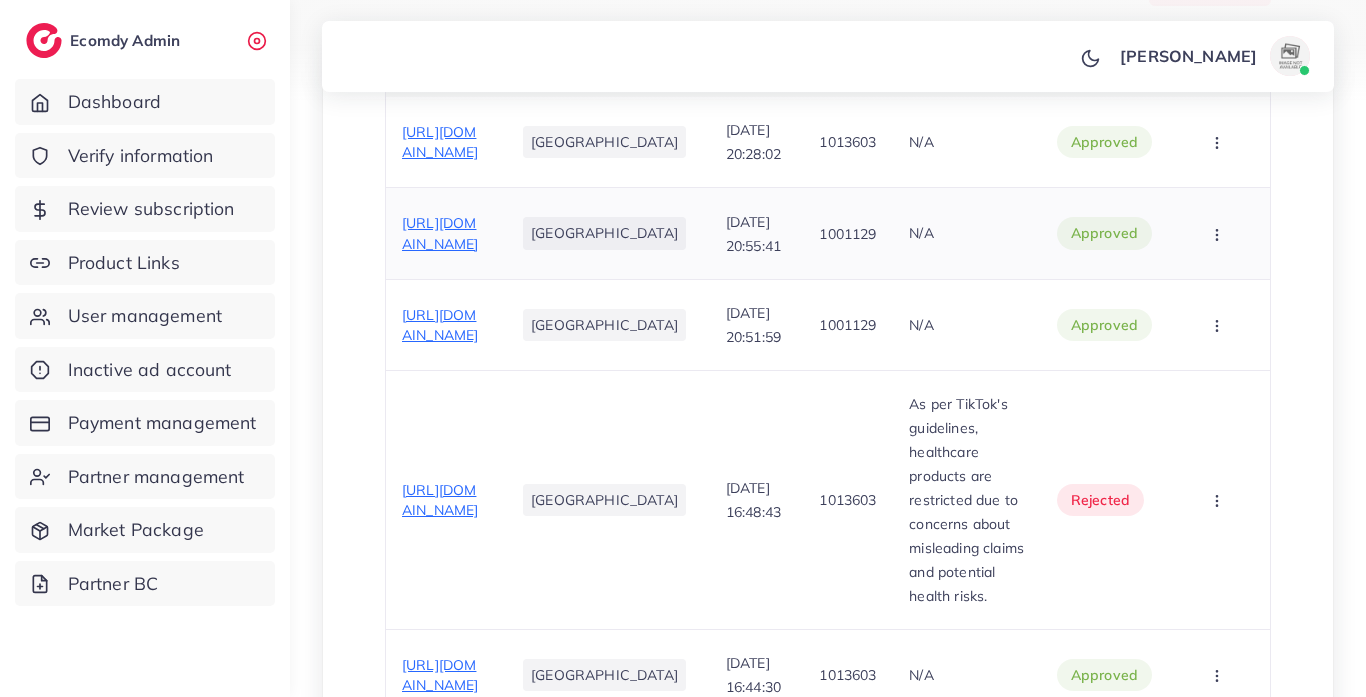 scroll, scrollTop: 785, scrollLeft: 0, axis: vertical 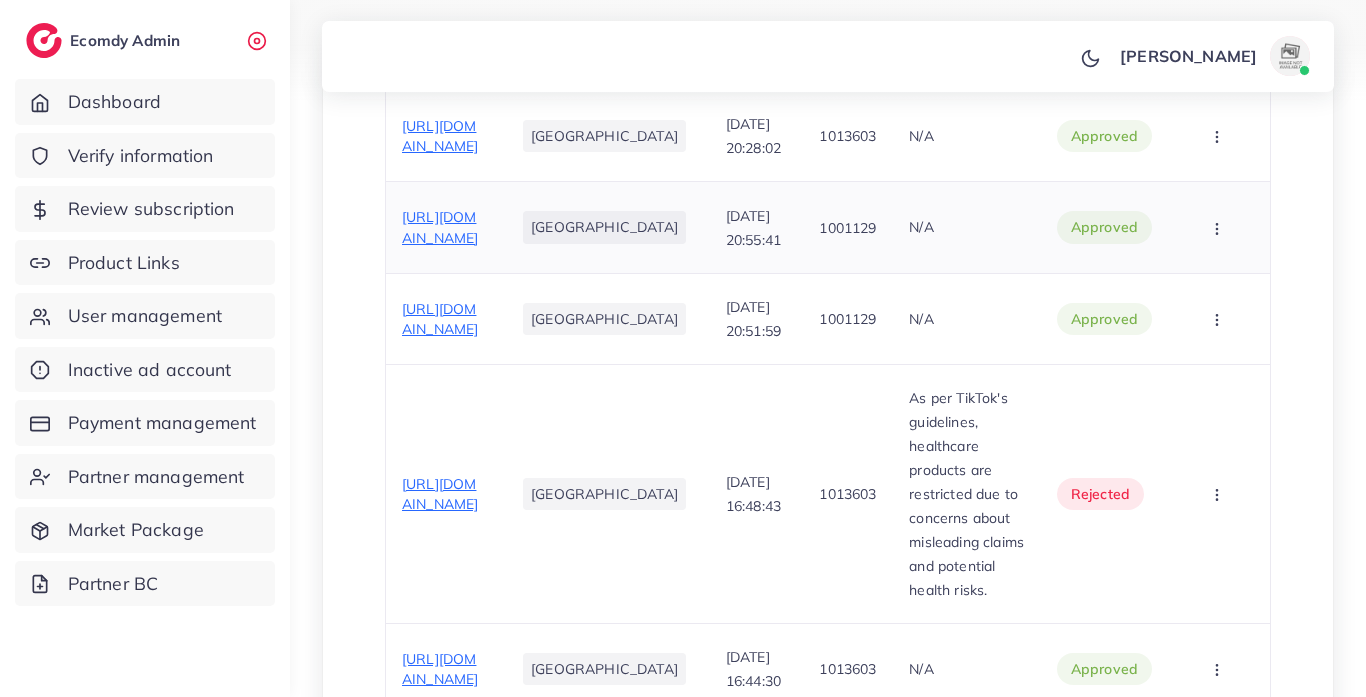 click on "https://ayubbazar.com/products/front-back-pearls-maxi-with-dupatta-and-trouser" at bounding box center (440, 227) 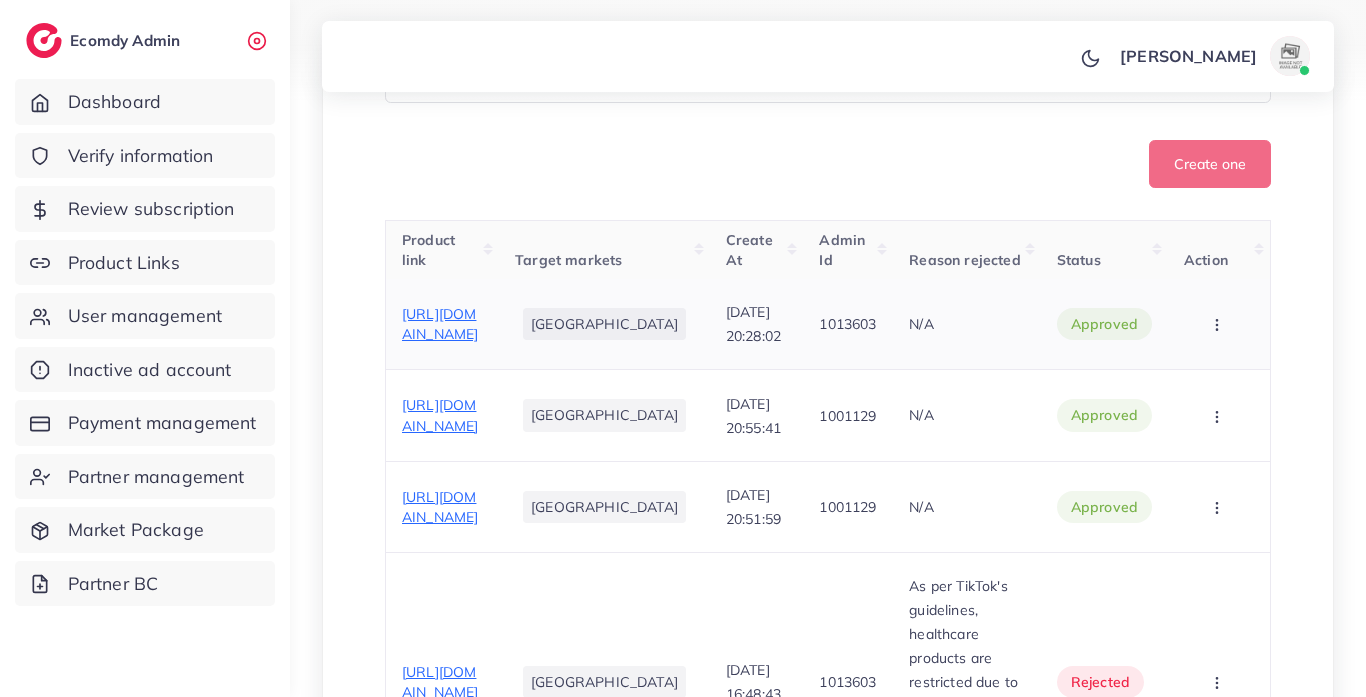 scroll, scrollTop: 599, scrollLeft: 0, axis: vertical 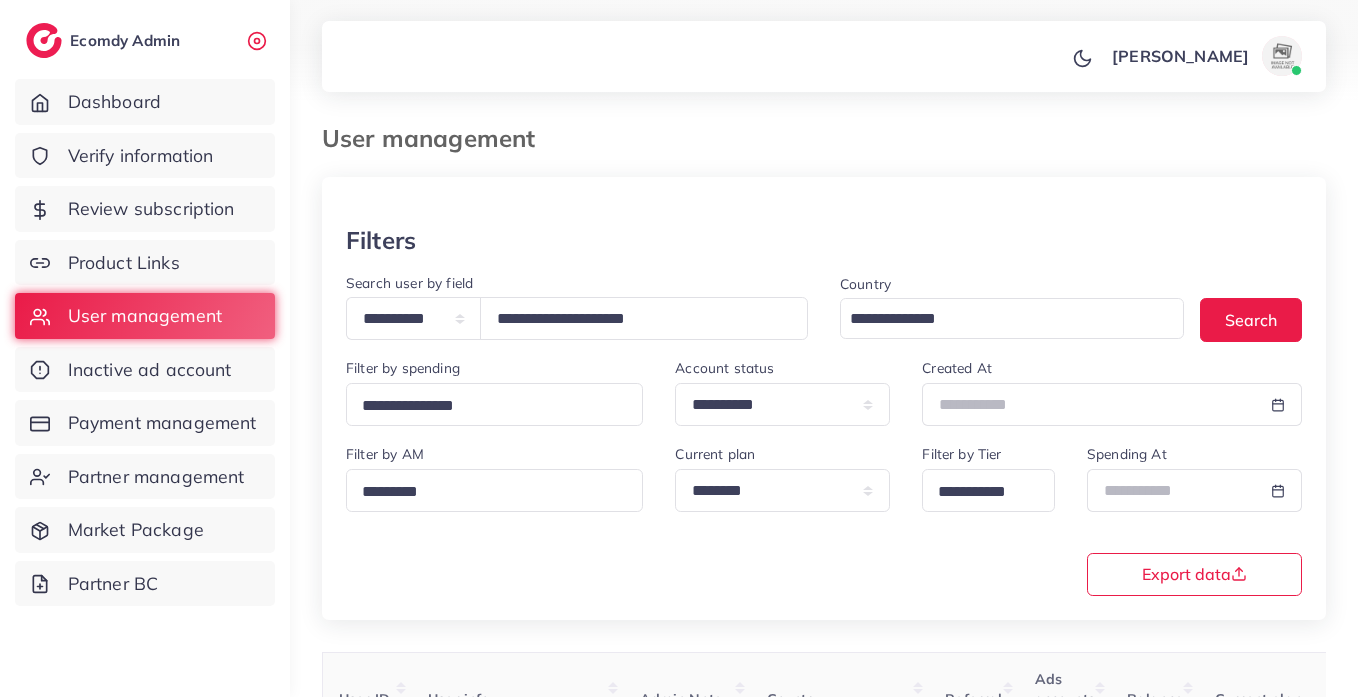 select on "*****" 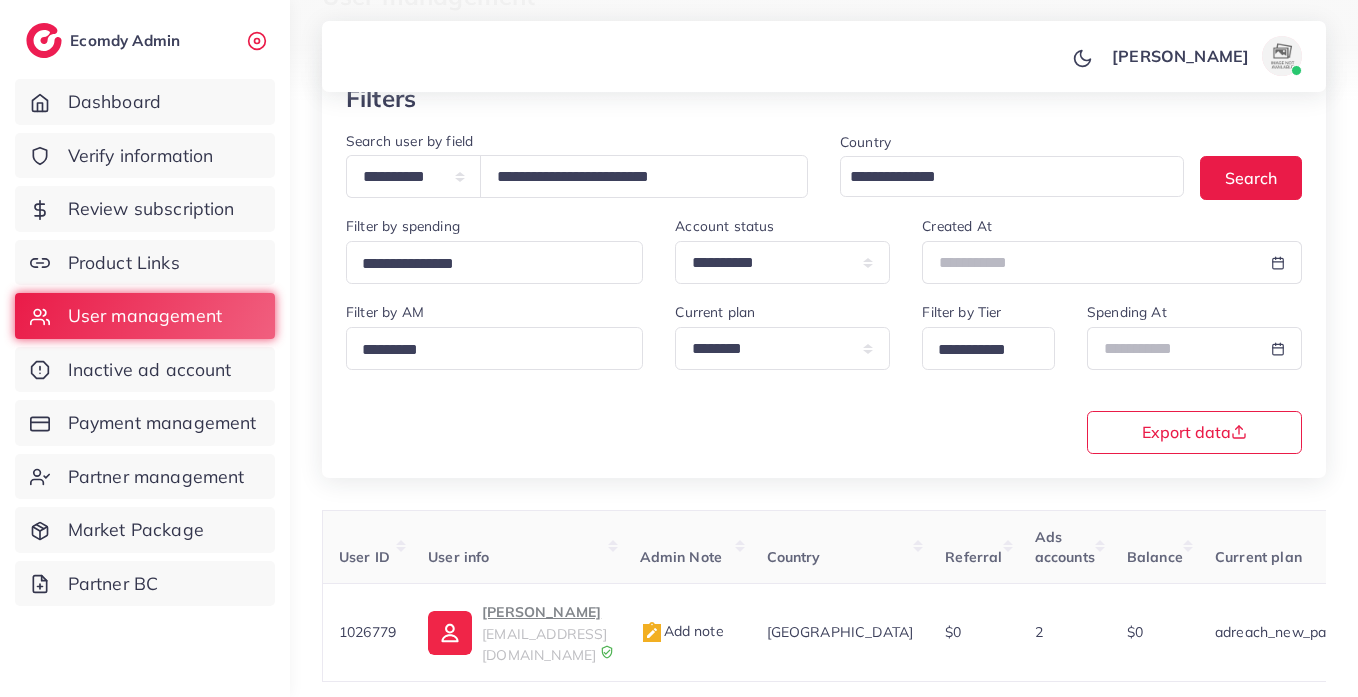 scroll, scrollTop: 233, scrollLeft: 0, axis: vertical 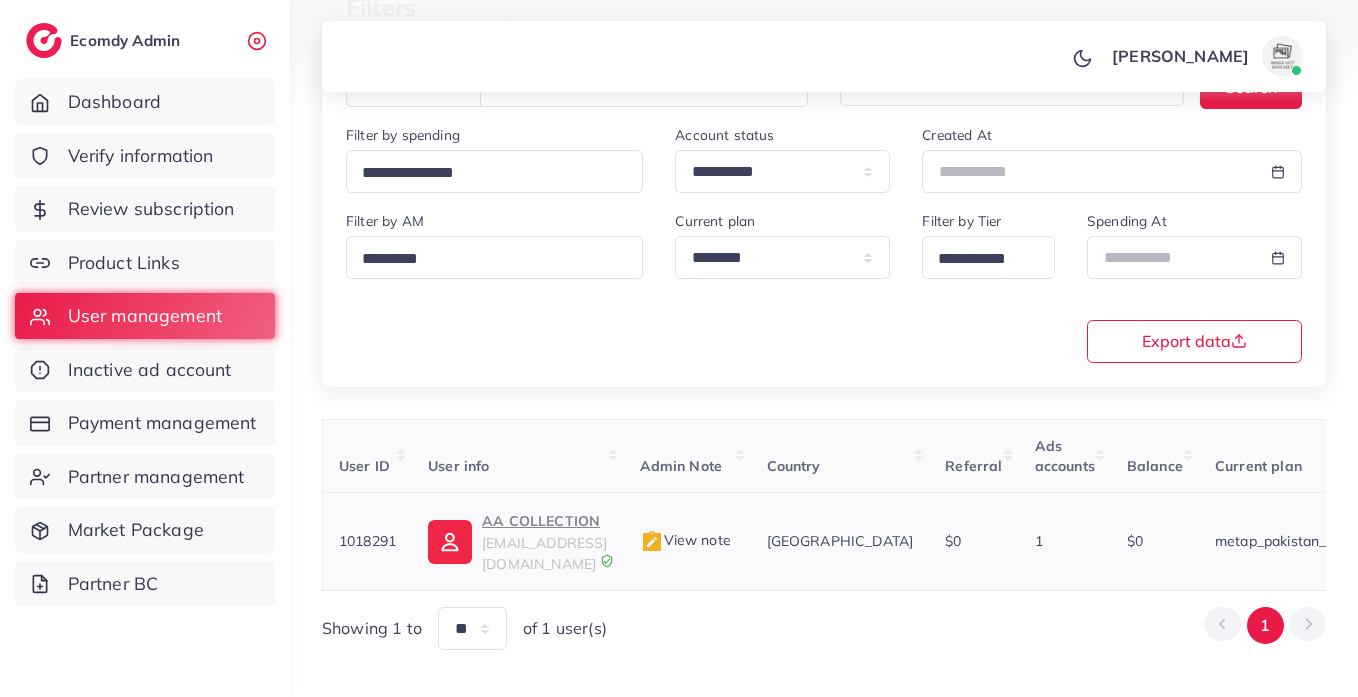 type on "**********" 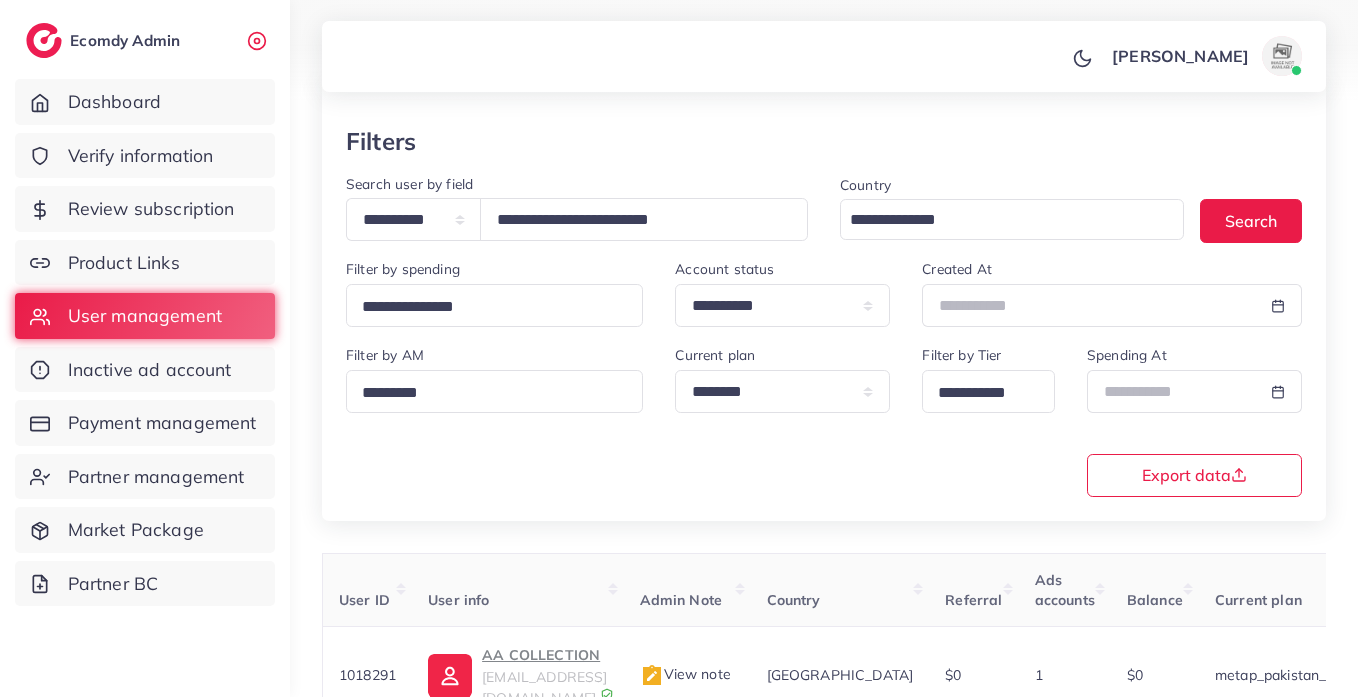 scroll, scrollTop: 0, scrollLeft: 0, axis: both 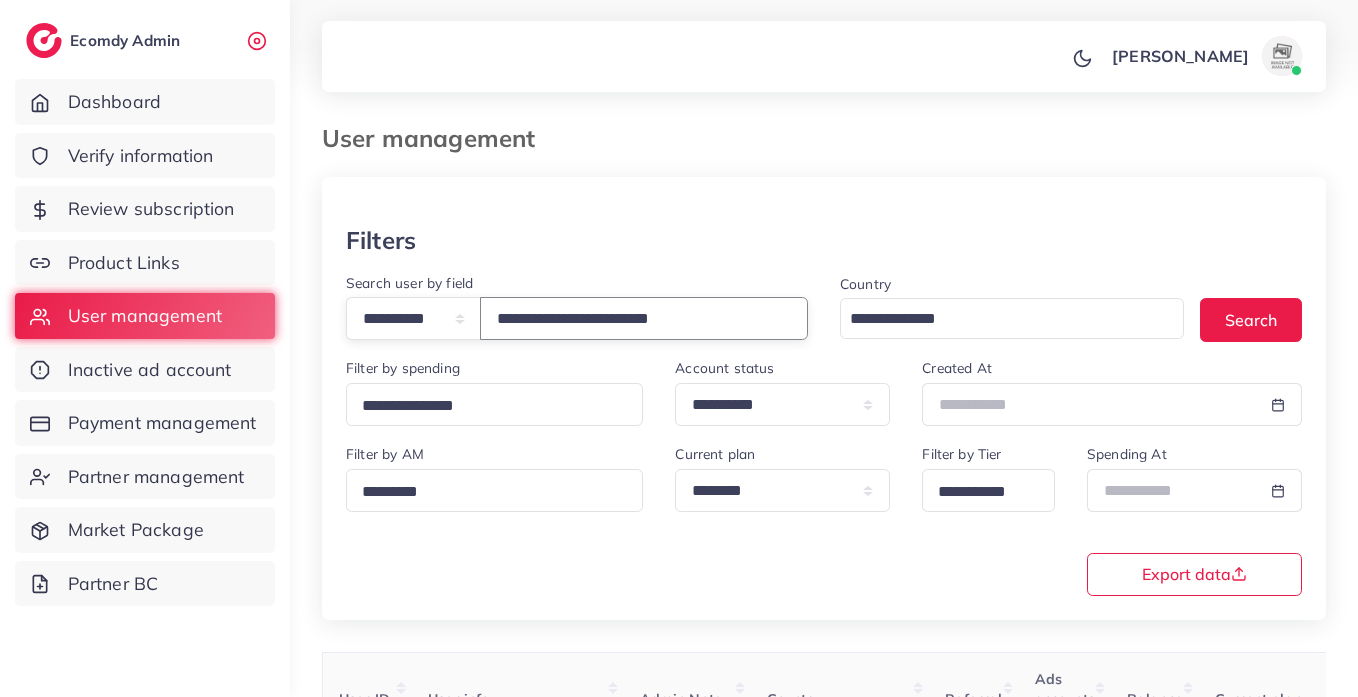 click on "**********" at bounding box center [644, 318] 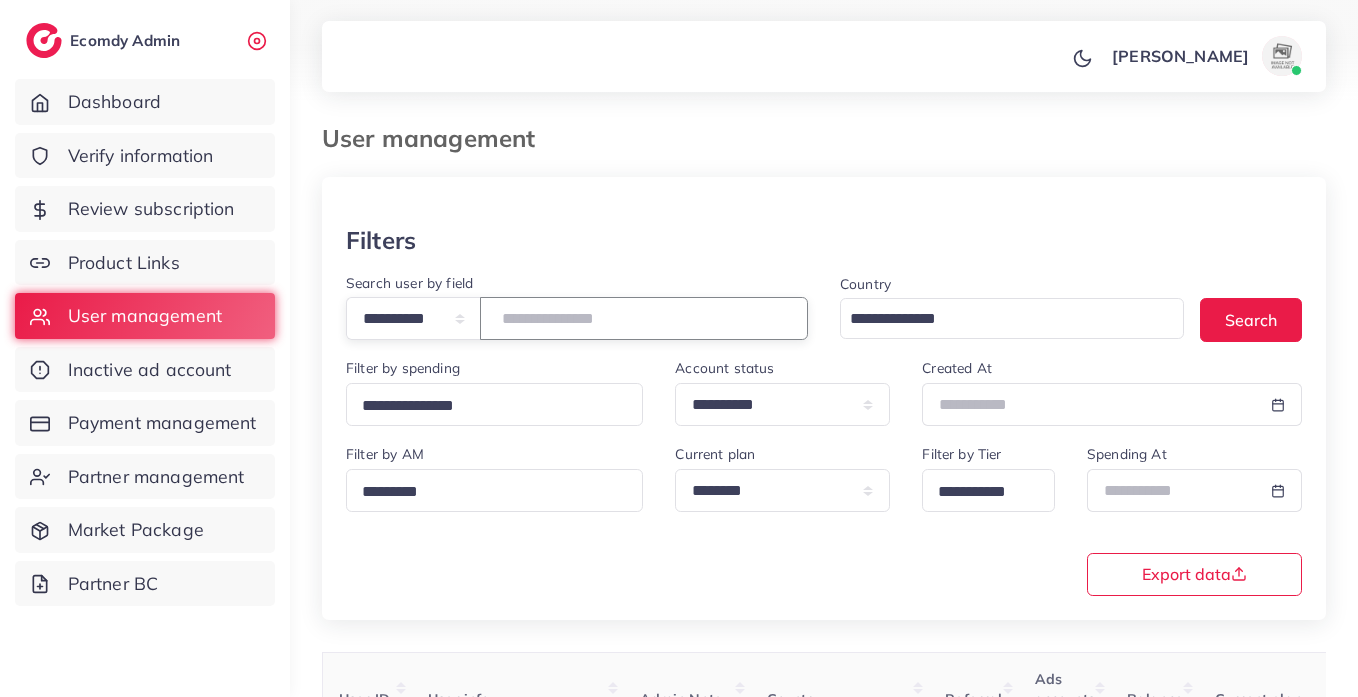 paste on "**********" 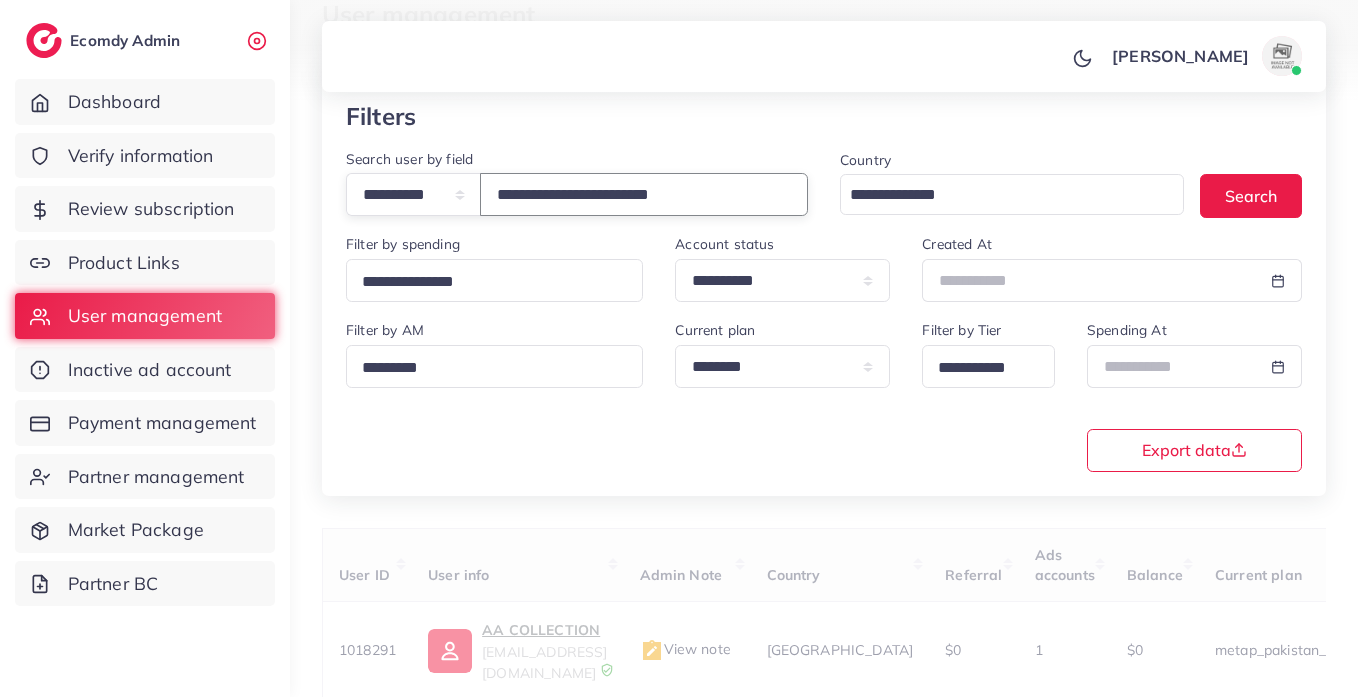 scroll, scrollTop: 260, scrollLeft: 0, axis: vertical 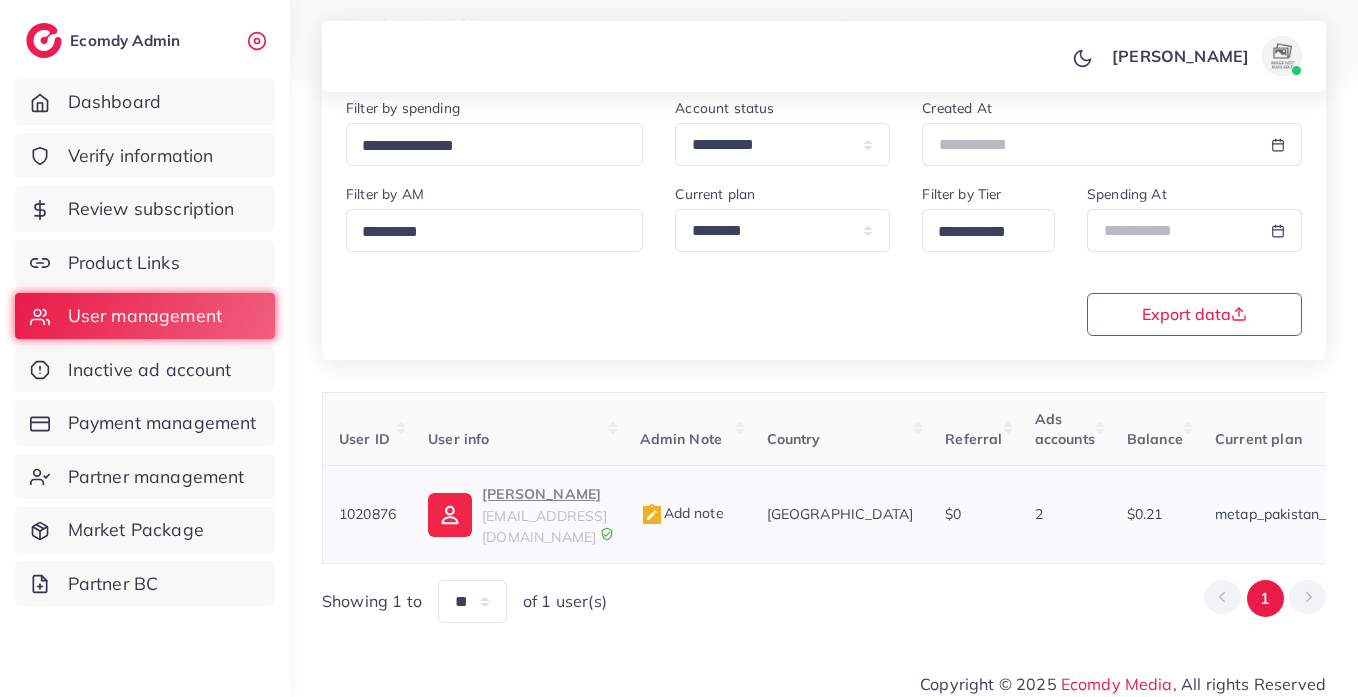 type on "**********" 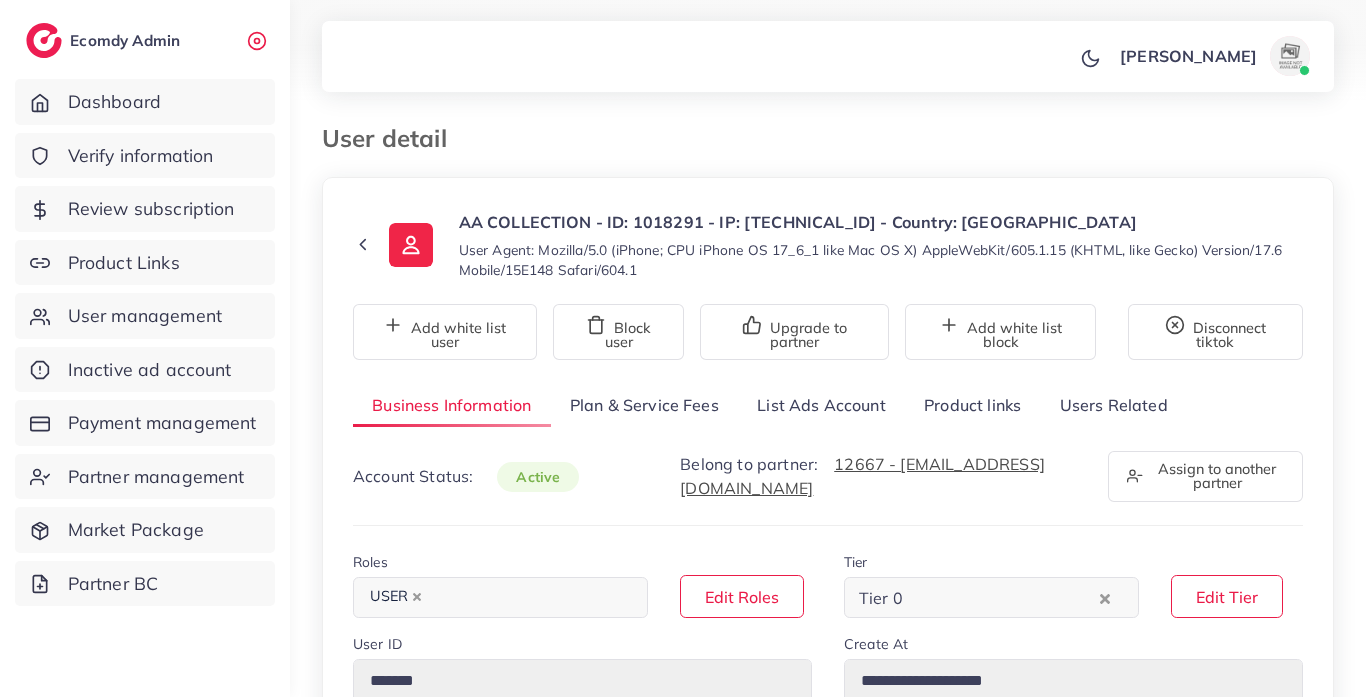 select on "********" 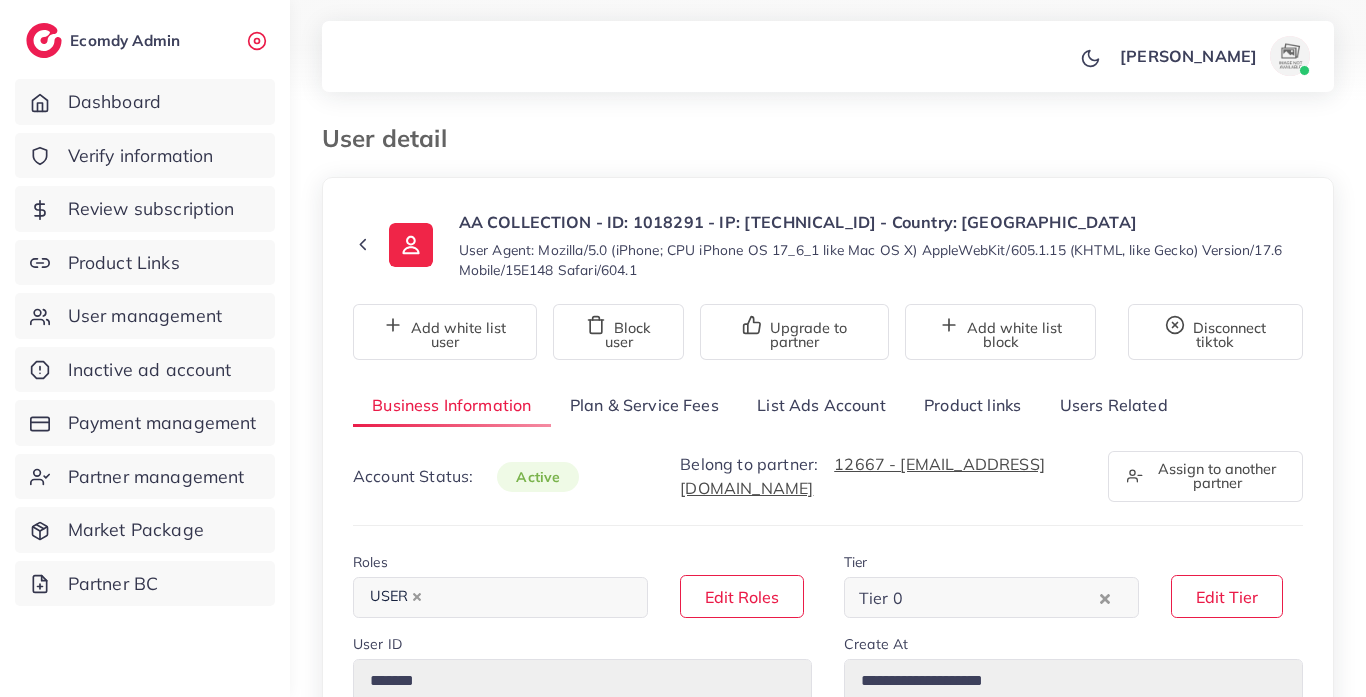 click on "Product links" at bounding box center [972, 405] 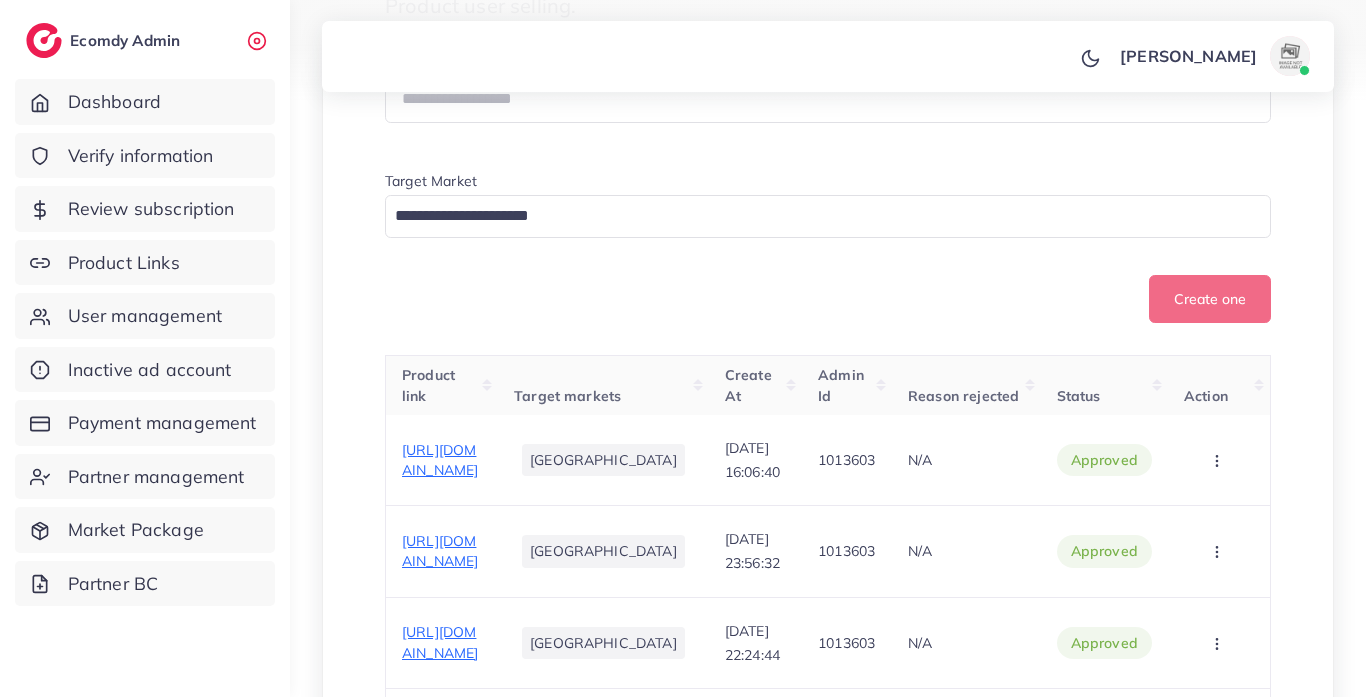 scroll, scrollTop: 482, scrollLeft: 0, axis: vertical 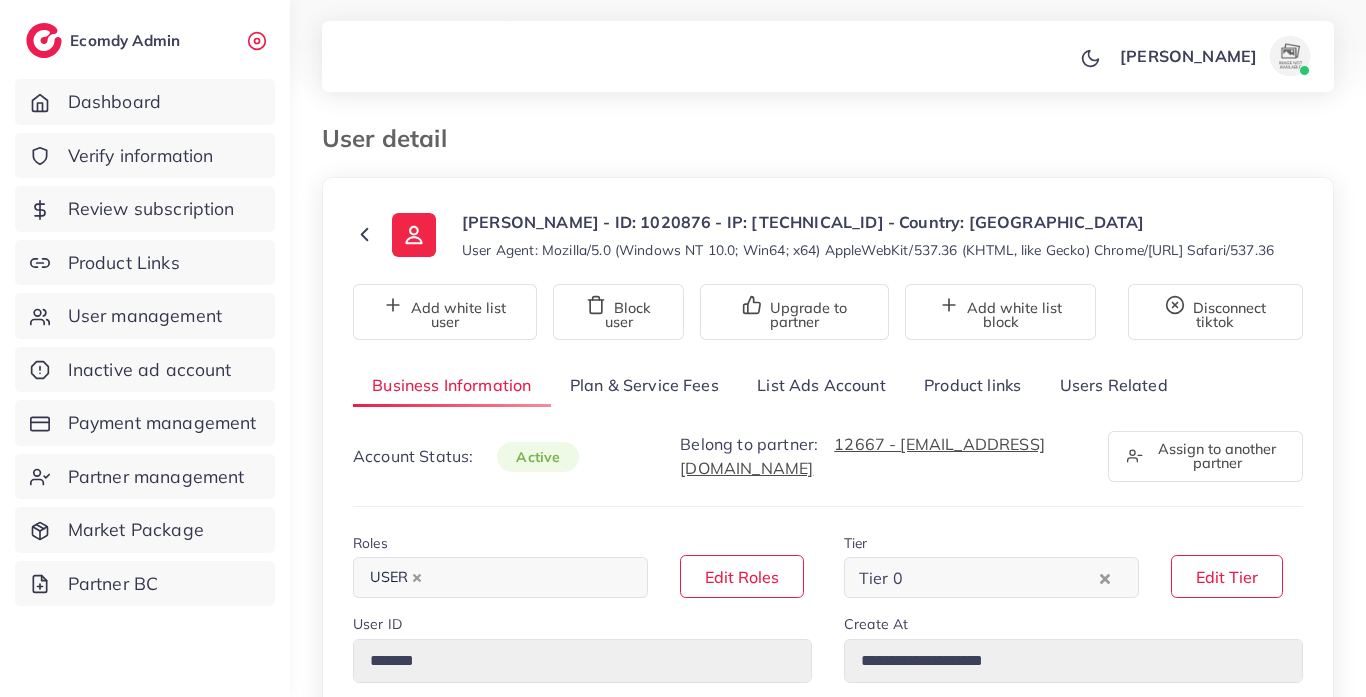 click on "Product links" at bounding box center (972, 385) 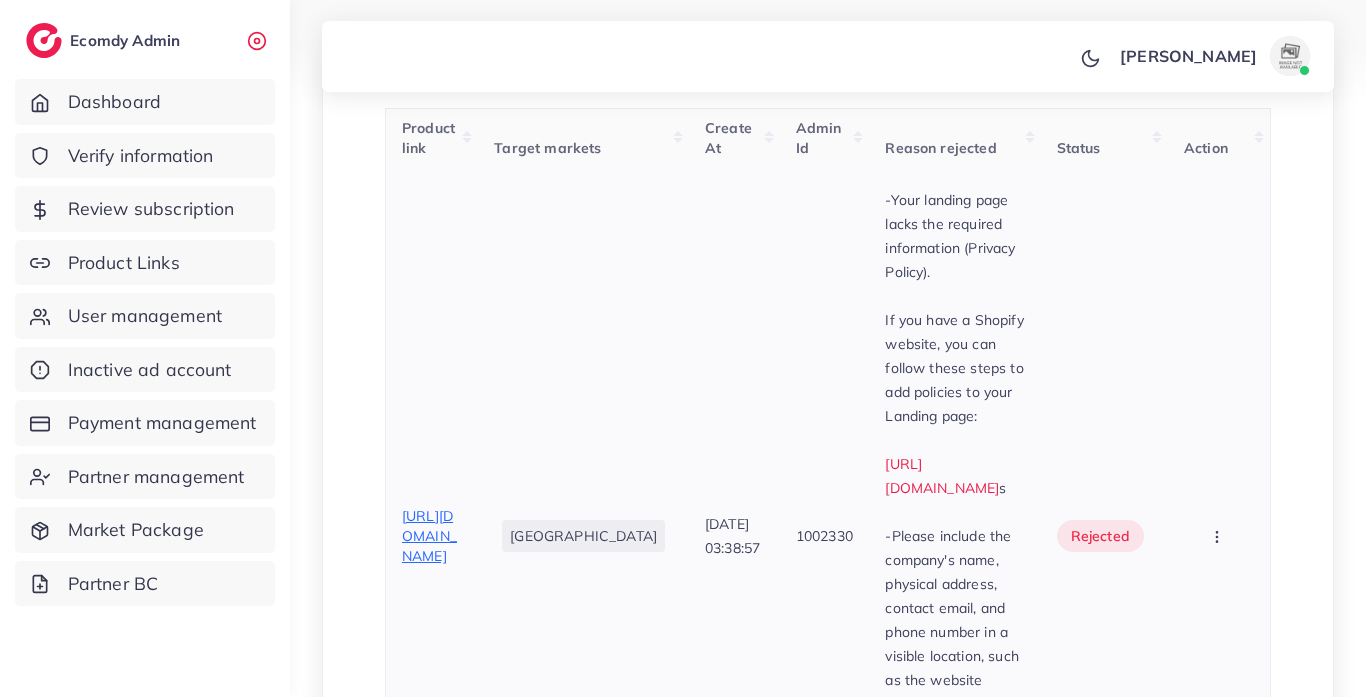 scroll, scrollTop: 709, scrollLeft: 0, axis: vertical 